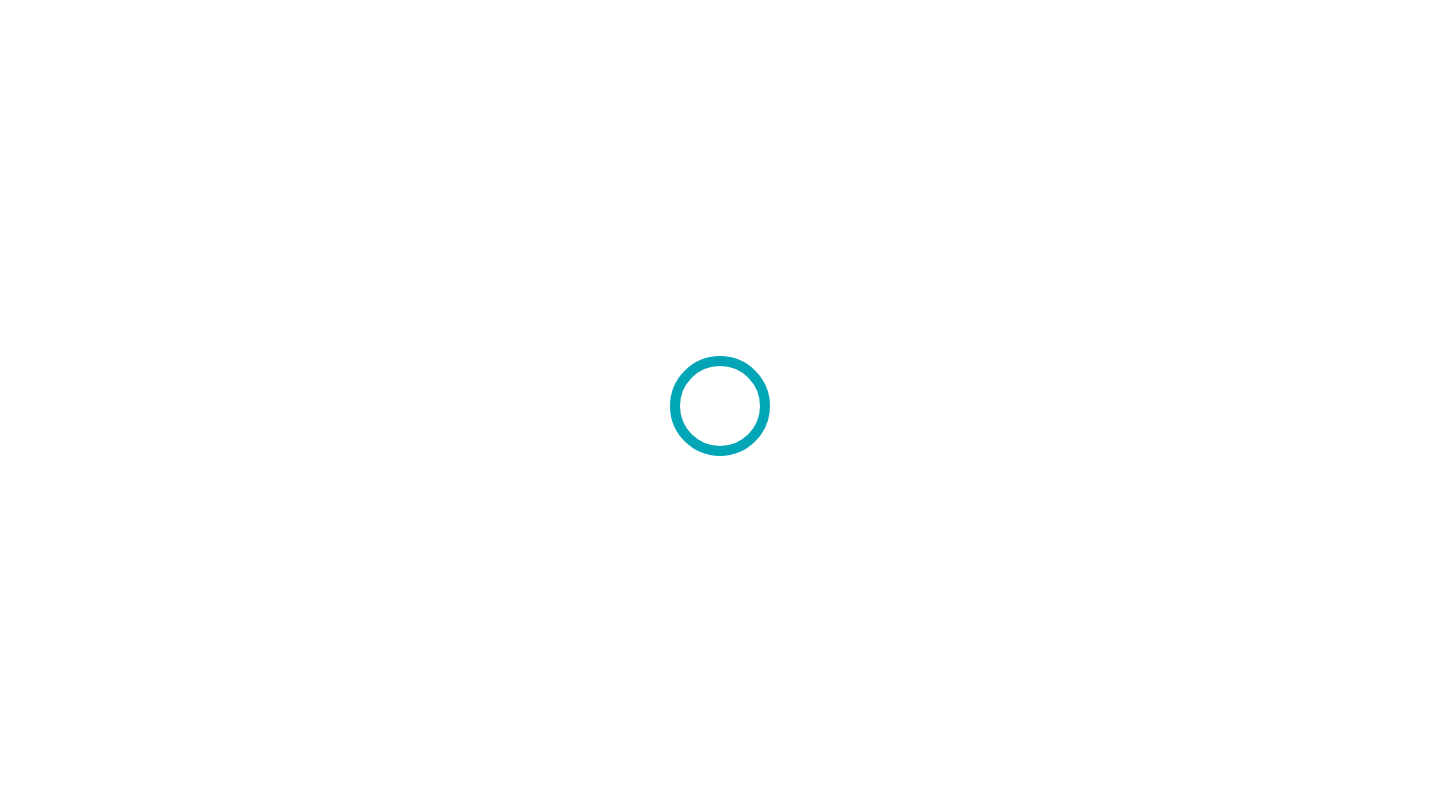 scroll, scrollTop: 0, scrollLeft: 0, axis: both 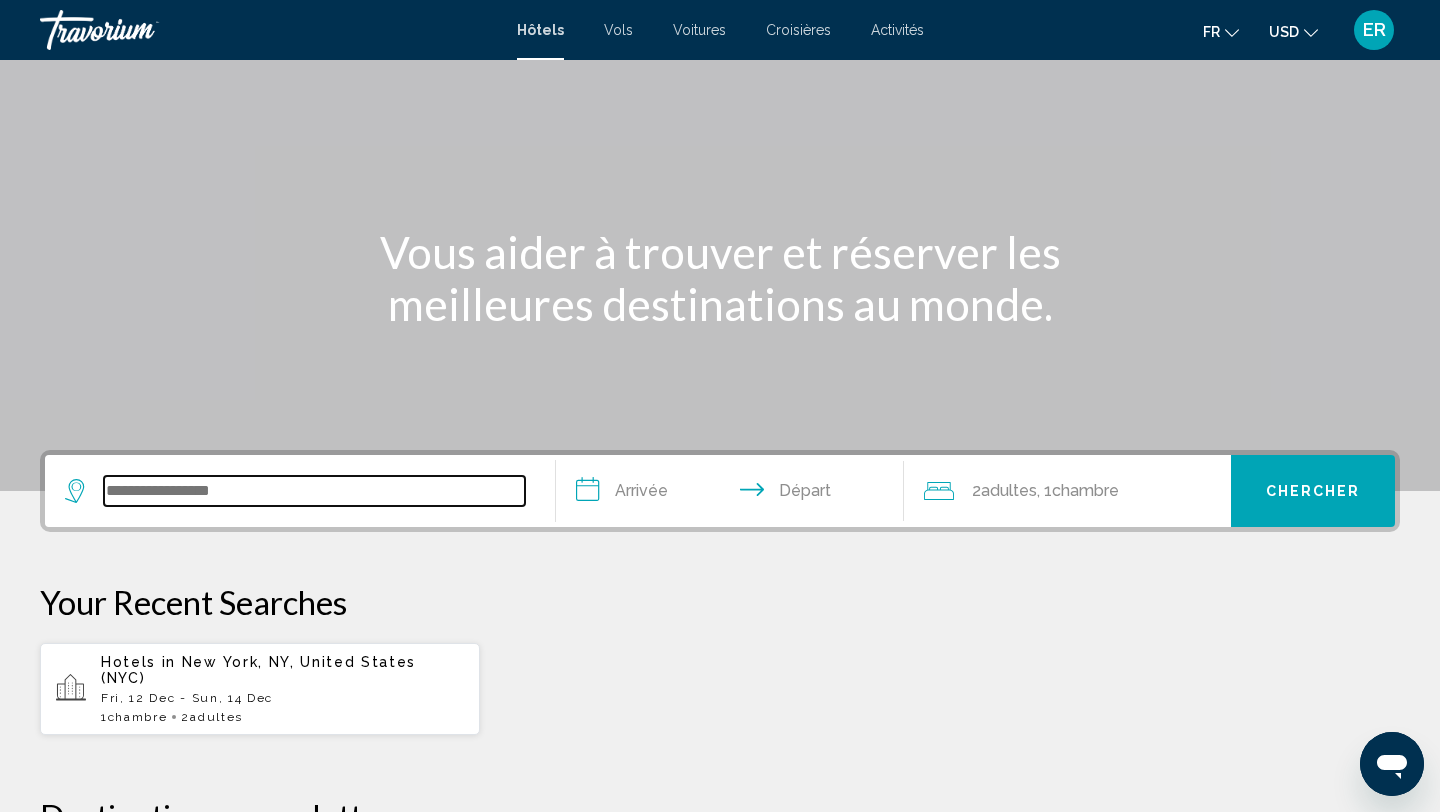 click at bounding box center (314, 491) 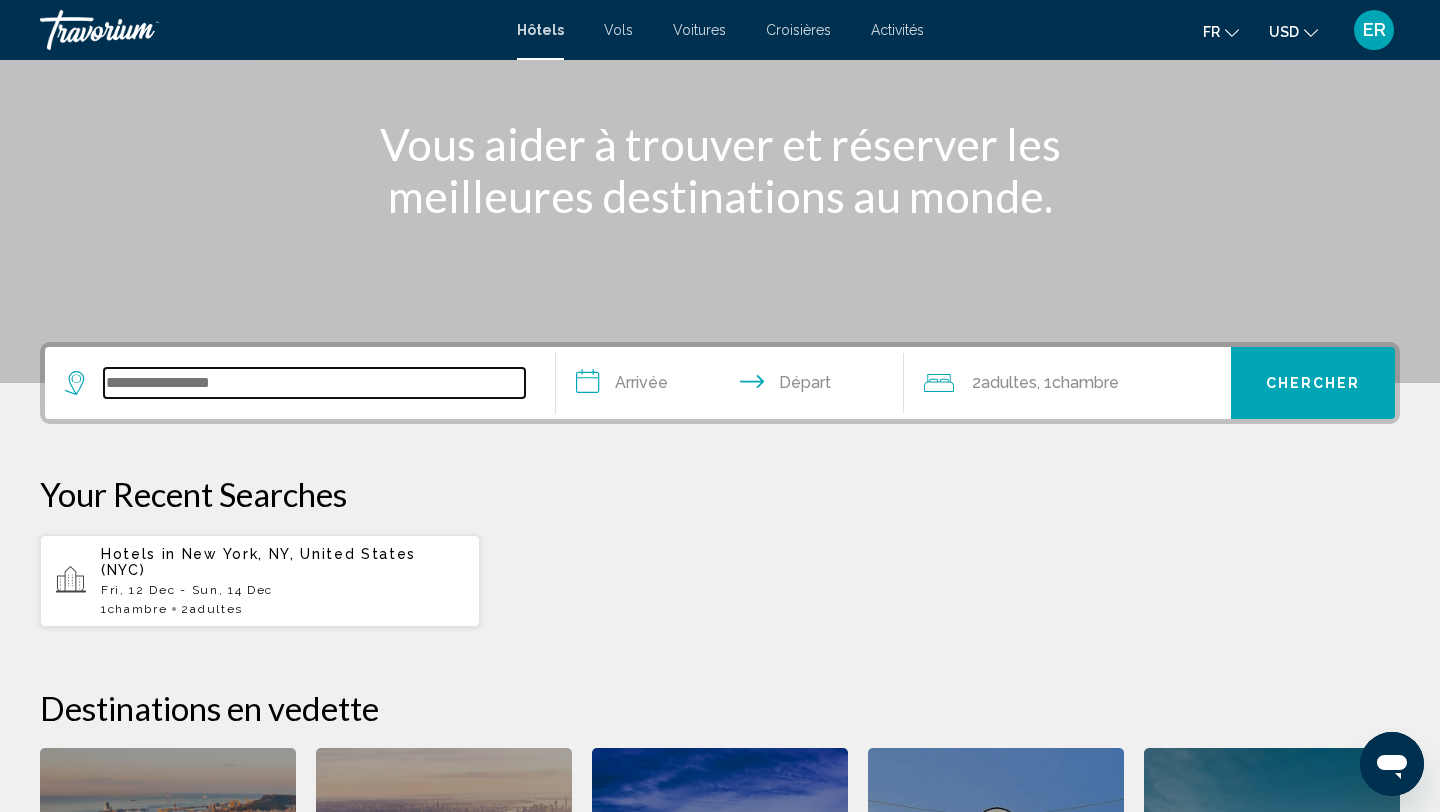 scroll, scrollTop: 214, scrollLeft: 0, axis: vertical 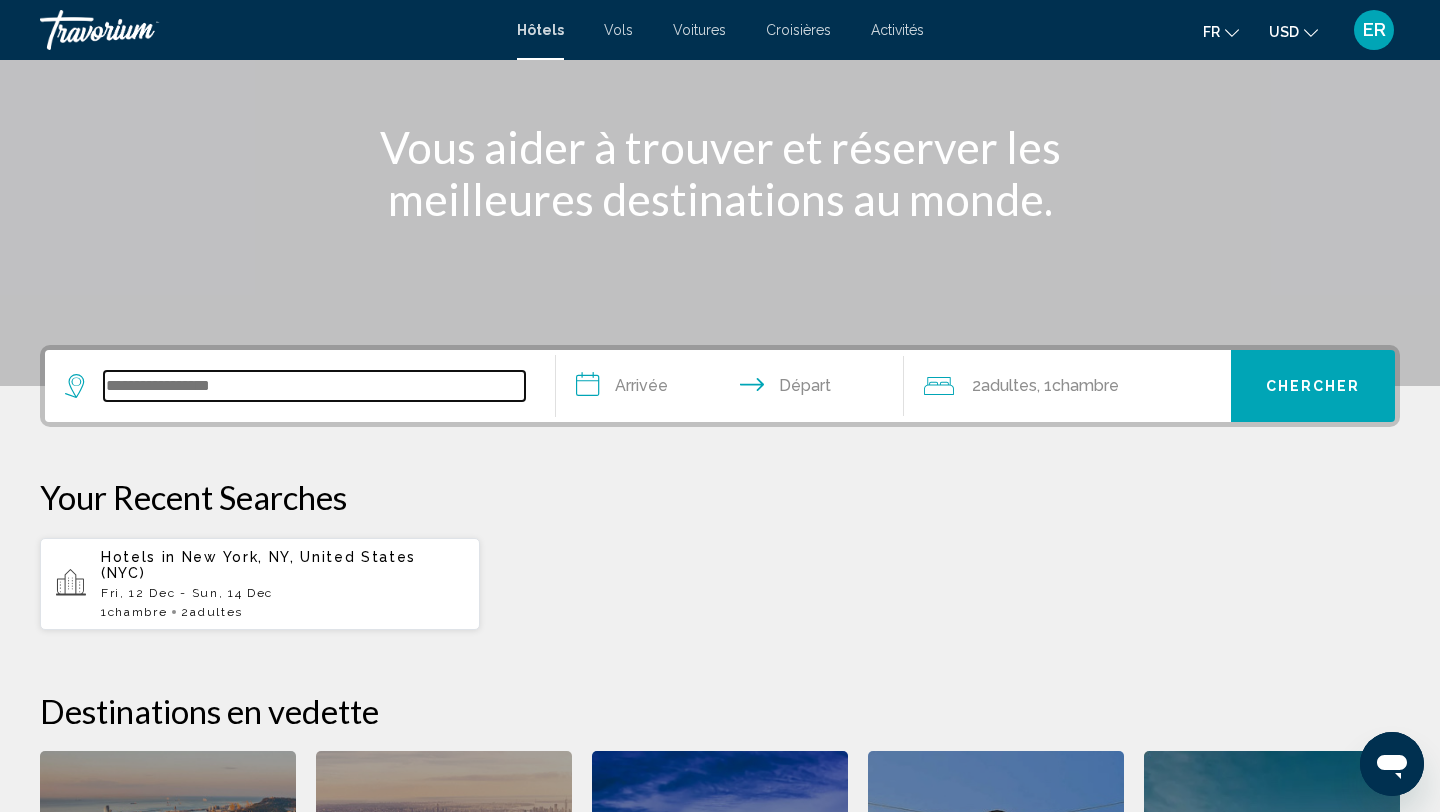 click at bounding box center [314, 386] 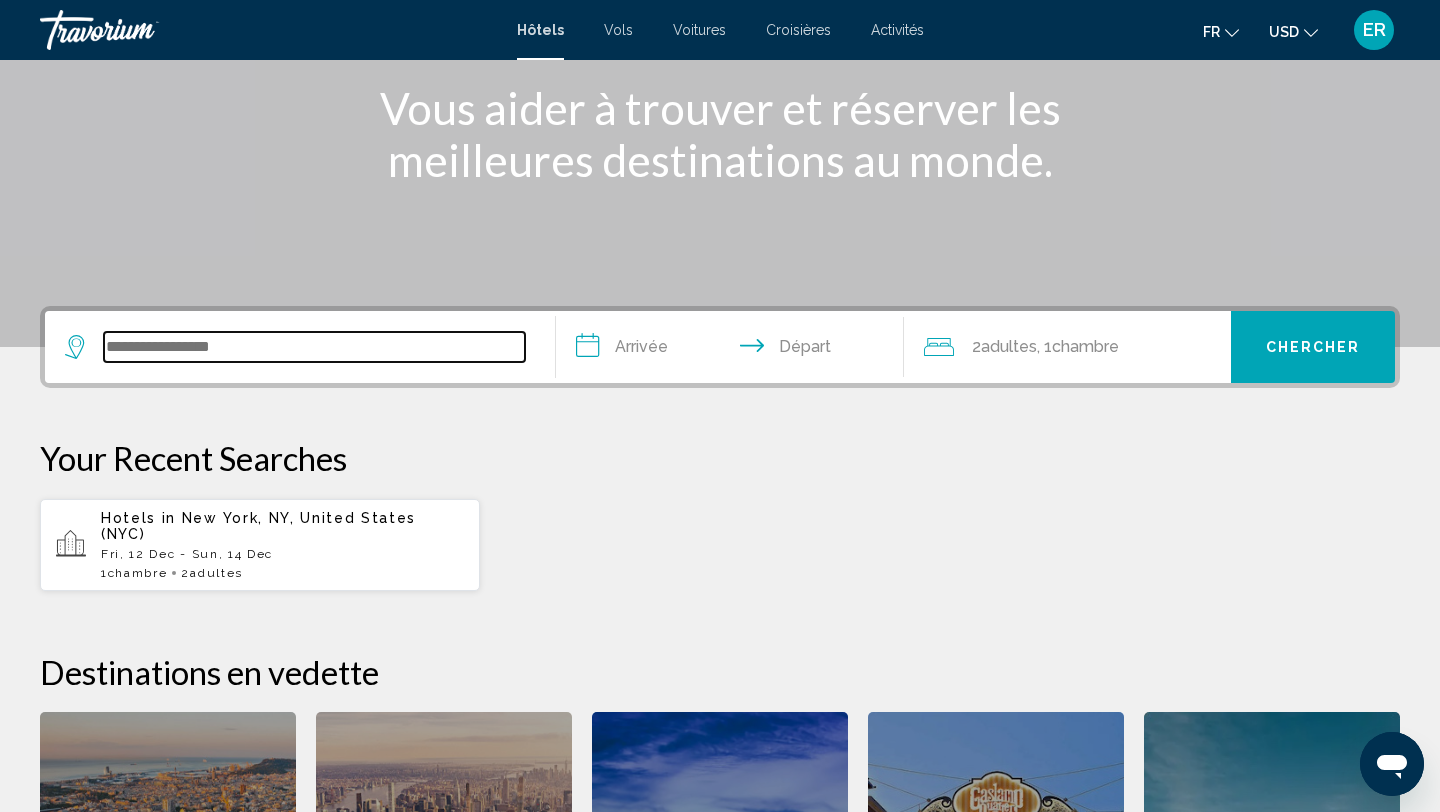 scroll, scrollTop: 232, scrollLeft: 0, axis: vertical 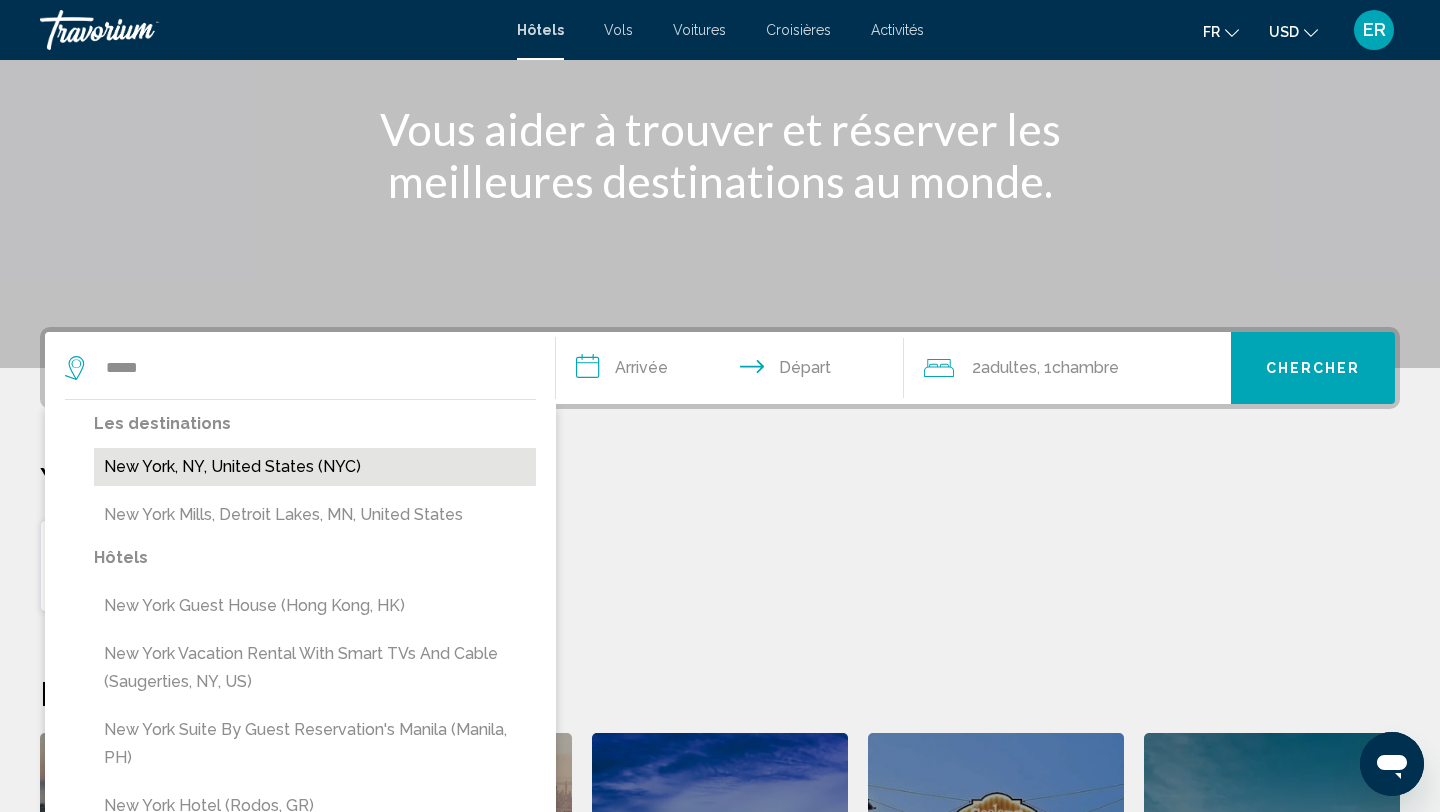 click on "New York, NY, United States (NYC)" at bounding box center (315, 467) 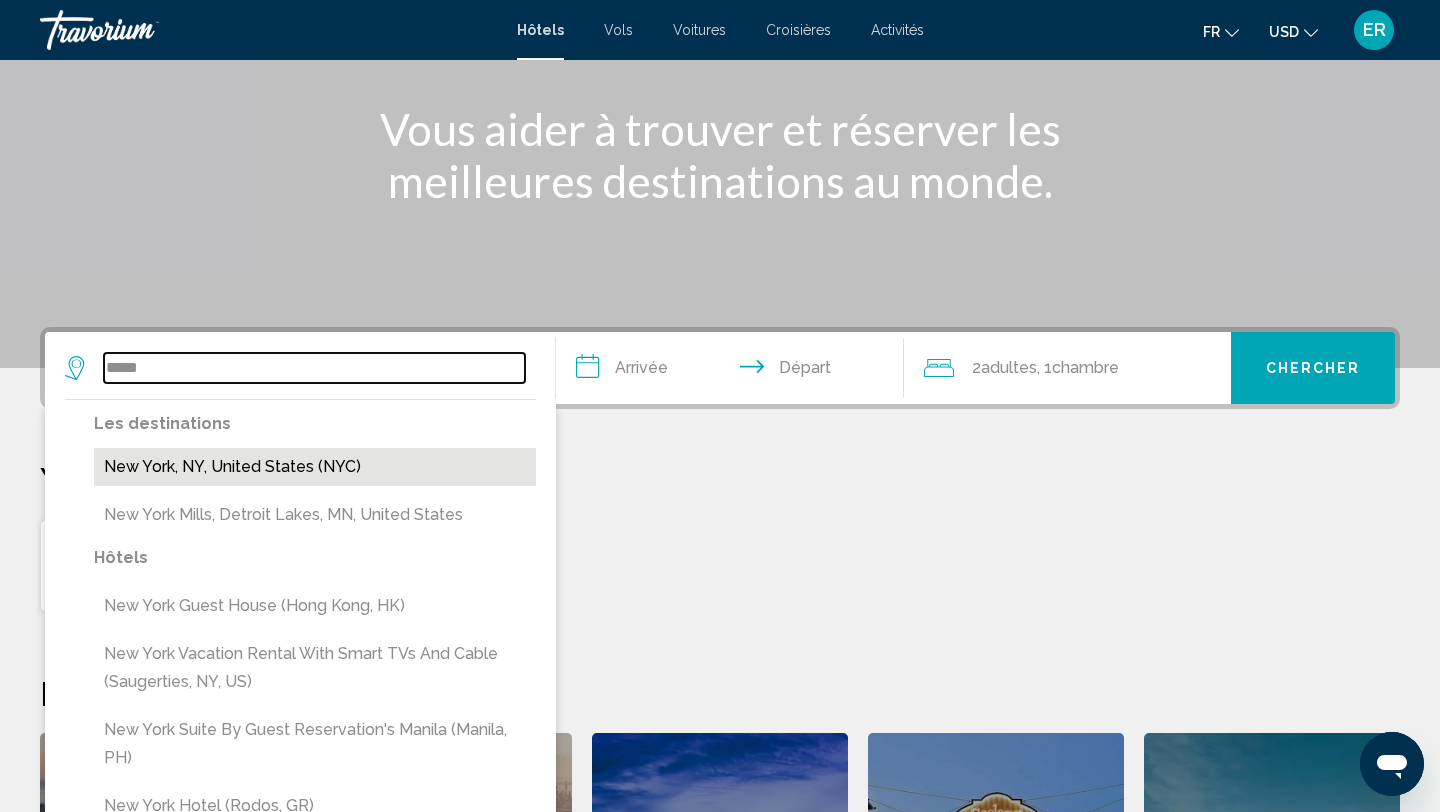 type on "**********" 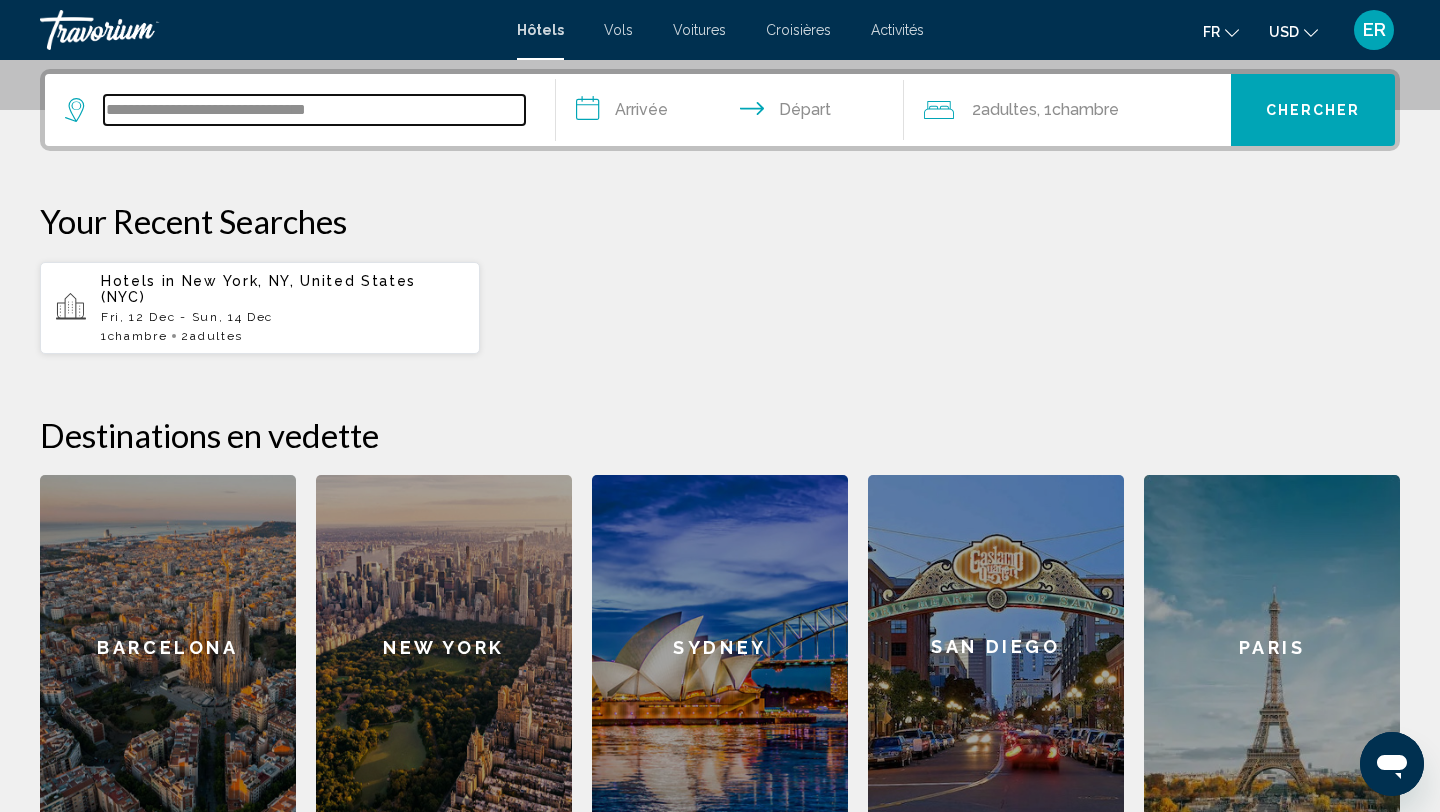 scroll, scrollTop: 494, scrollLeft: 0, axis: vertical 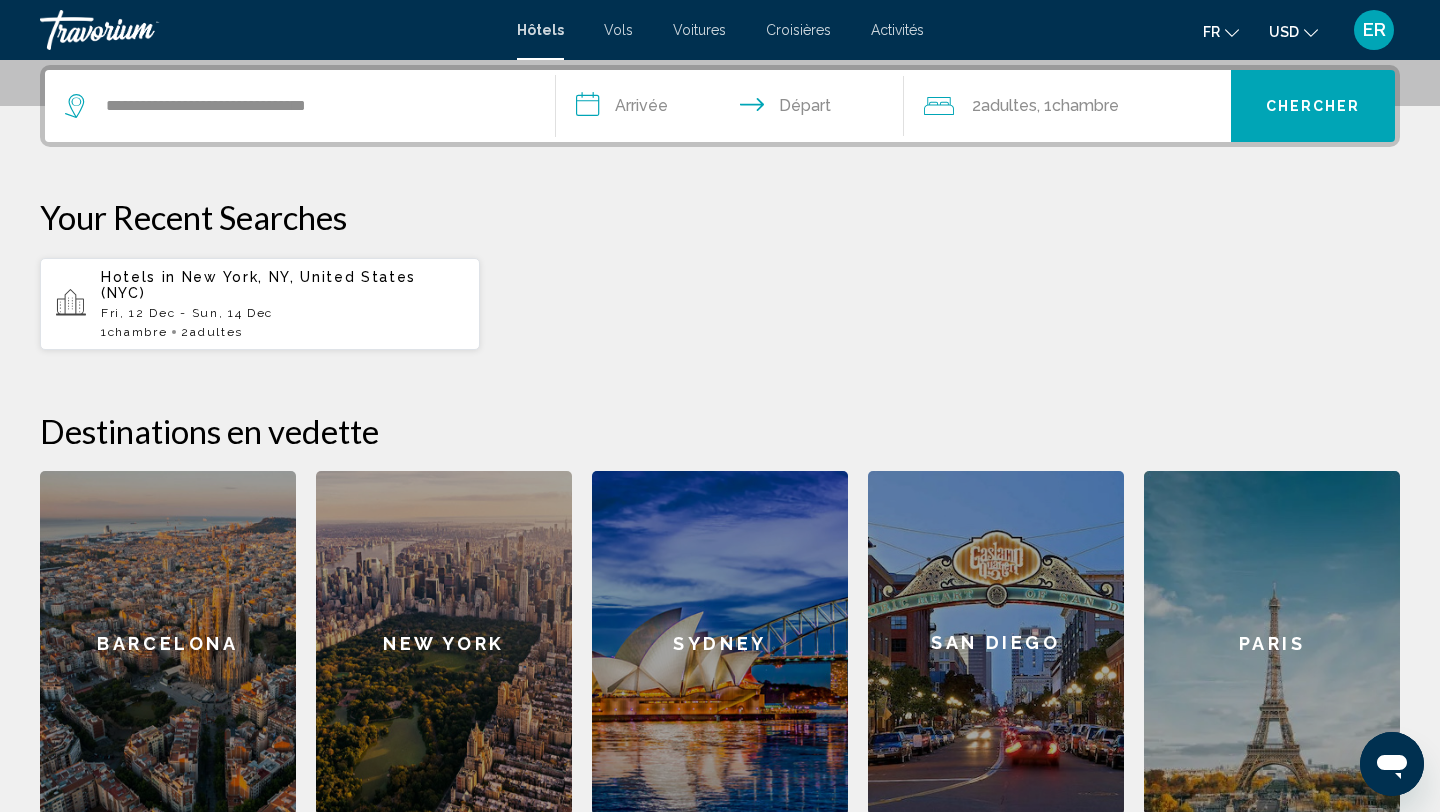 click on "**********" at bounding box center [734, 109] 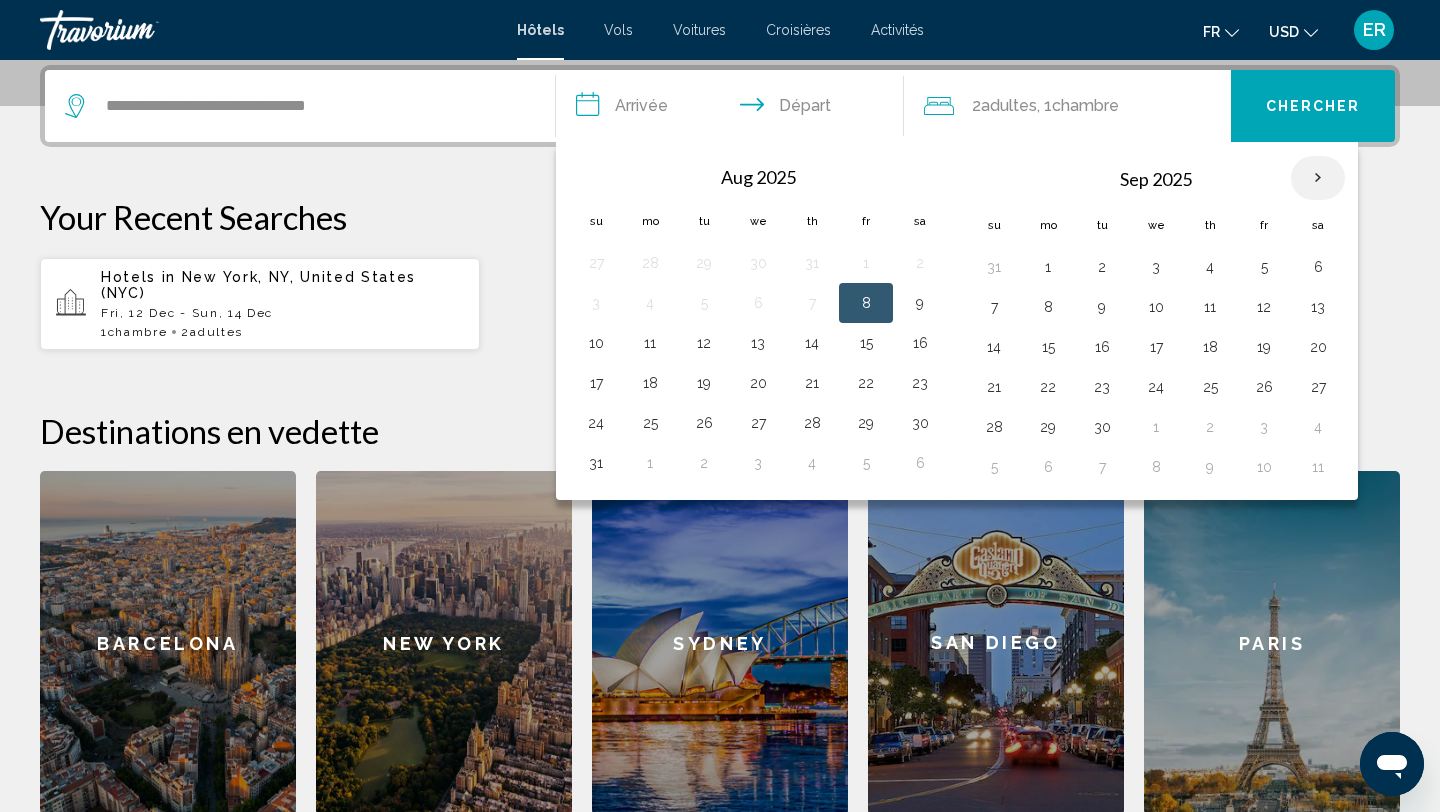 click at bounding box center (1318, 178) 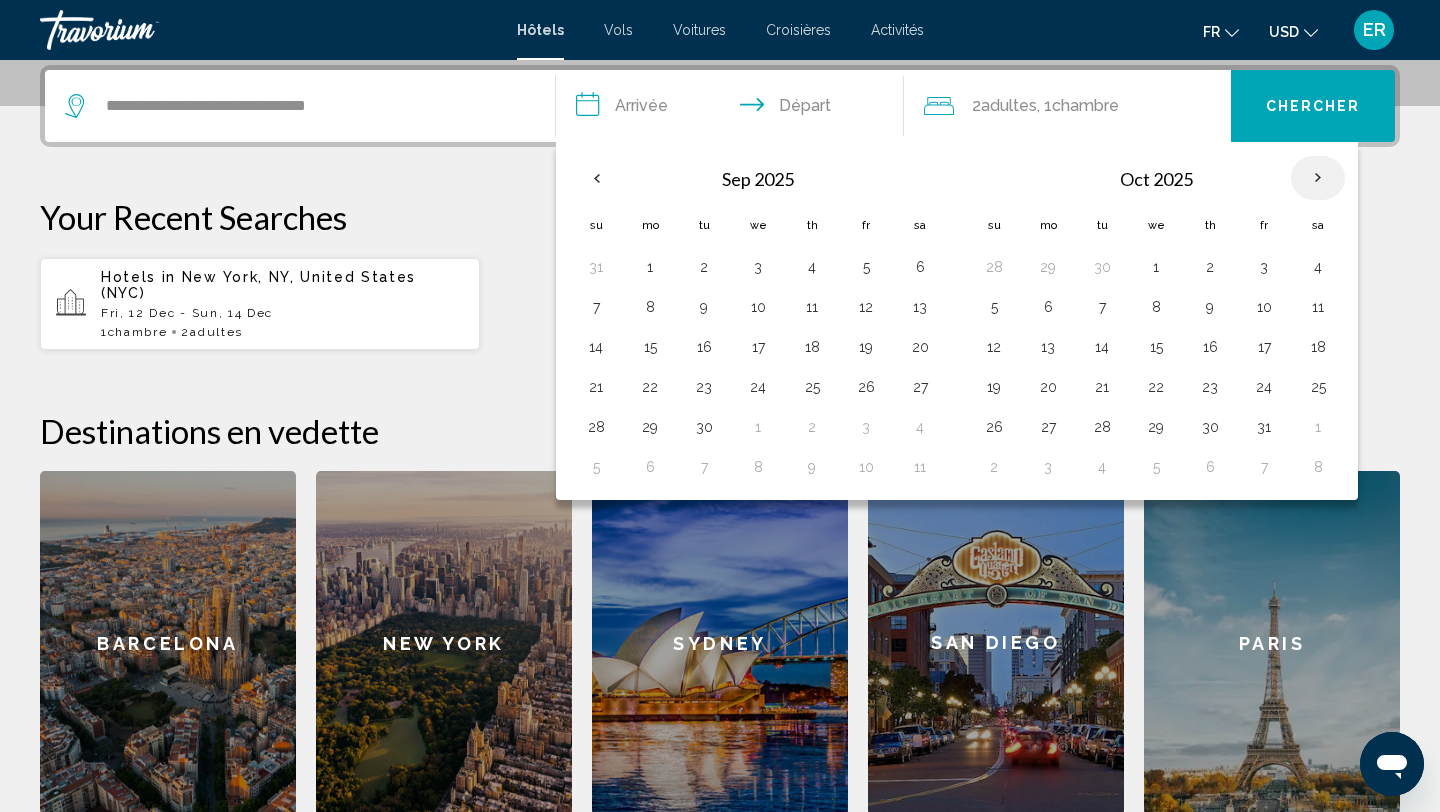 click at bounding box center (1318, 178) 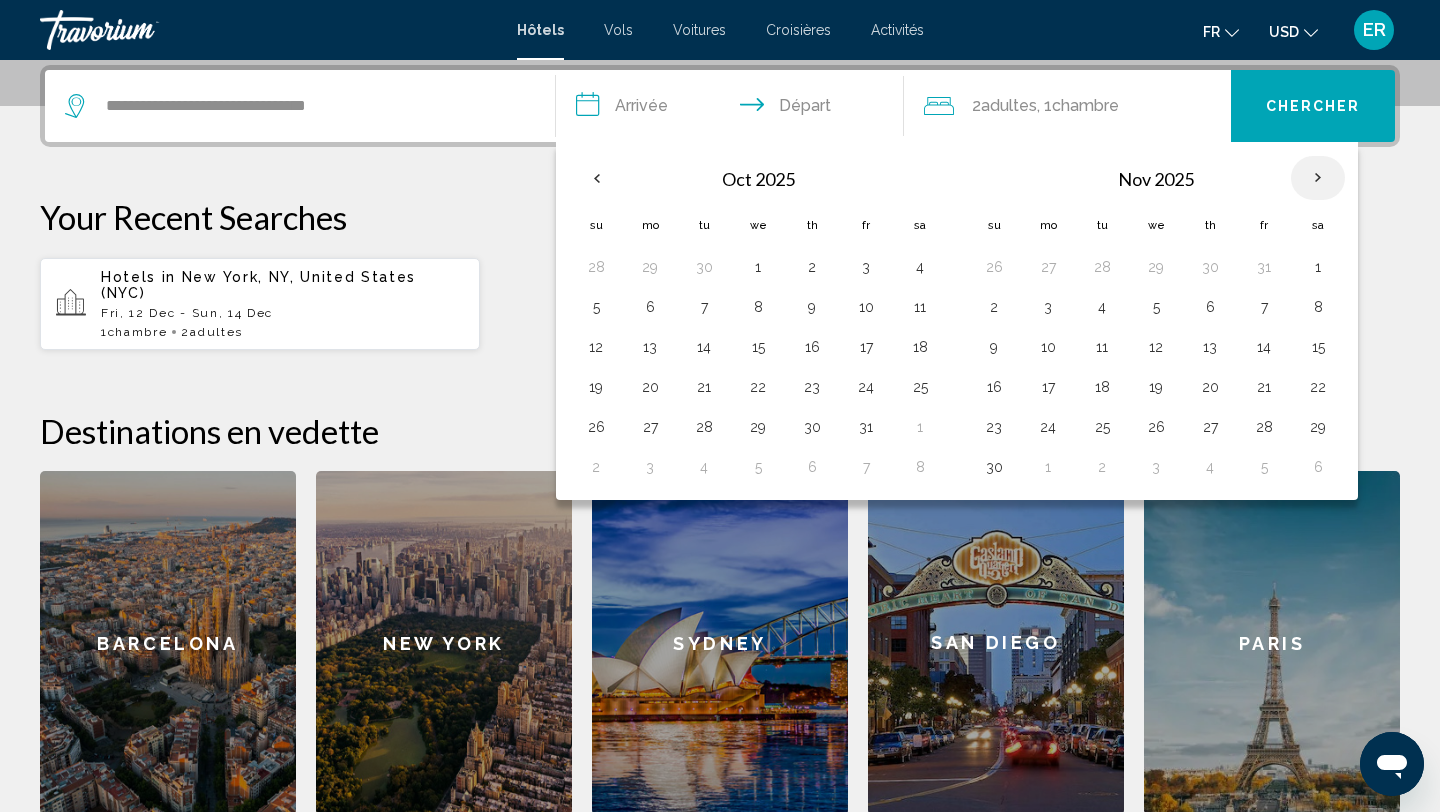 click at bounding box center (1318, 178) 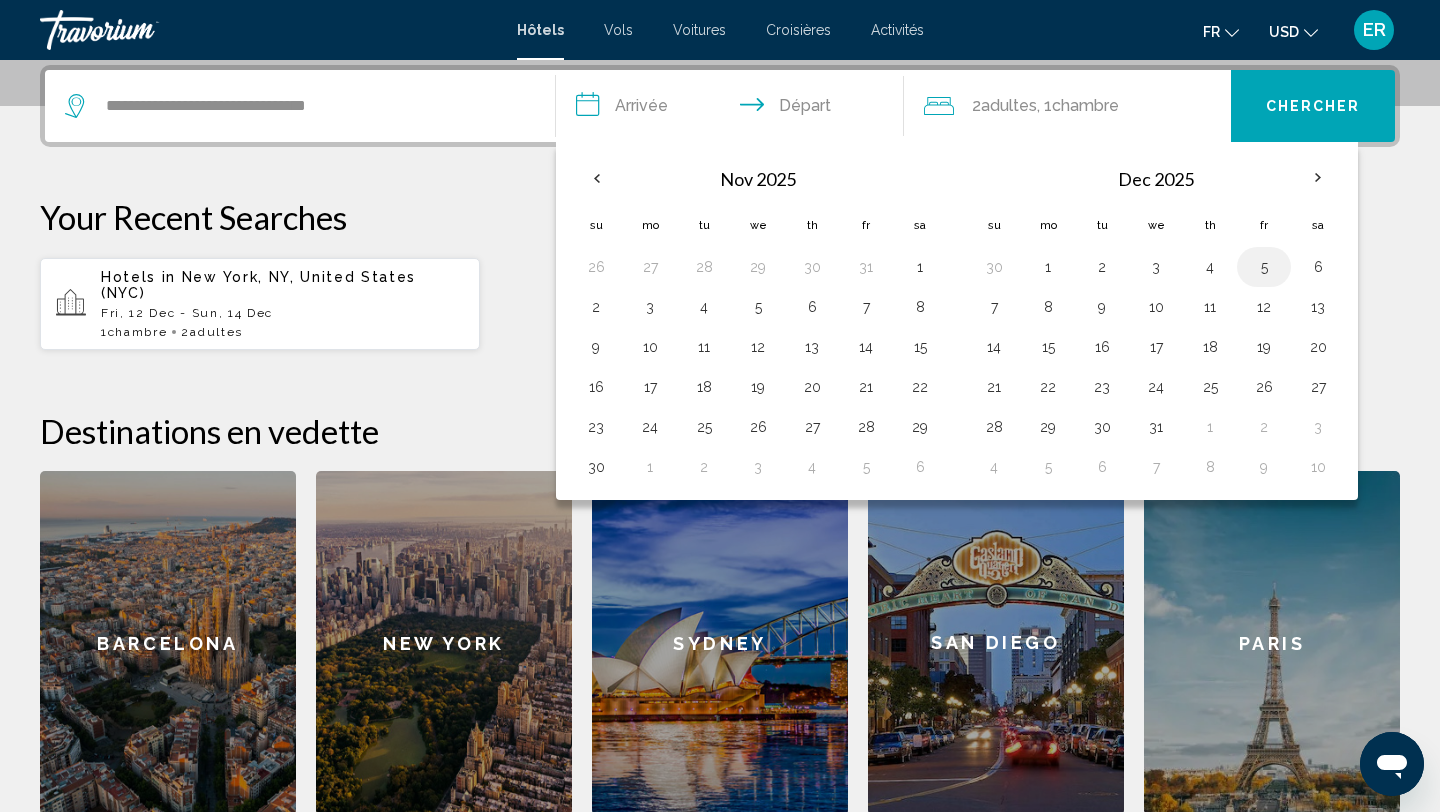 click on "5" at bounding box center (1264, 267) 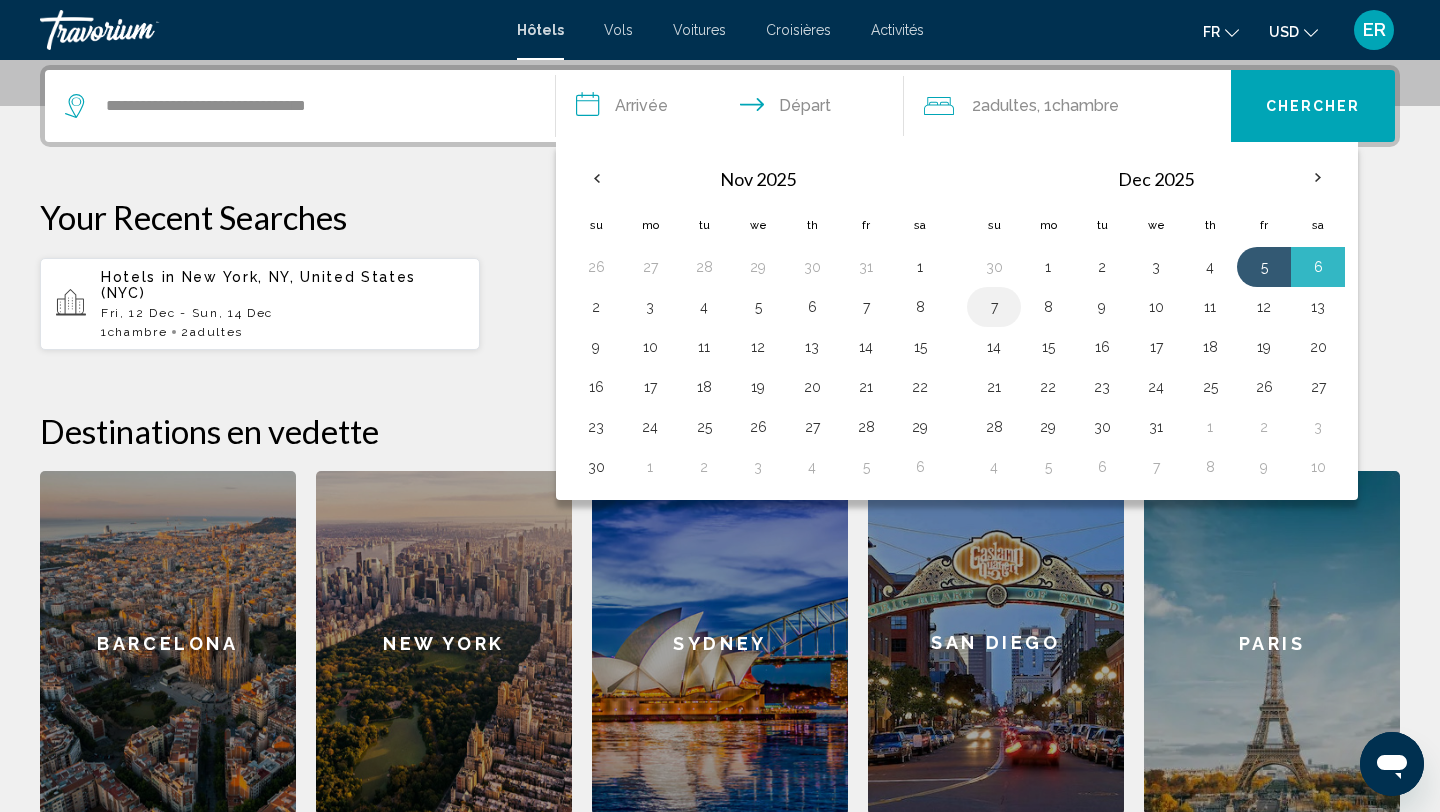 click on "7" at bounding box center (994, 307) 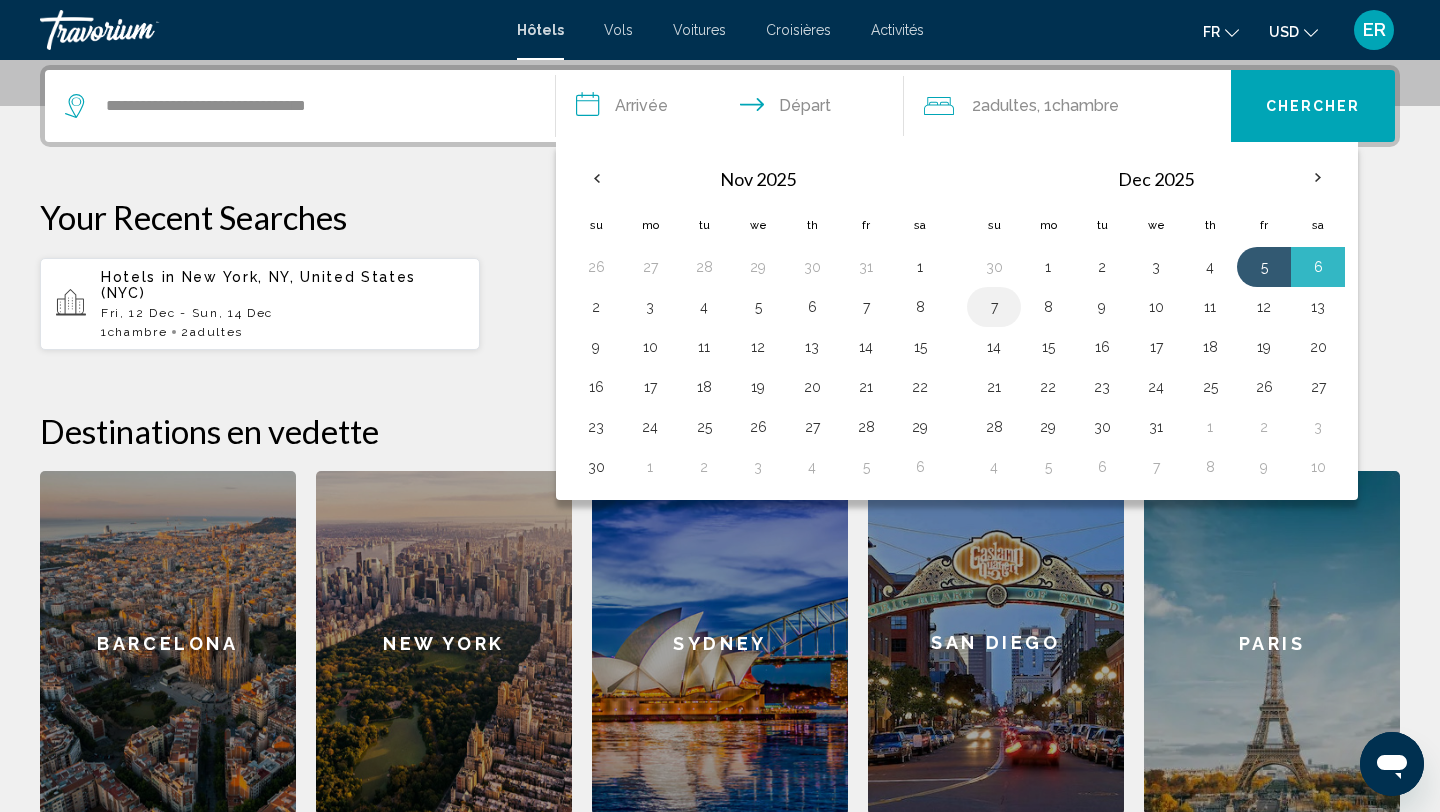 click on "7" at bounding box center (994, 307) 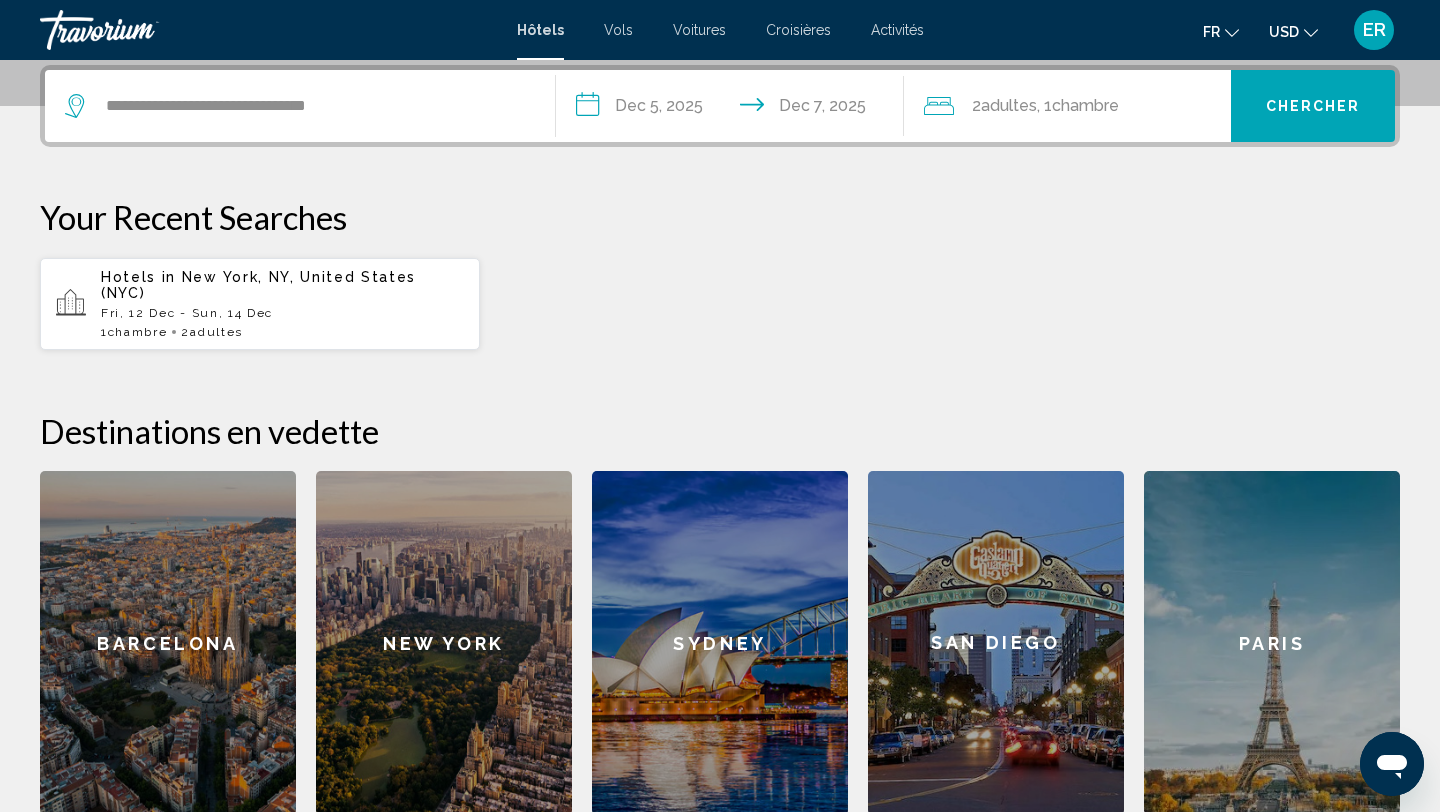 click on "Chambre" 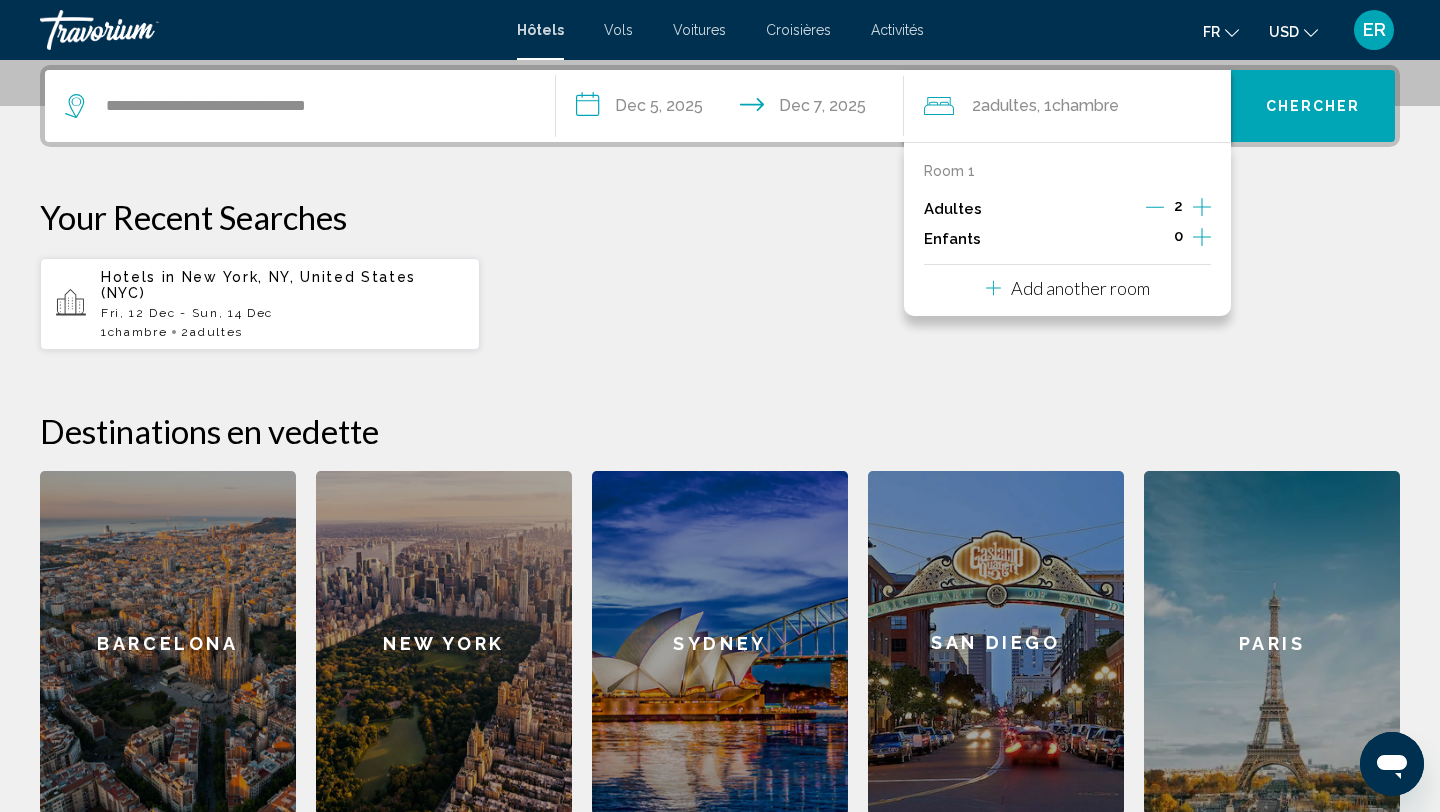 click on "Hotels in    New York, NY, United States (NYC)  [DAY], [DATE] [MONTH] - [DAY], [DATE] [MONTH]  1  Chambre pièces 2  Adulte Adultes" at bounding box center [720, 274] 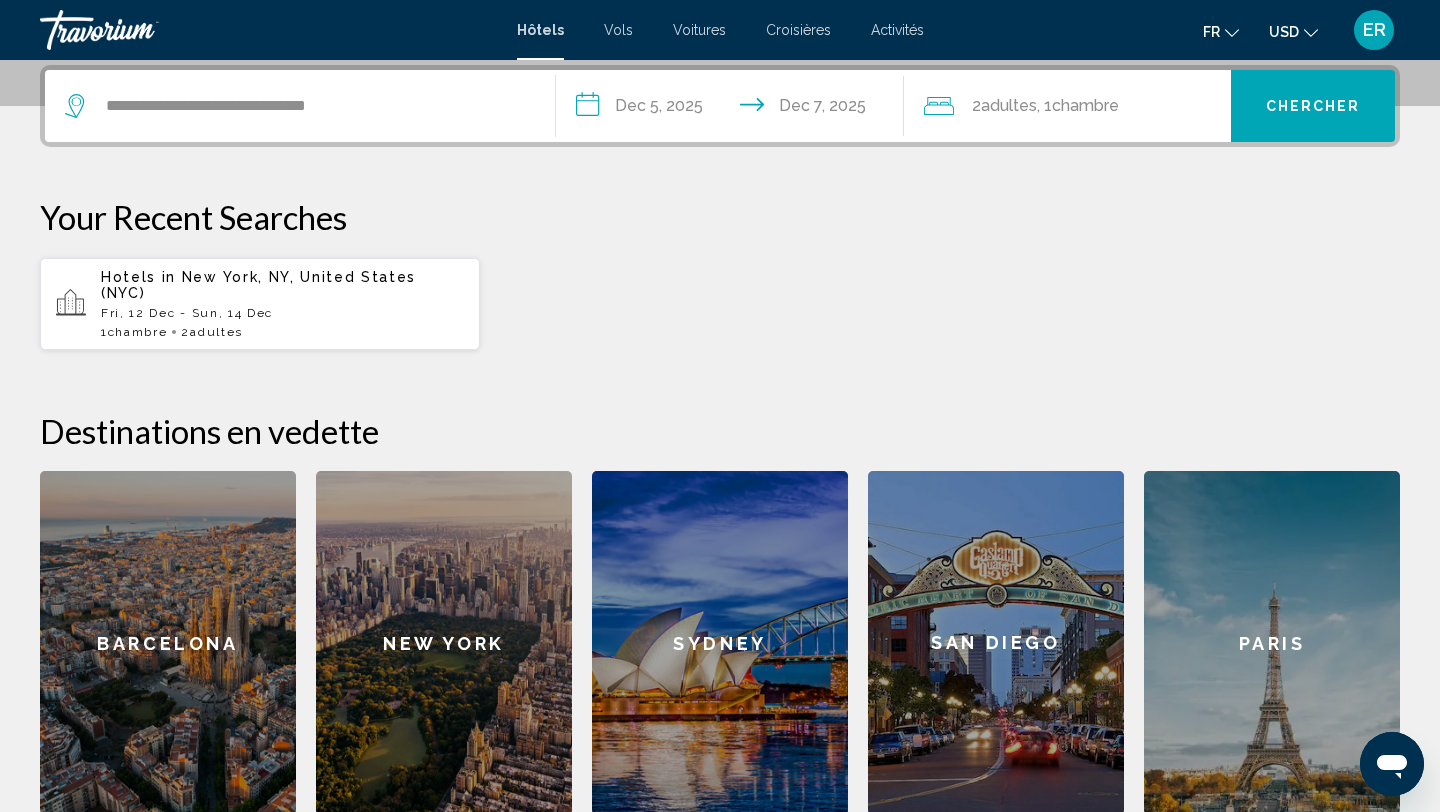 click on "Chercher" at bounding box center [1313, 106] 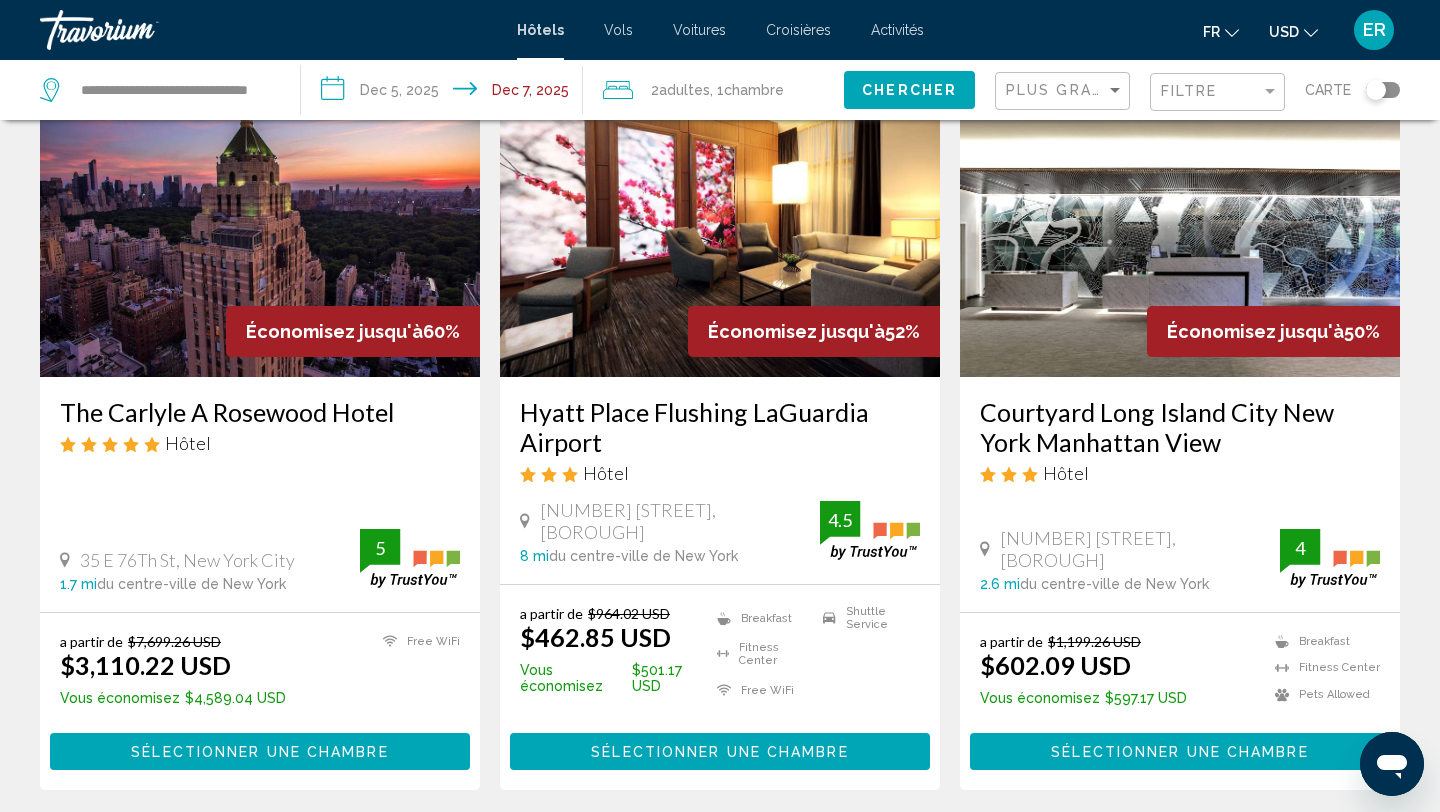 scroll, scrollTop: 132, scrollLeft: 0, axis: vertical 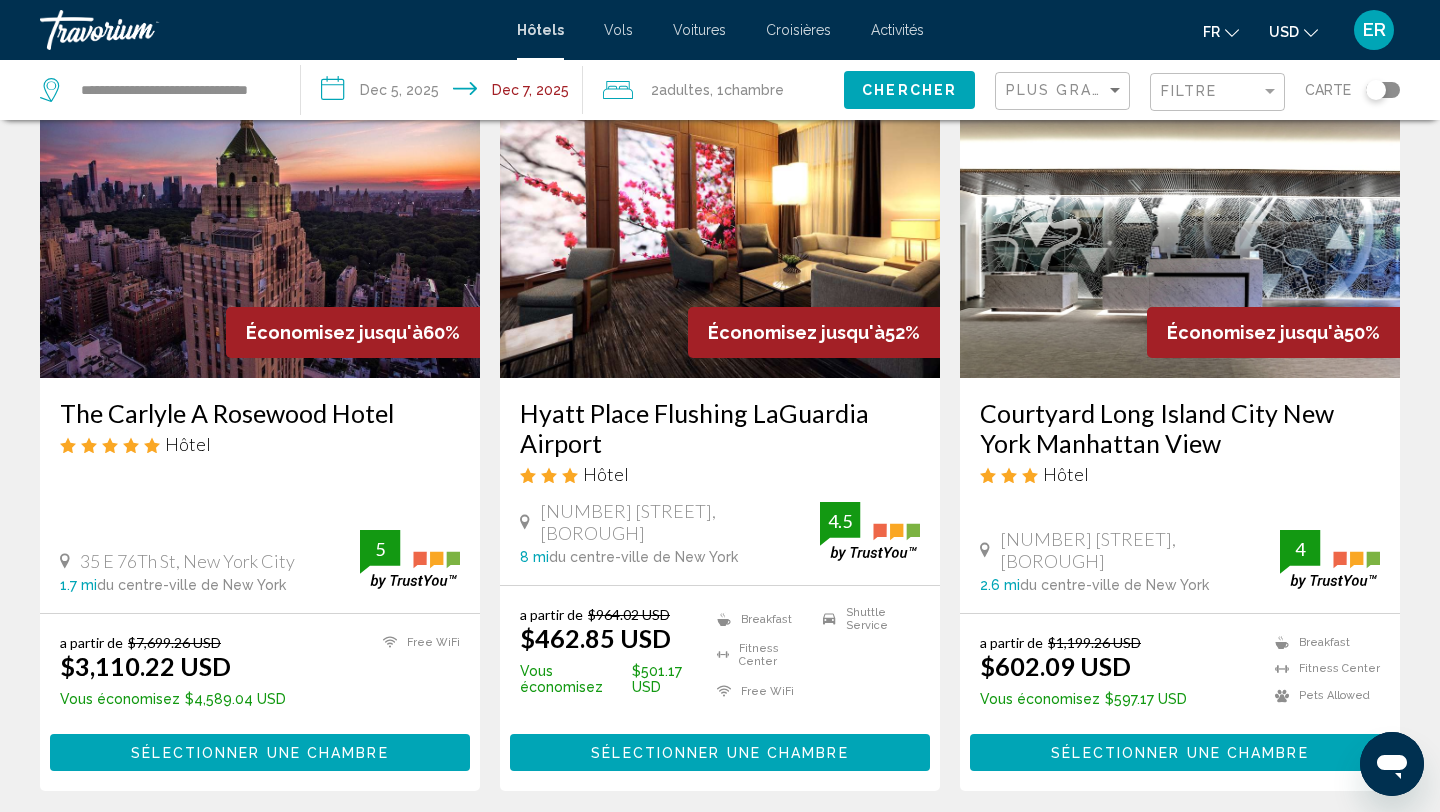 drag, startPoint x: 180, startPoint y: 697, endPoint x: 272, endPoint y: 695, distance: 92.021736 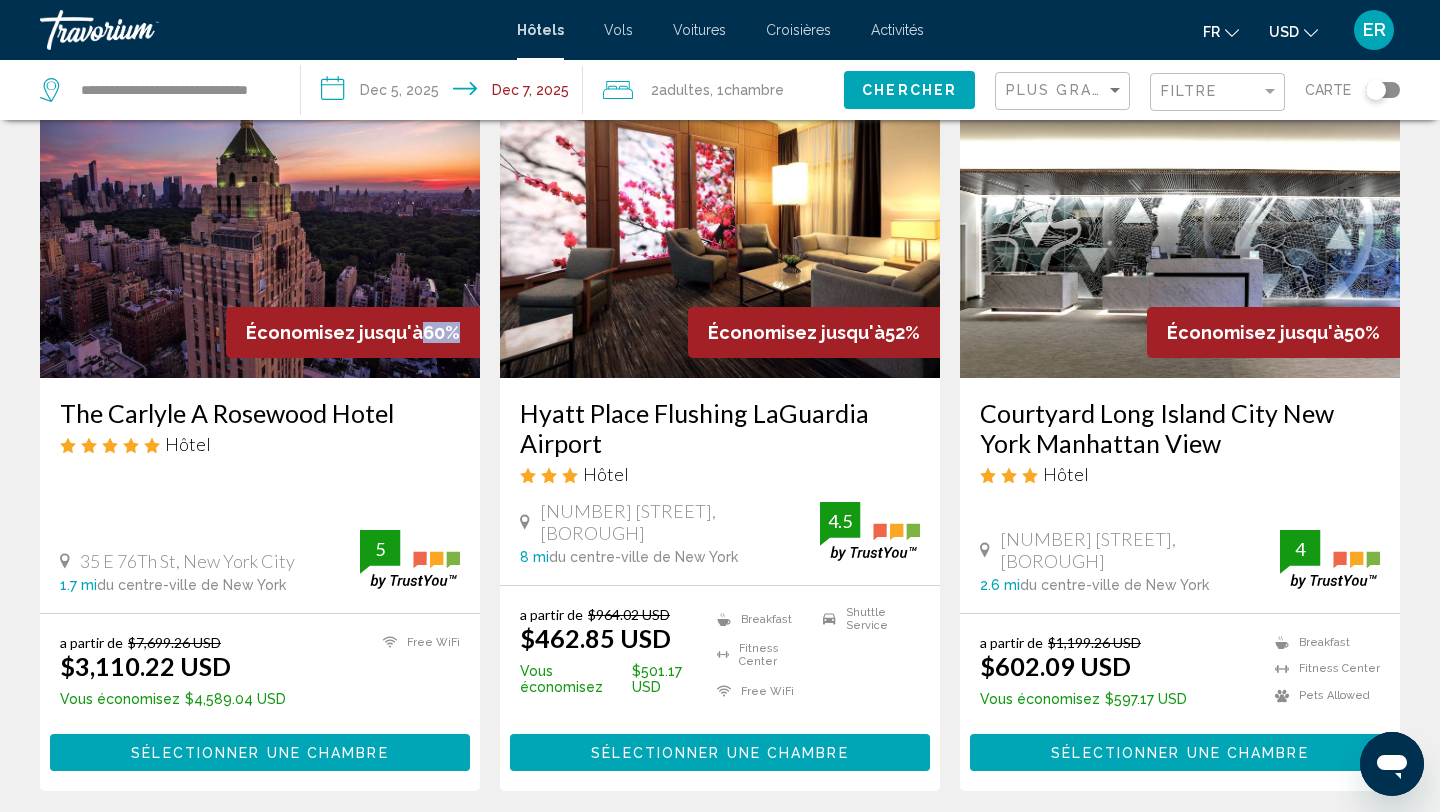 drag, startPoint x: 419, startPoint y: 337, endPoint x: 447, endPoint y: 336, distance: 28.01785 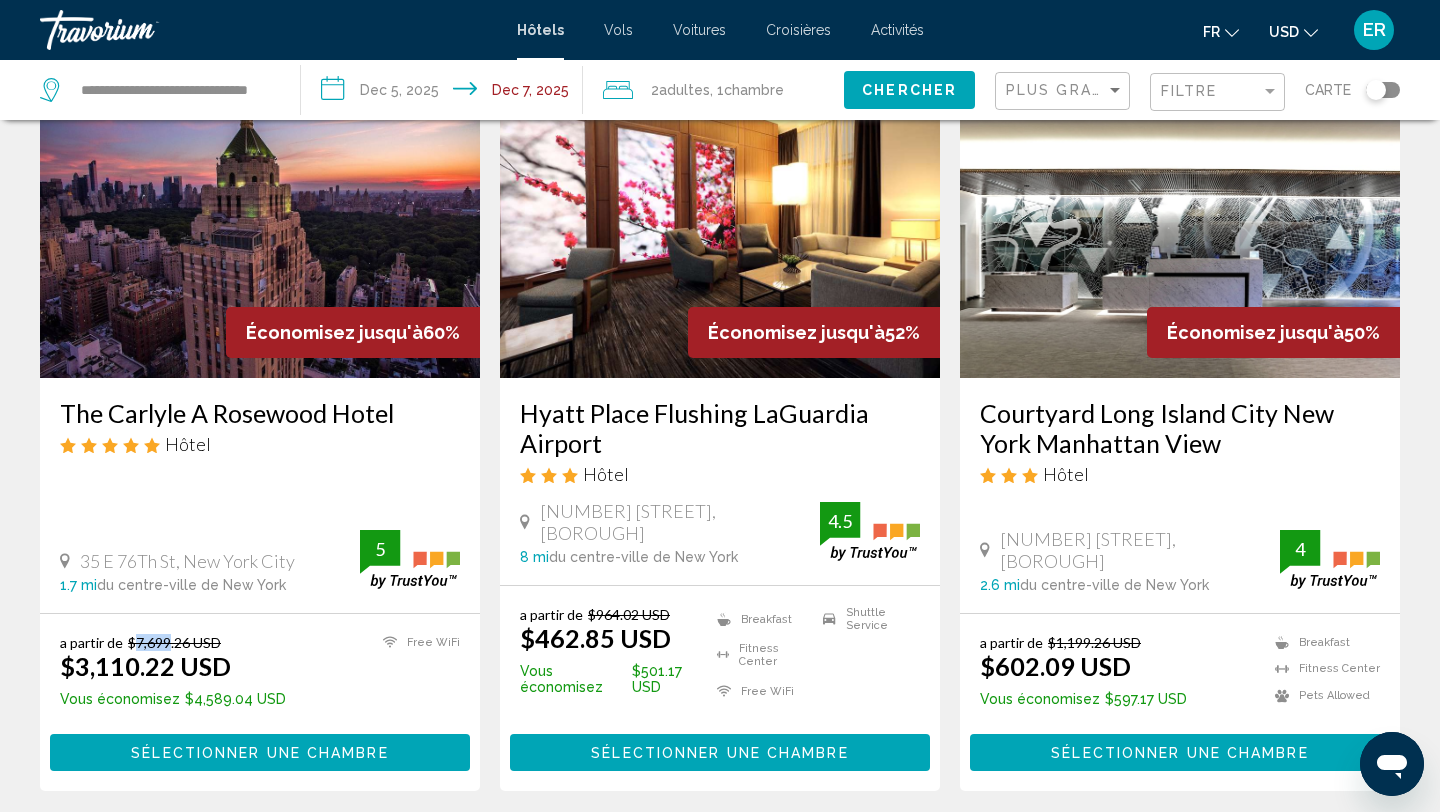 drag, startPoint x: 135, startPoint y: 643, endPoint x: 169, endPoint y: 643, distance: 34 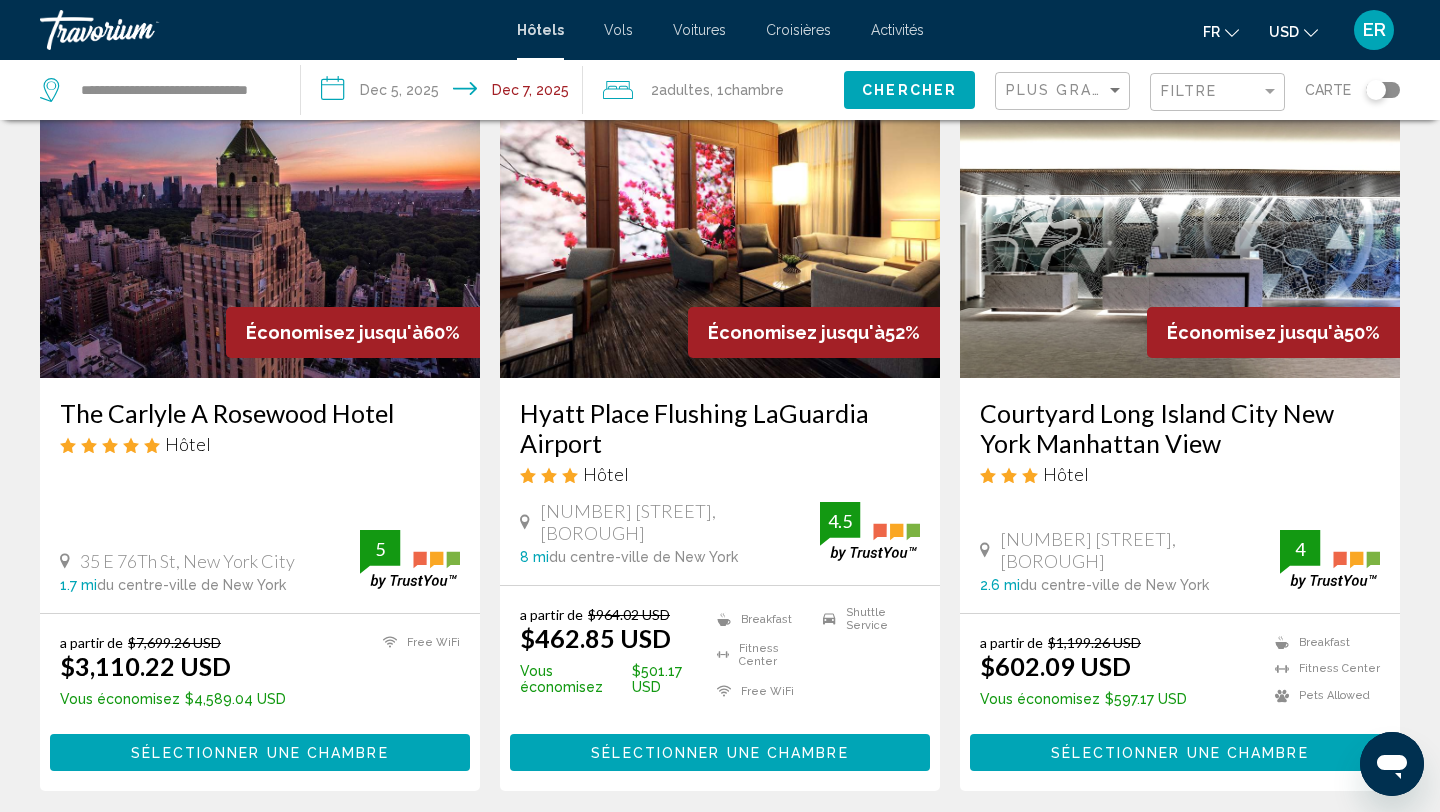 click on "a partir de $7,699.26 USD" at bounding box center (173, 642) 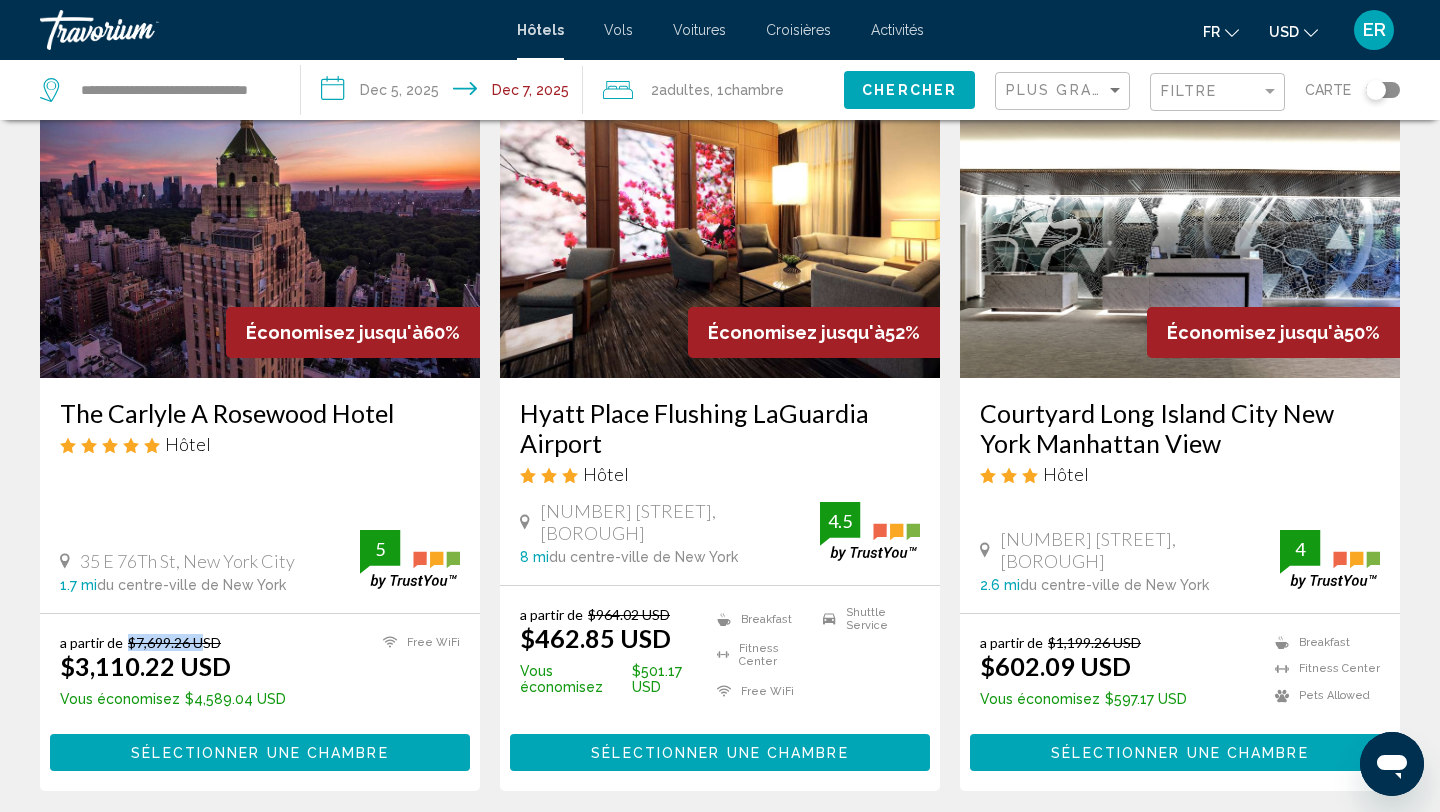 drag, startPoint x: 126, startPoint y: 643, endPoint x: 201, endPoint y: 645, distance: 75.026665 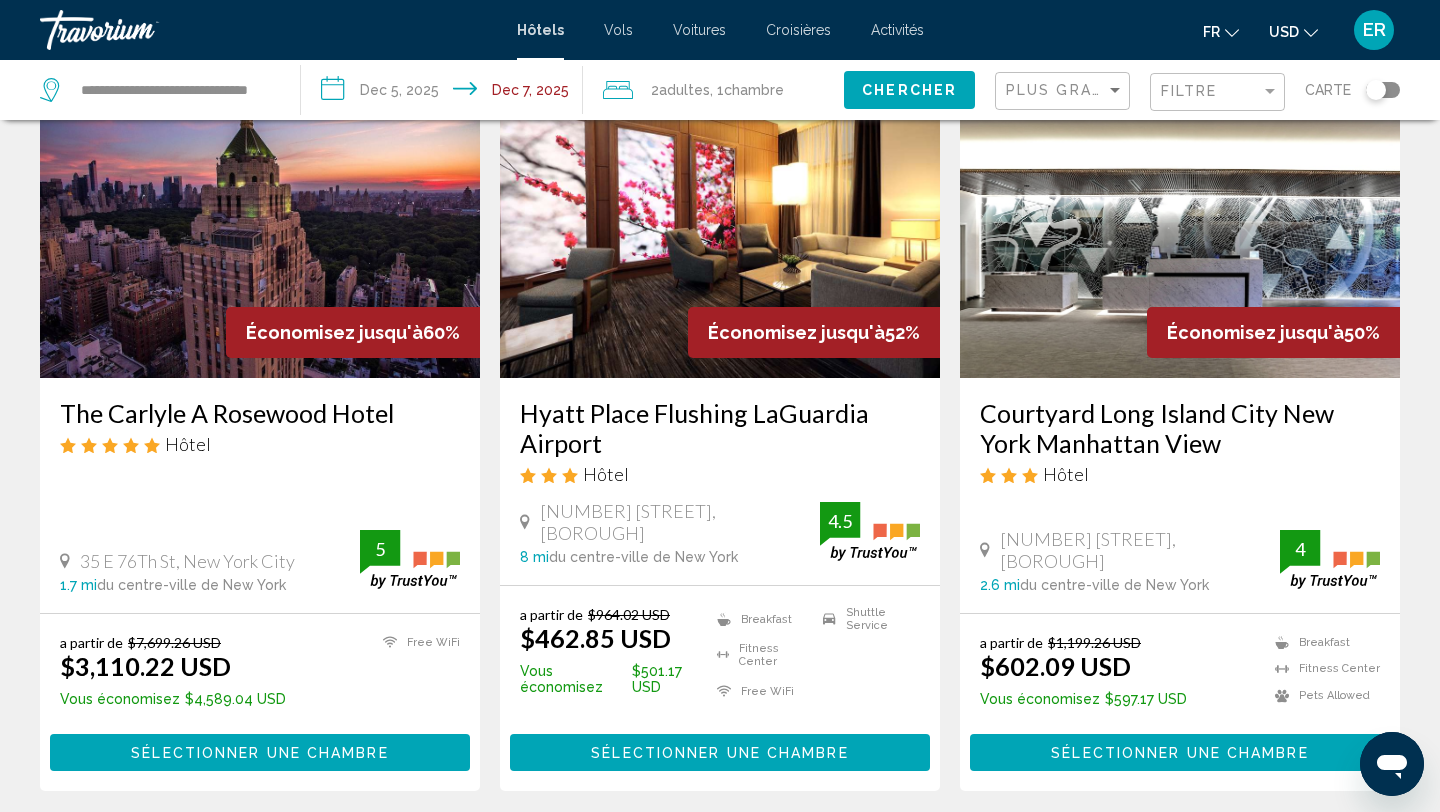 drag, startPoint x: 252, startPoint y: 334, endPoint x: 451, endPoint y: 335, distance: 199.00252 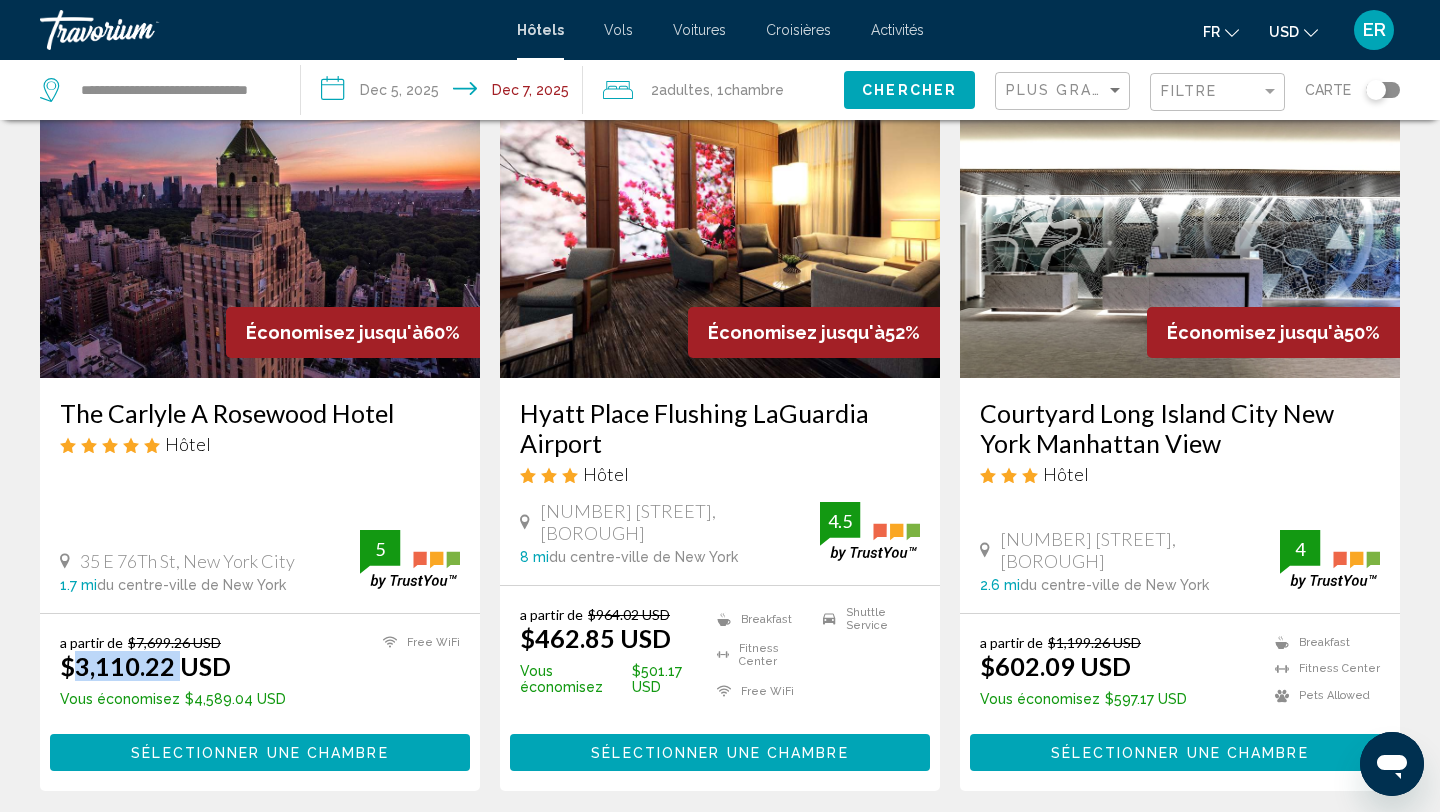 drag, startPoint x: 77, startPoint y: 667, endPoint x: 177, endPoint y: 667, distance: 100 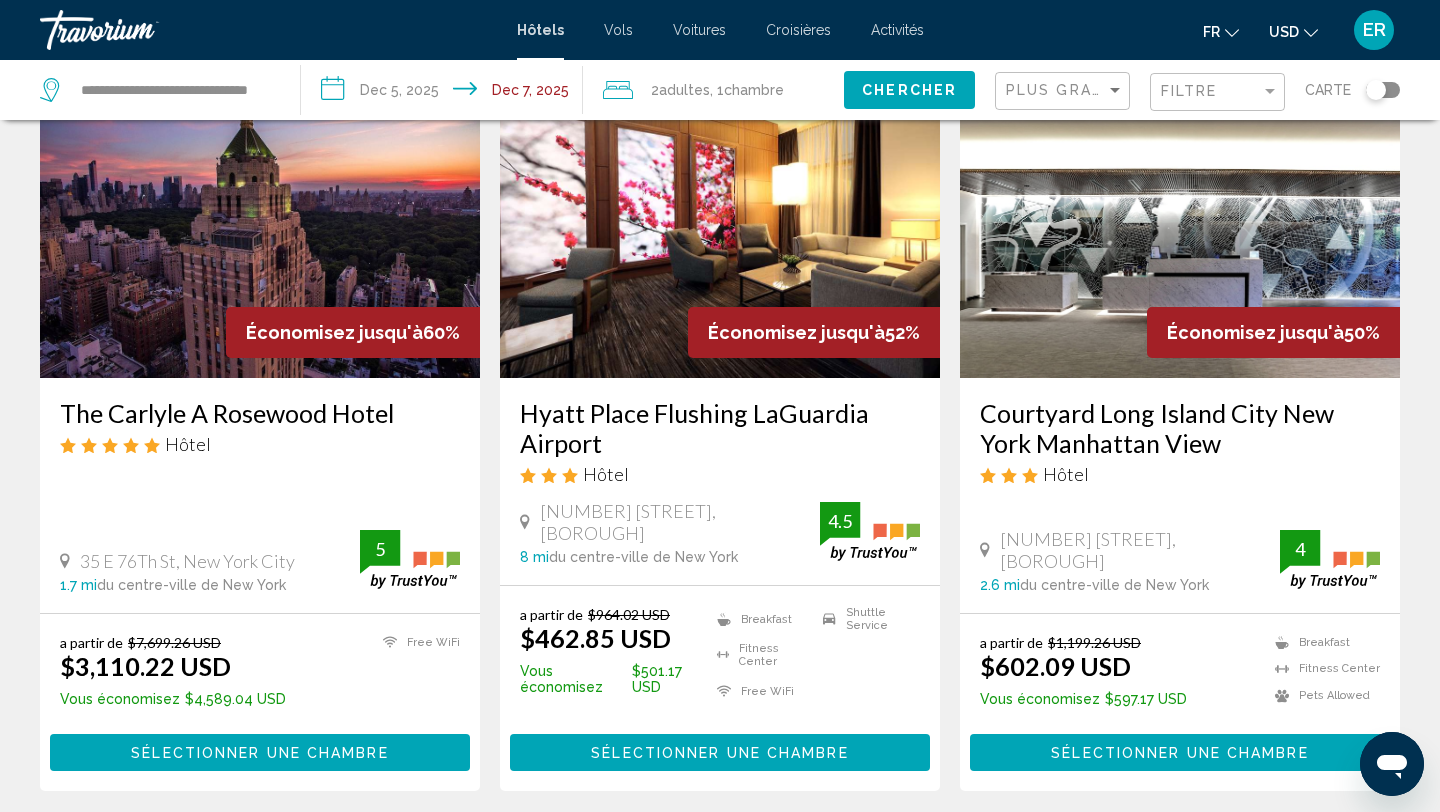 click on "The Carlyle A Rosewood Hotel
Hôtel
[NUMBER] [STREET], [CITY] [DISTANCE]  du centre-ville de New York de l'hôtel 5" at bounding box center [260, 495] 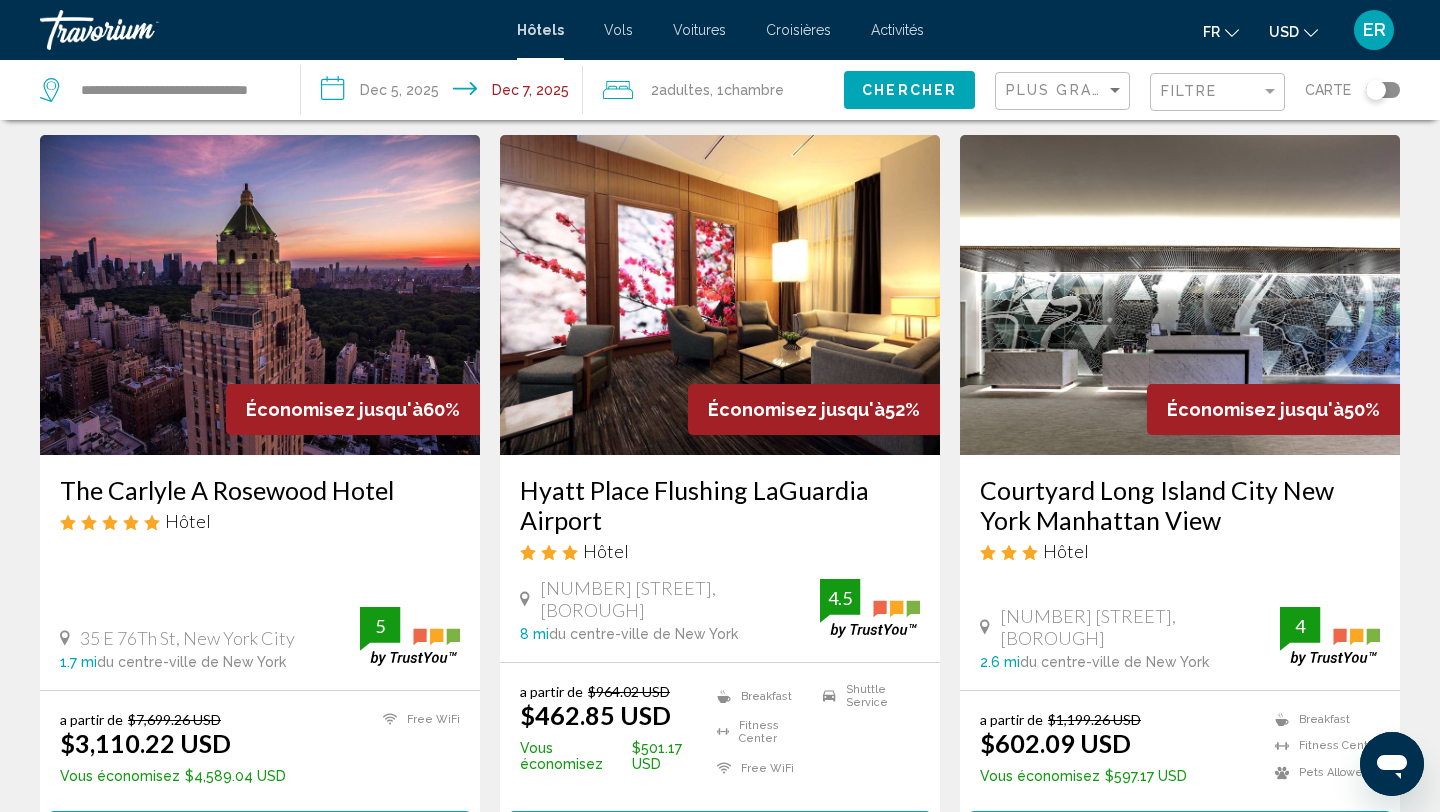 scroll, scrollTop: 54, scrollLeft: 0, axis: vertical 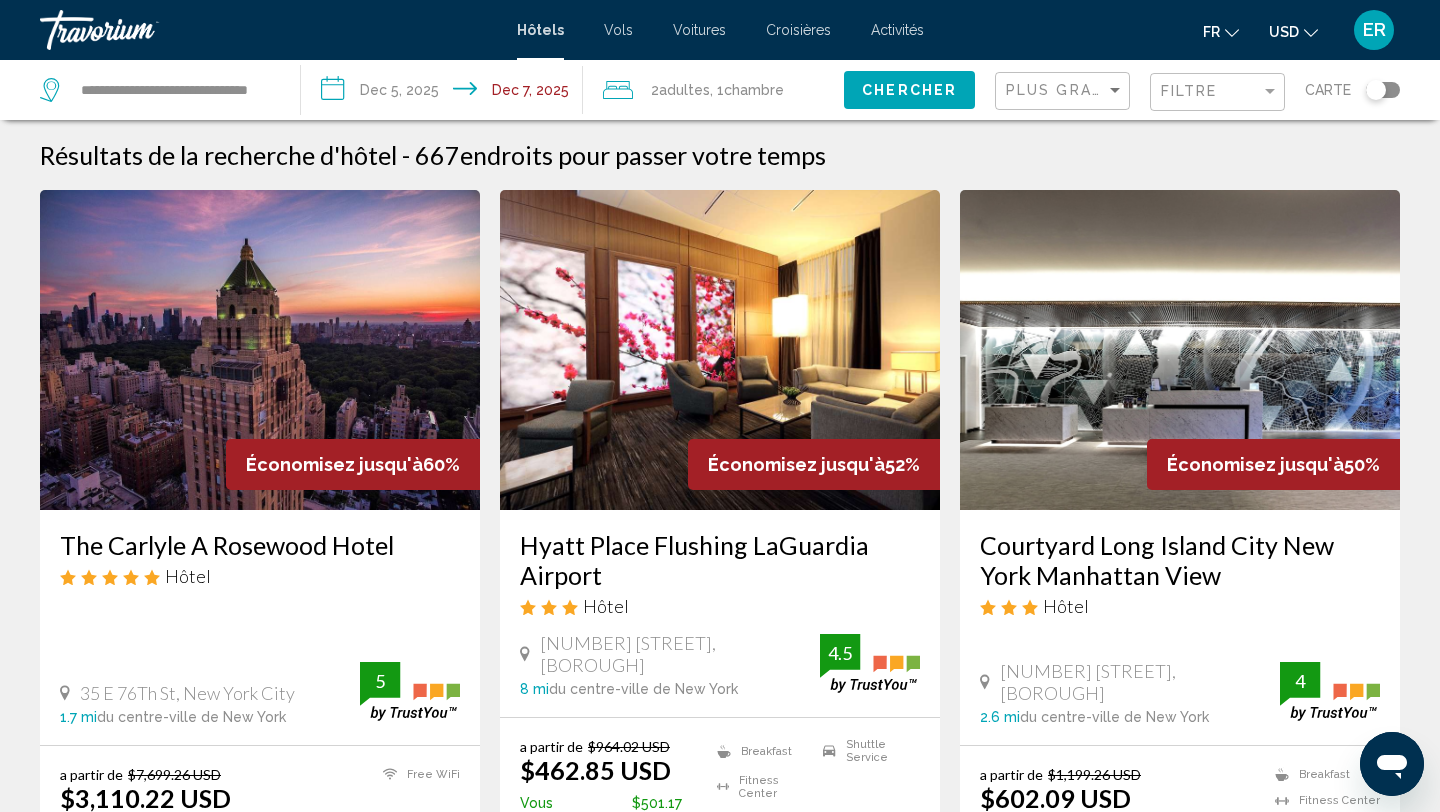 click at bounding box center [140, 30] 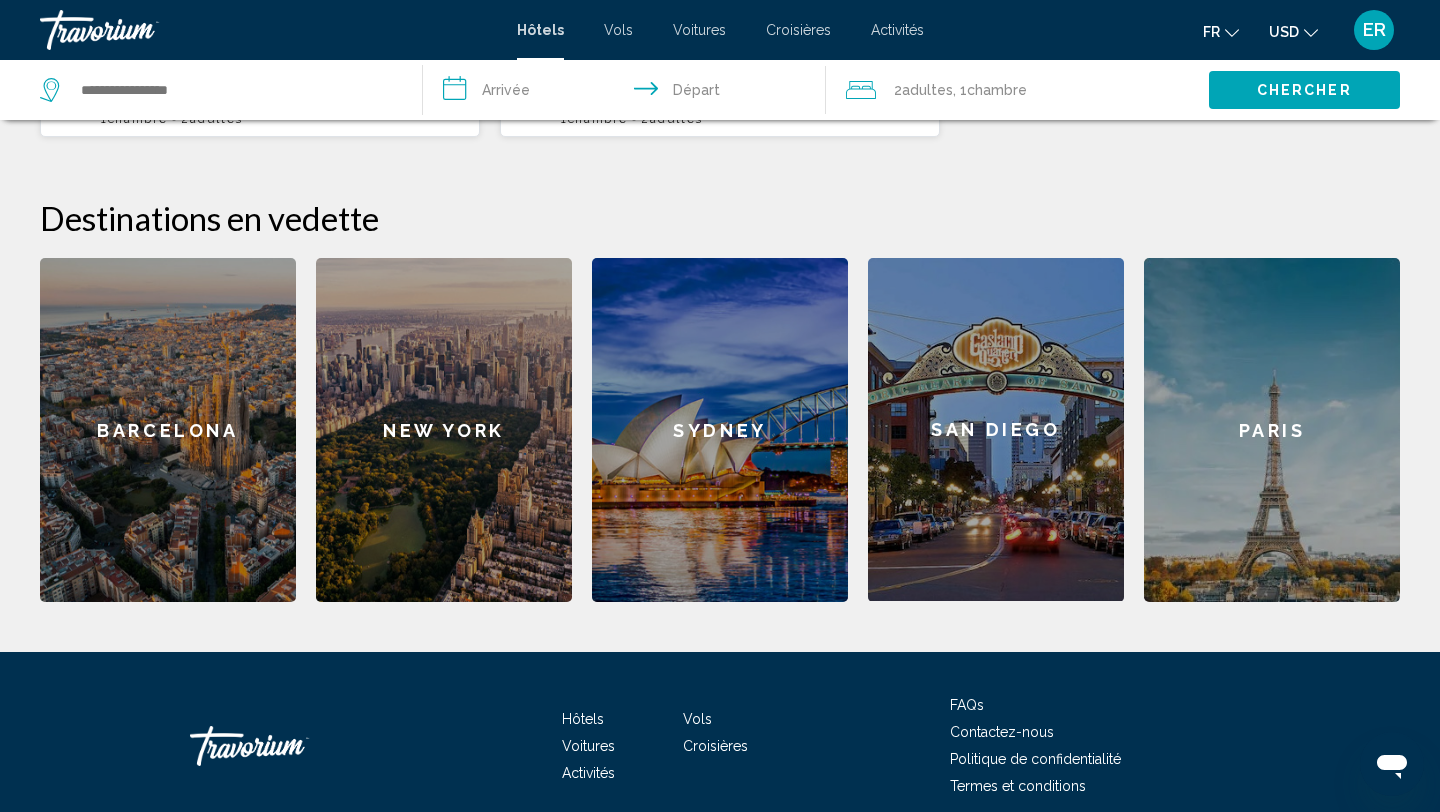 scroll, scrollTop: 776, scrollLeft: 0, axis: vertical 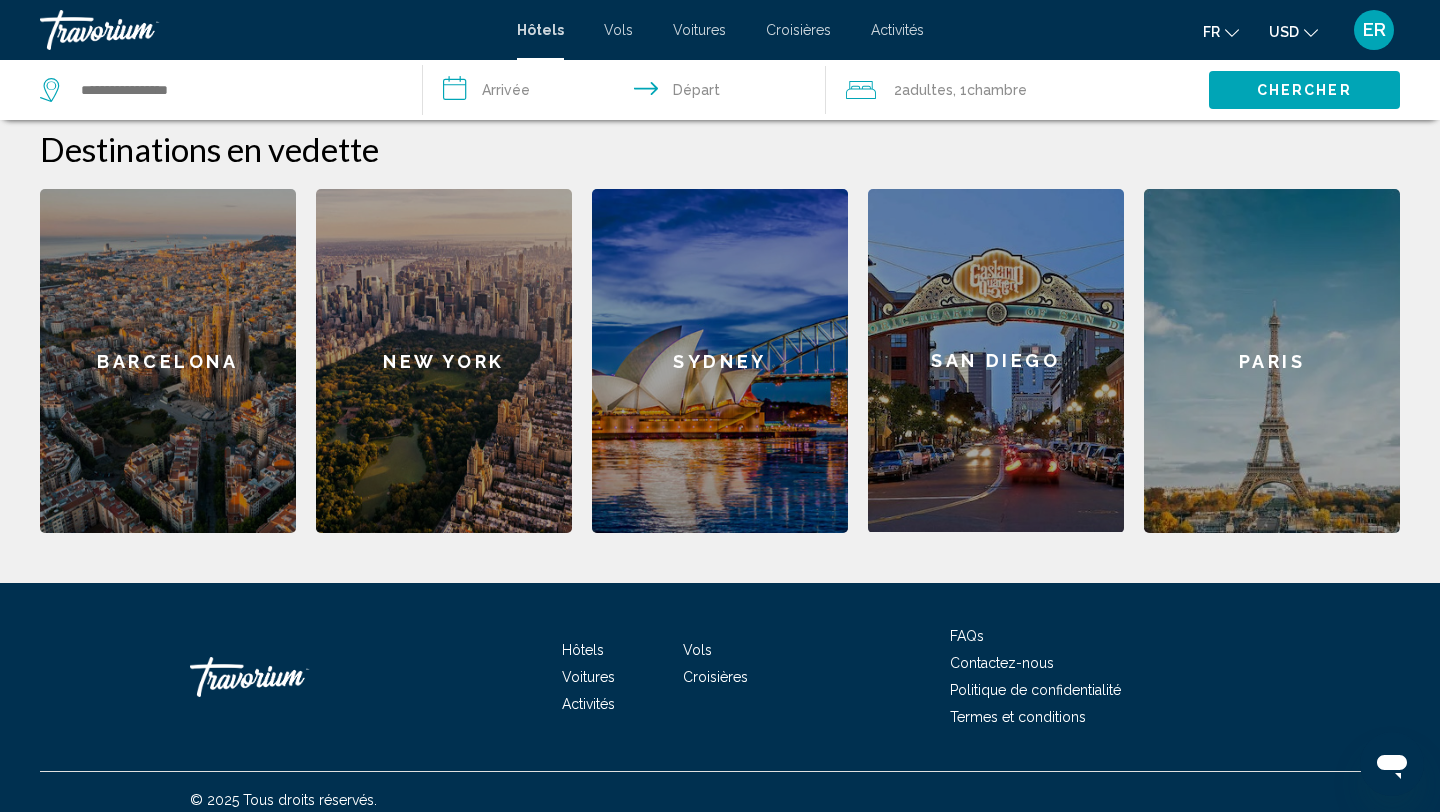 click on "New York" 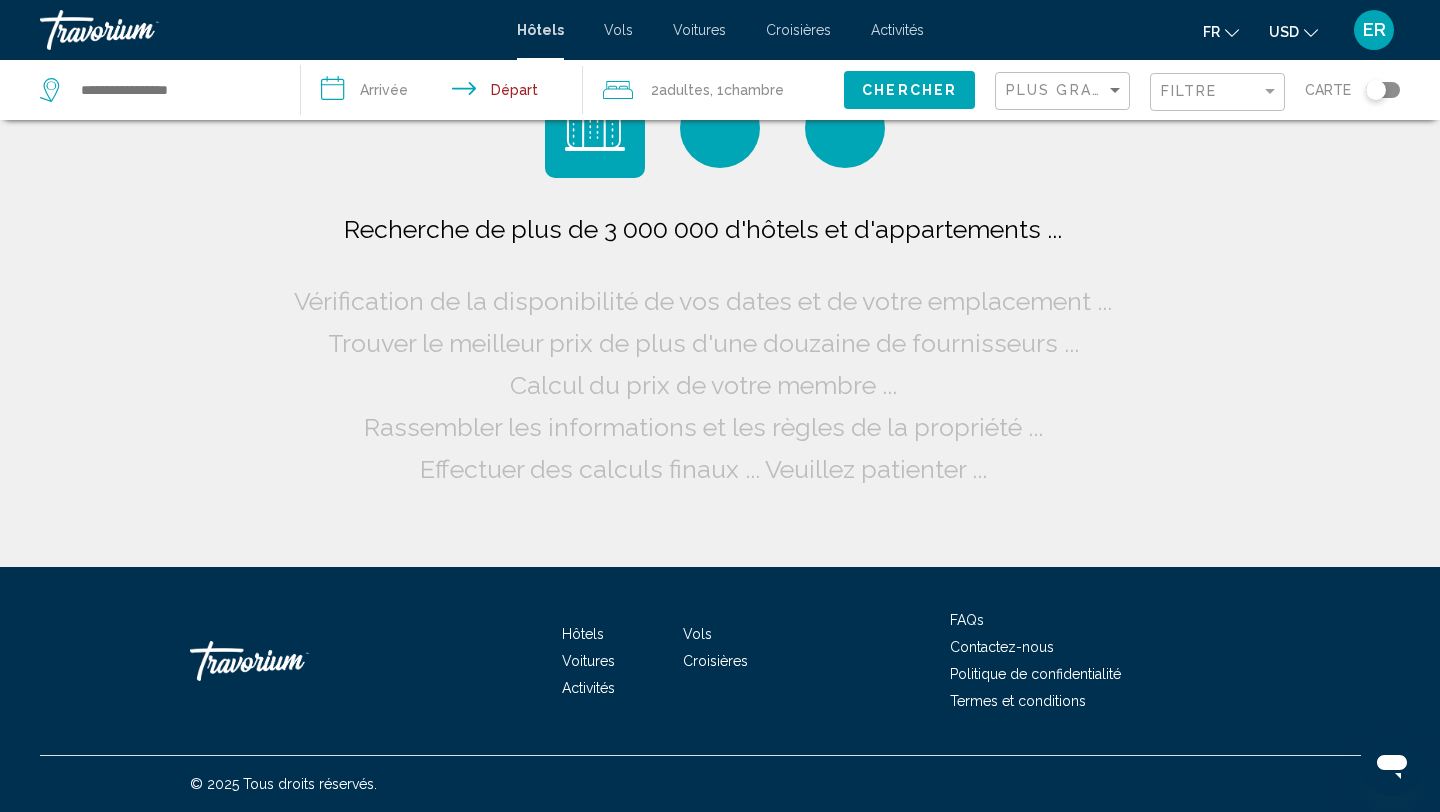 scroll, scrollTop: 0, scrollLeft: 0, axis: both 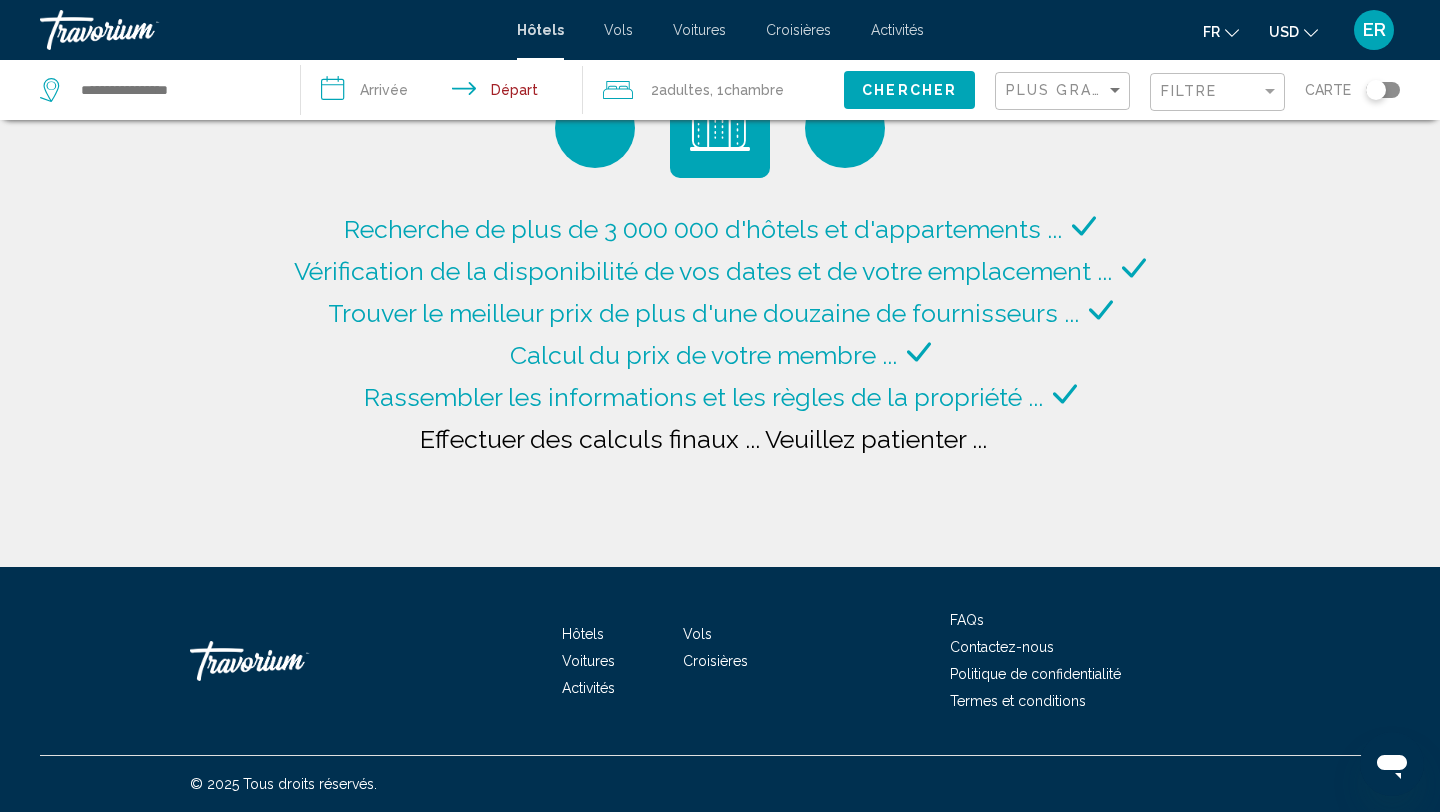 type on "**********" 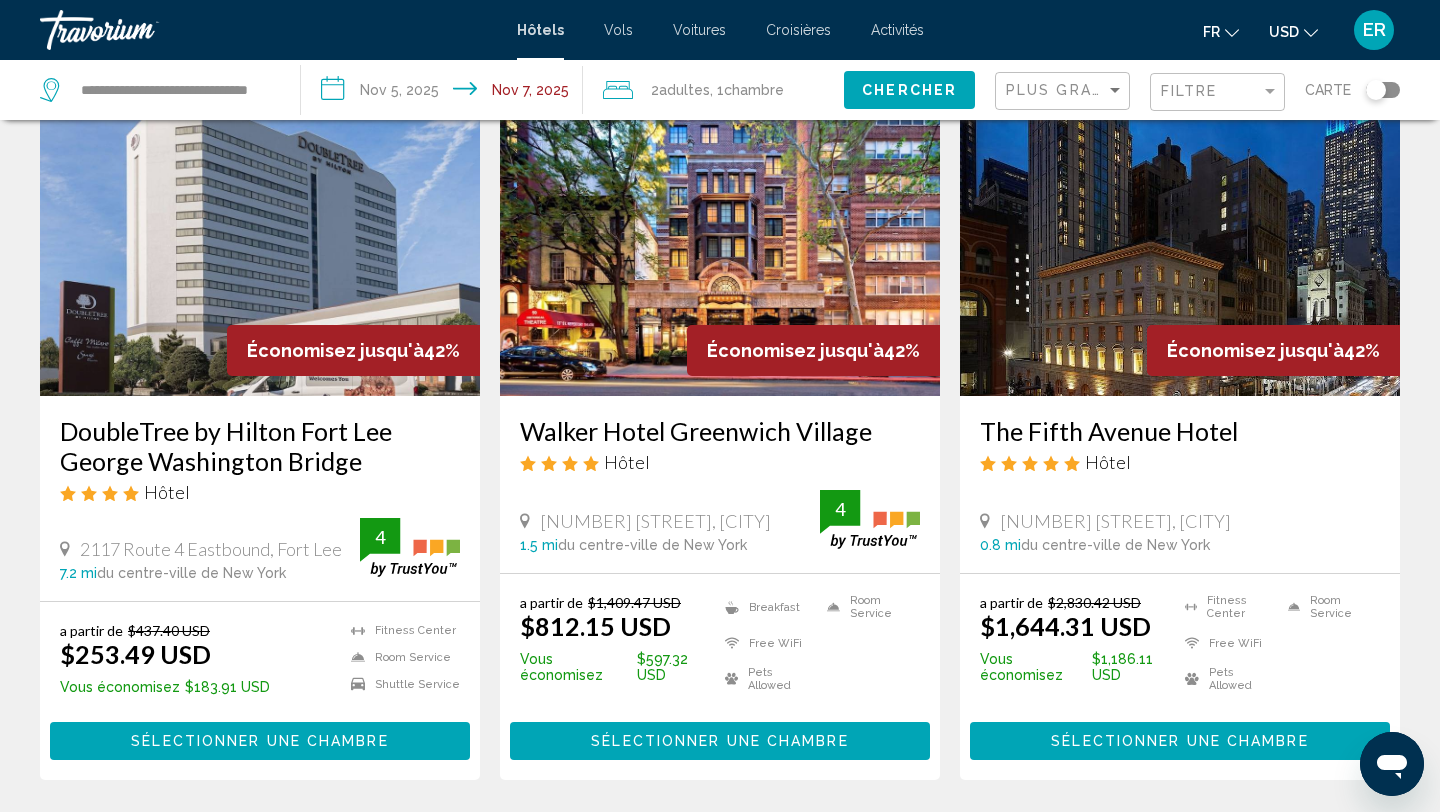 scroll, scrollTop: 106, scrollLeft: 0, axis: vertical 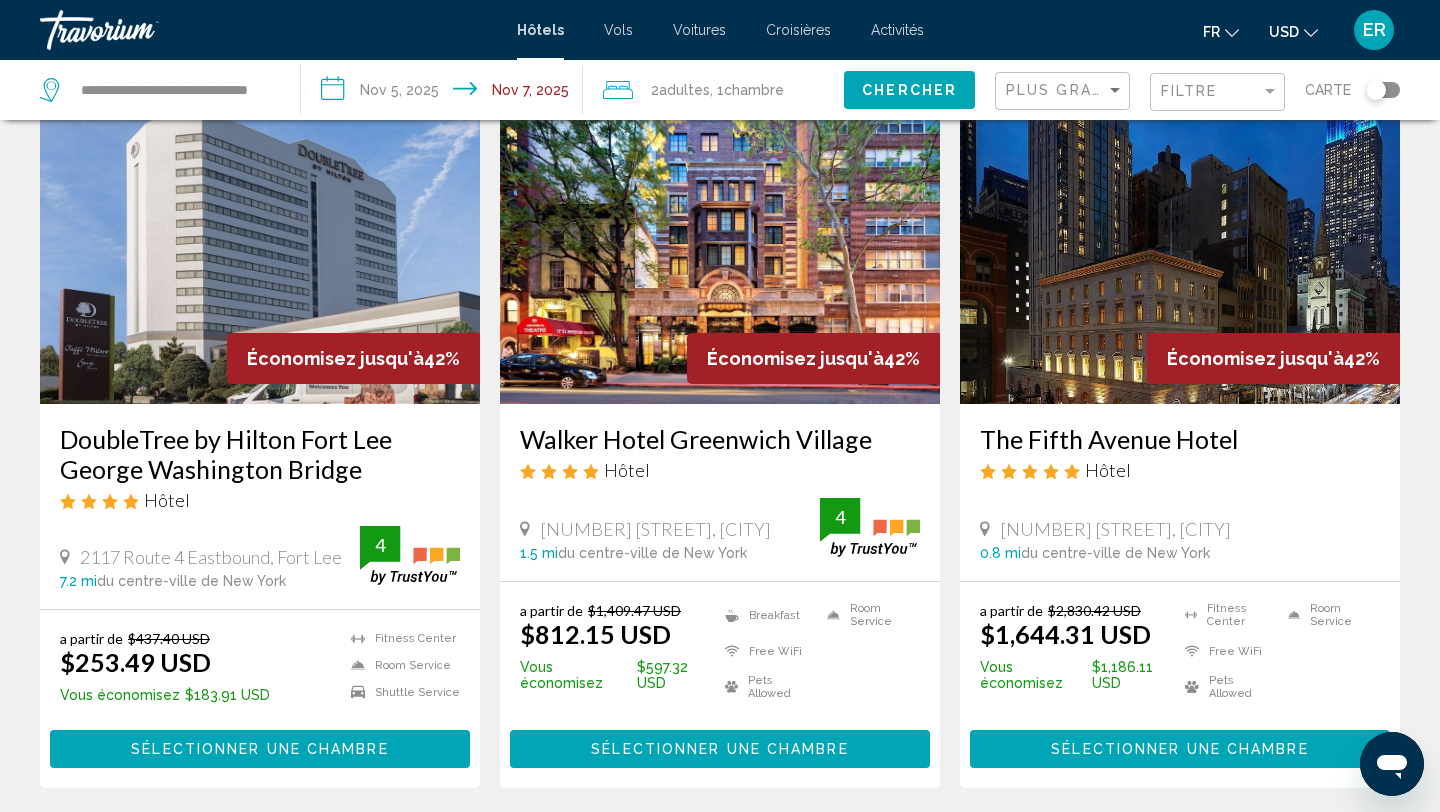click at bounding box center [140, 30] 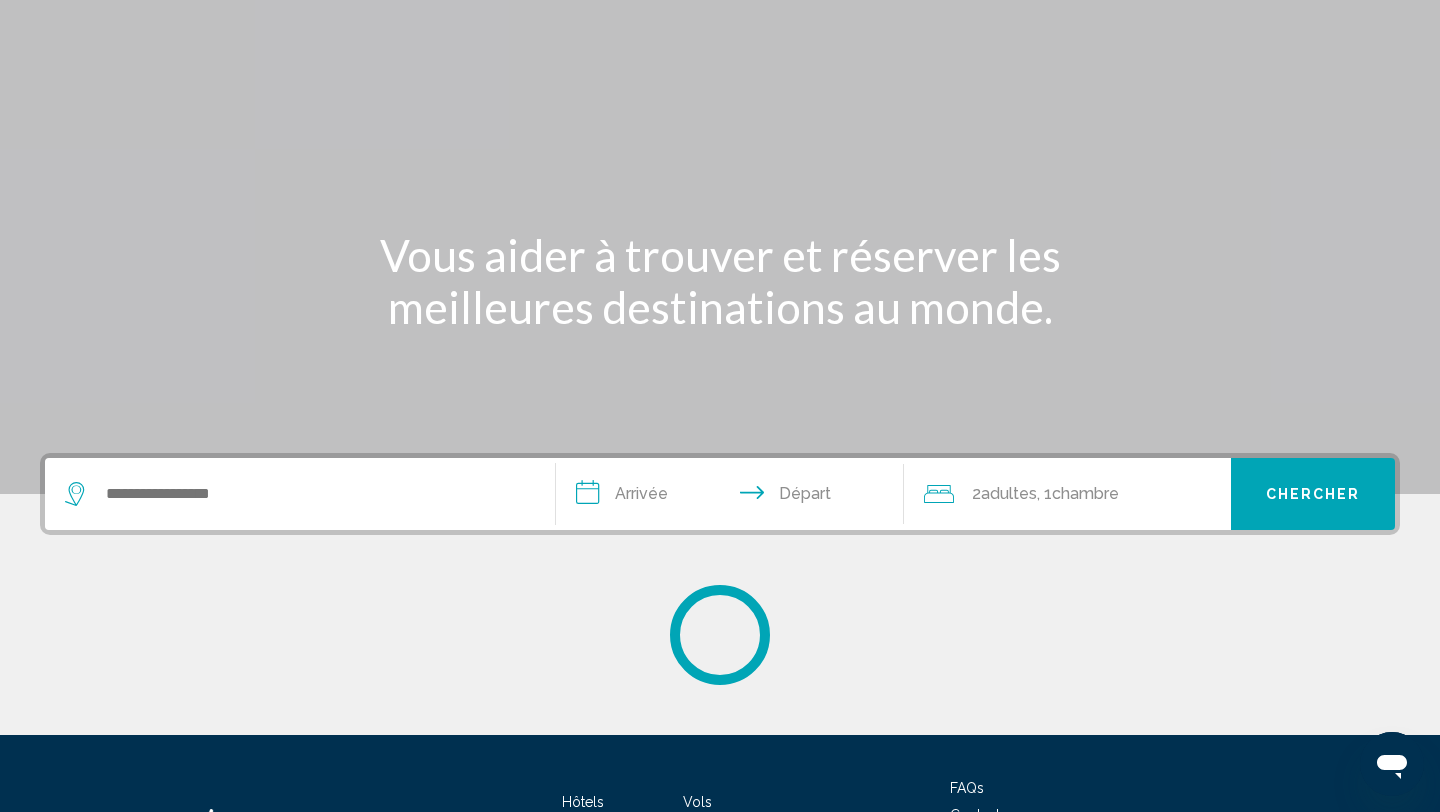 scroll, scrollTop: 0, scrollLeft: 0, axis: both 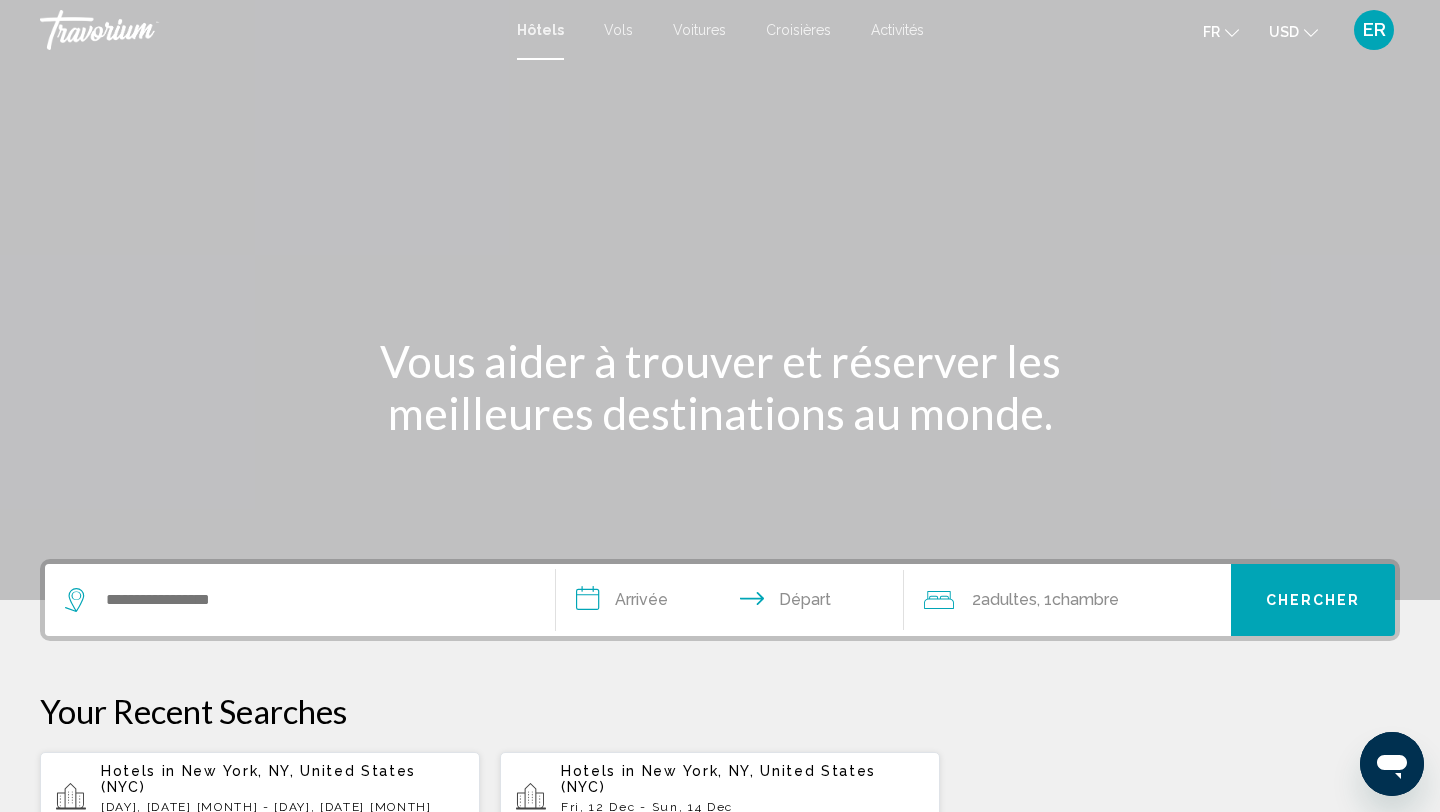 click at bounding box center (720, 300) 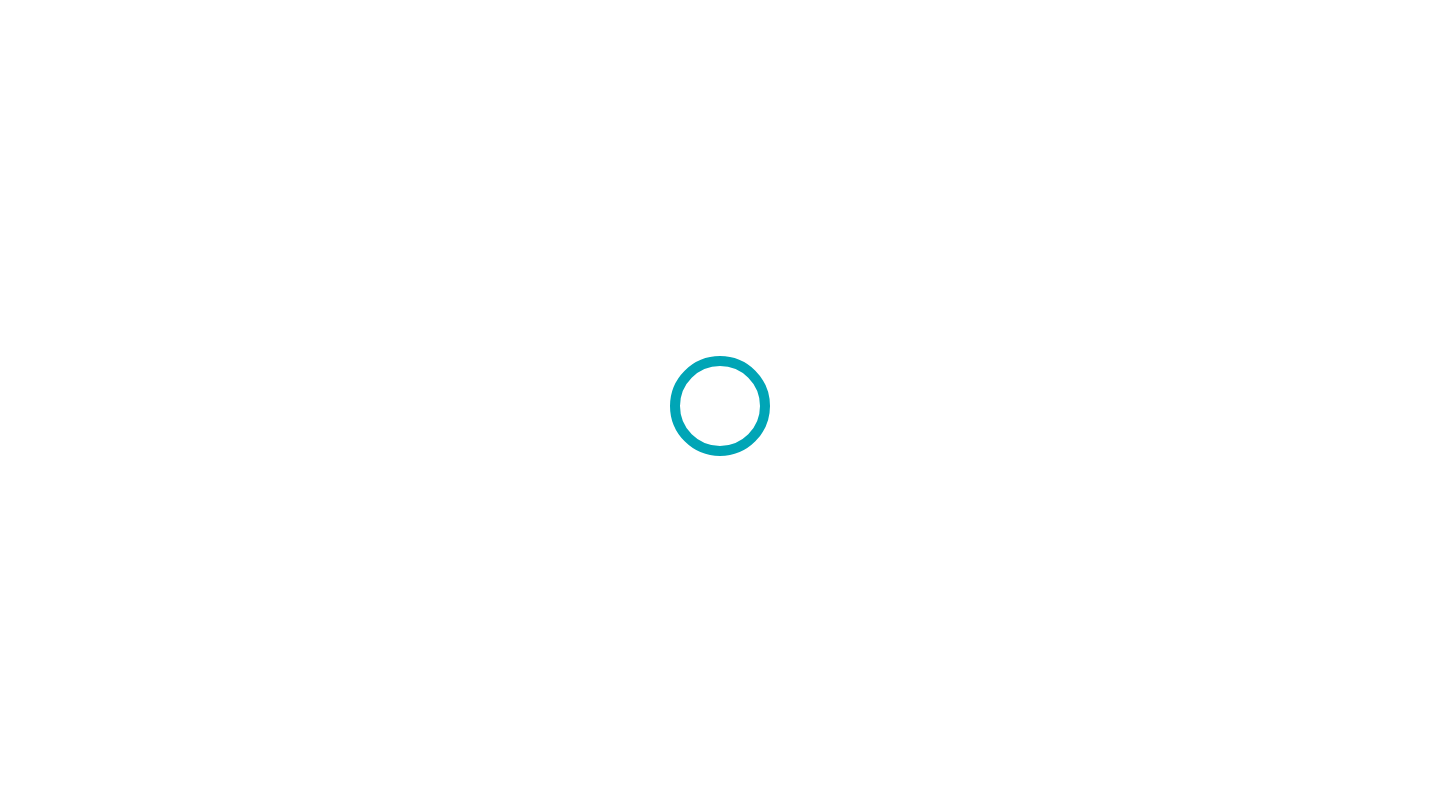 scroll, scrollTop: 0, scrollLeft: 0, axis: both 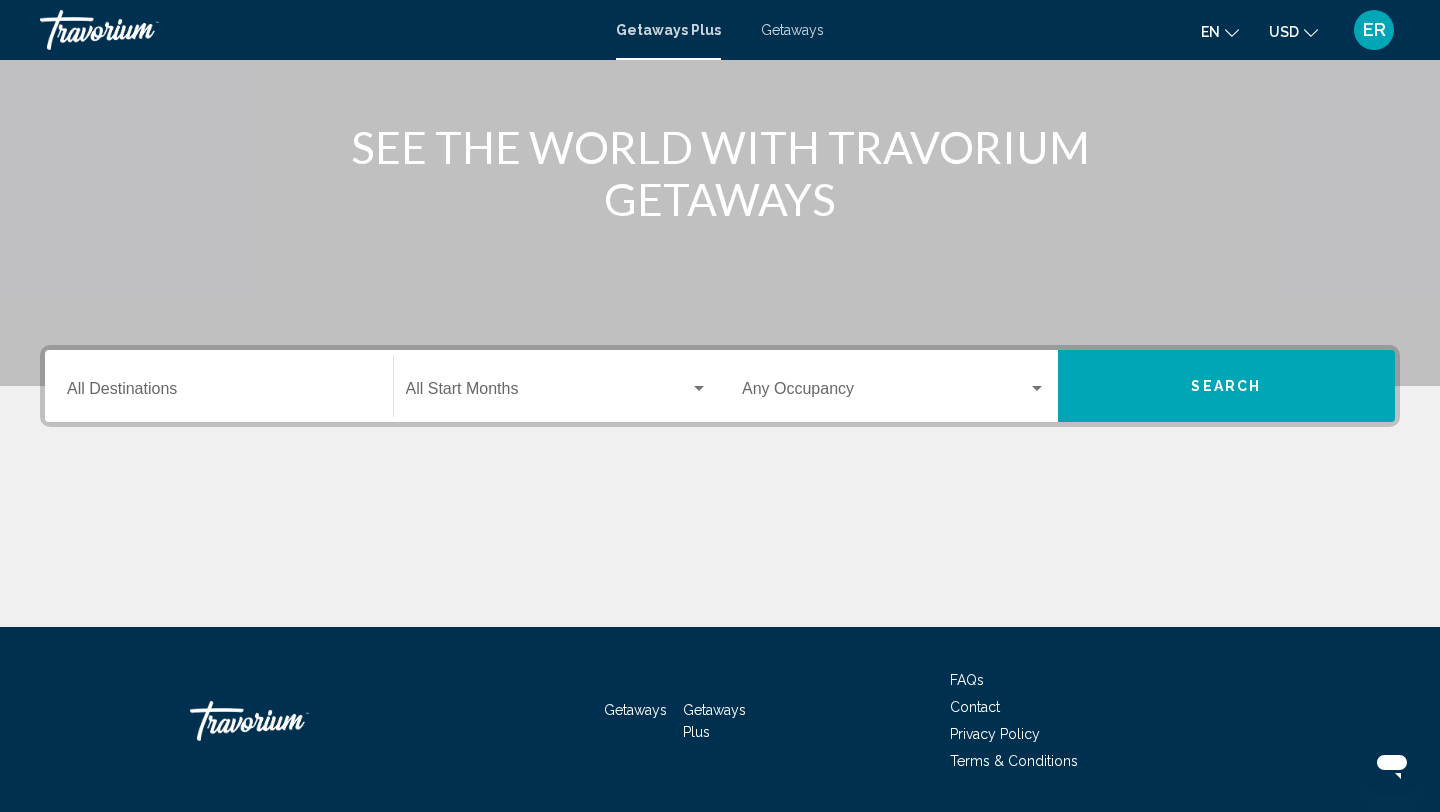 click on "Destination All Destinations" at bounding box center (219, 393) 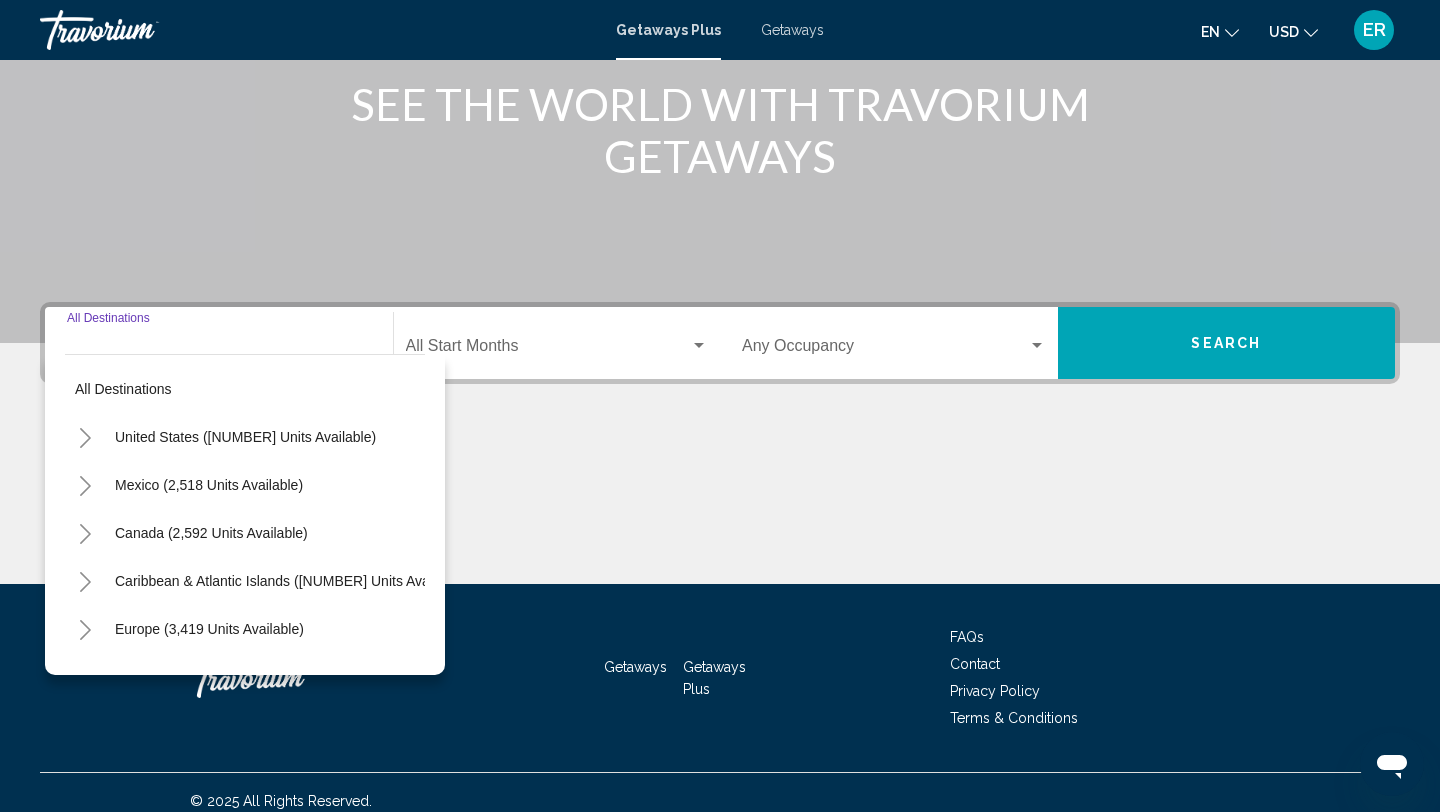 scroll, scrollTop: 274, scrollLeft: 0, axis: vertical 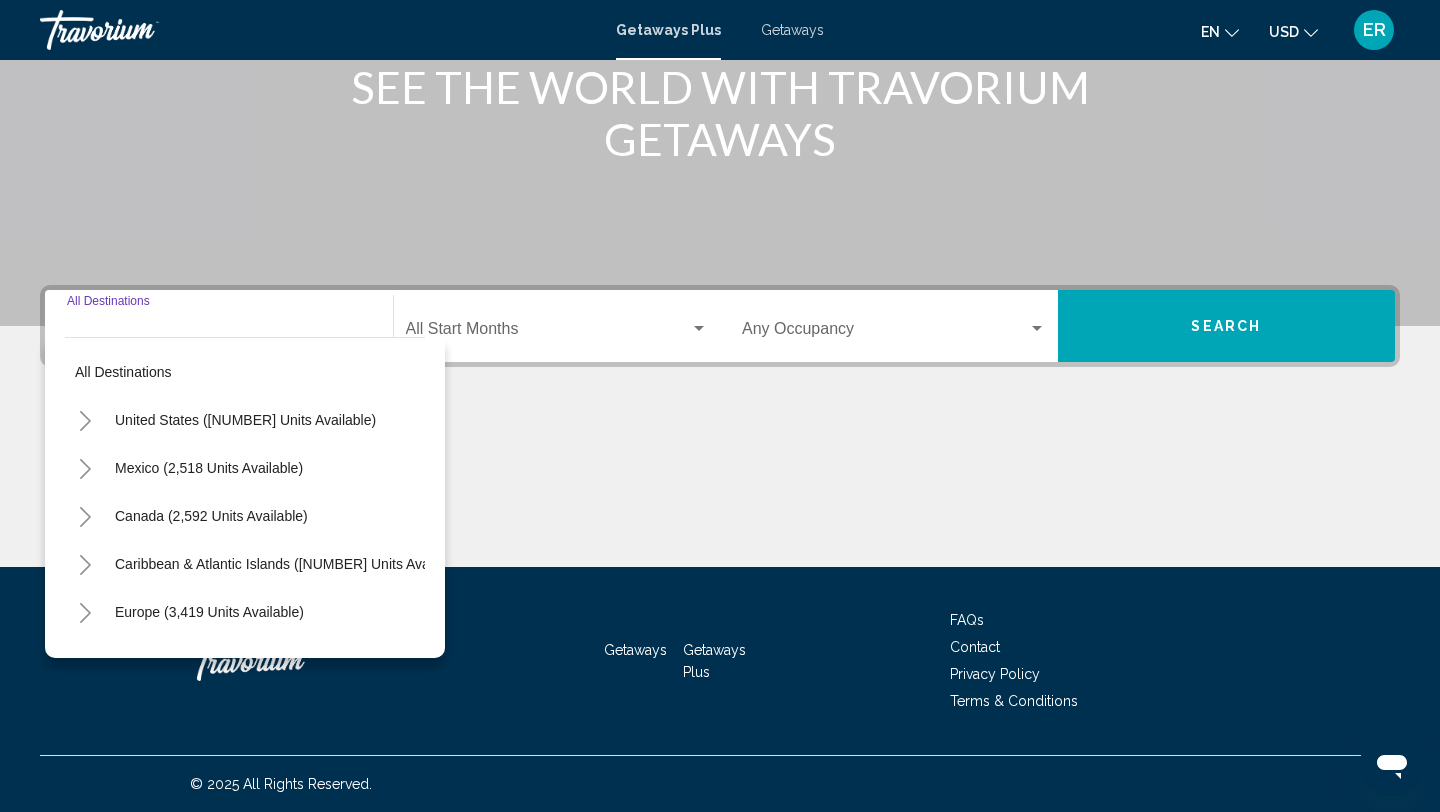 click 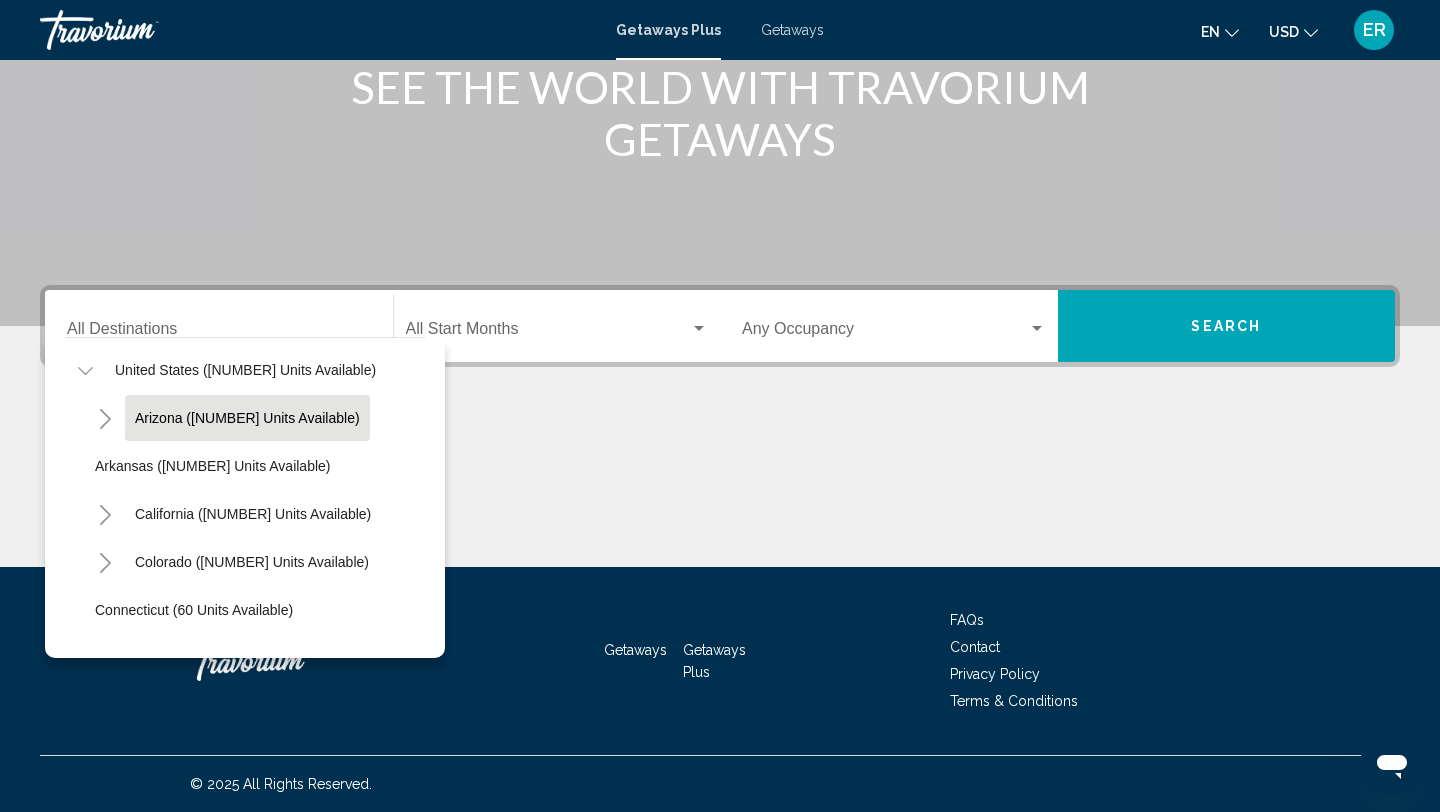 scroll, scrollTop: 52, scrollLeft: 0, axis: vertical 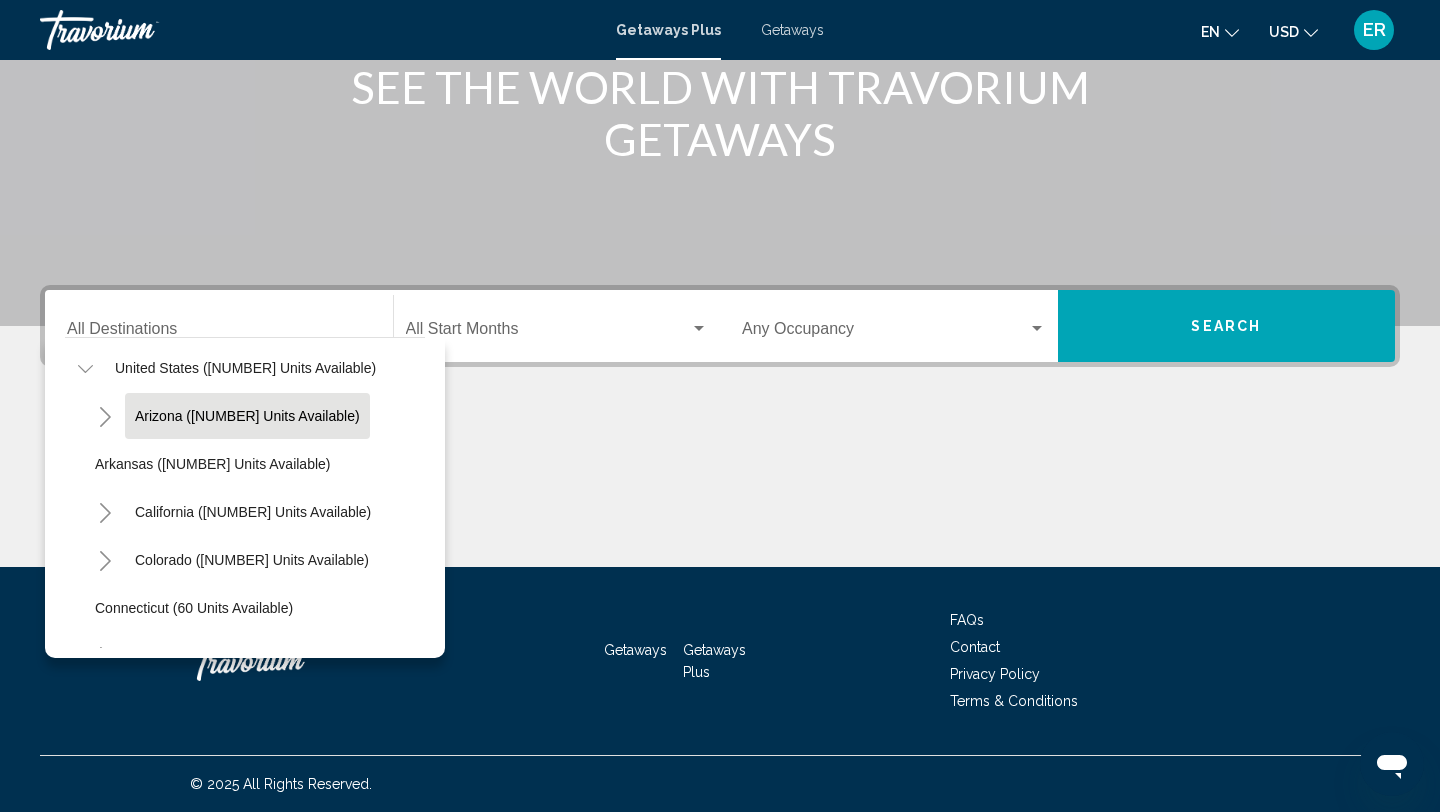 click on "Arizona (1,178 units available)" 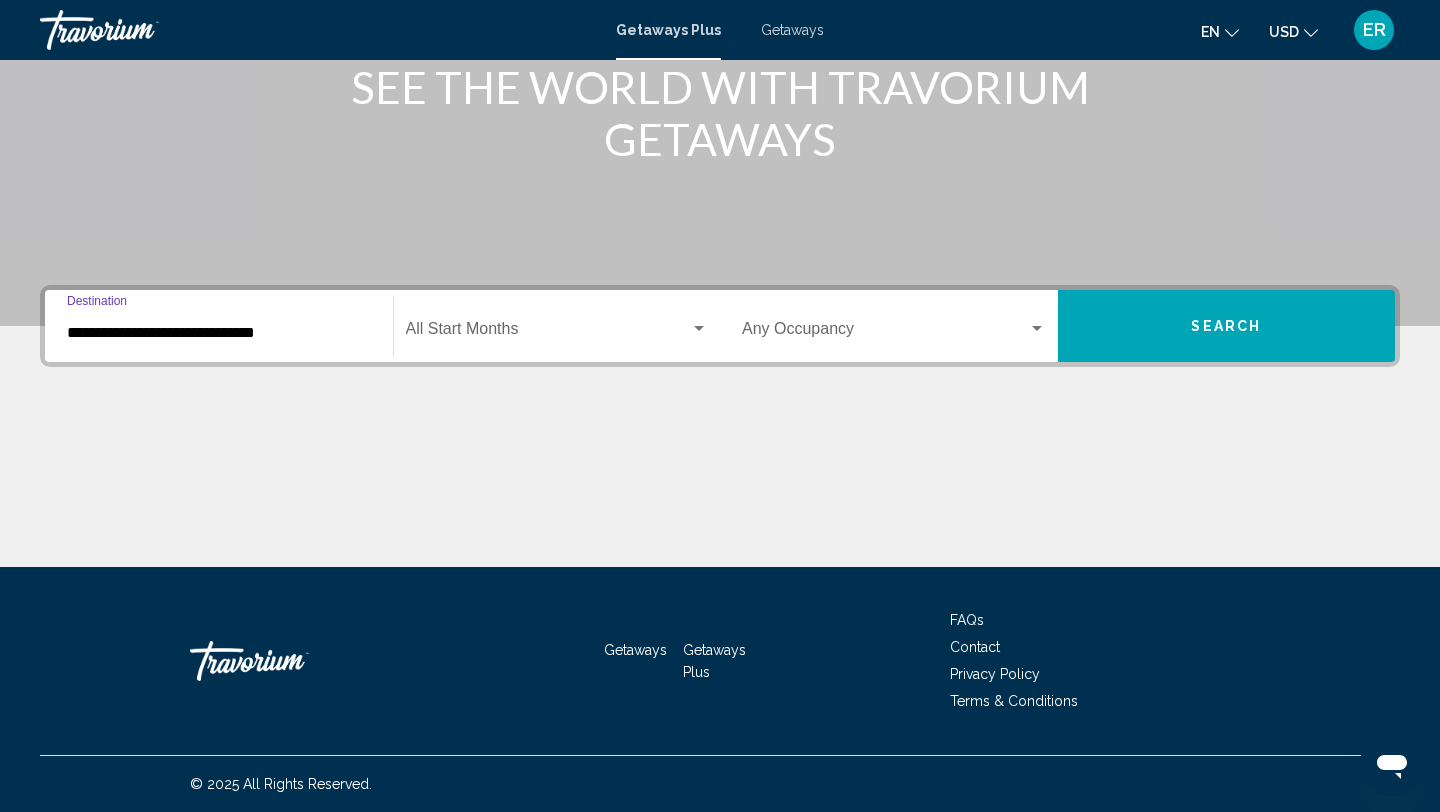 click at bounding box center [548, 333] 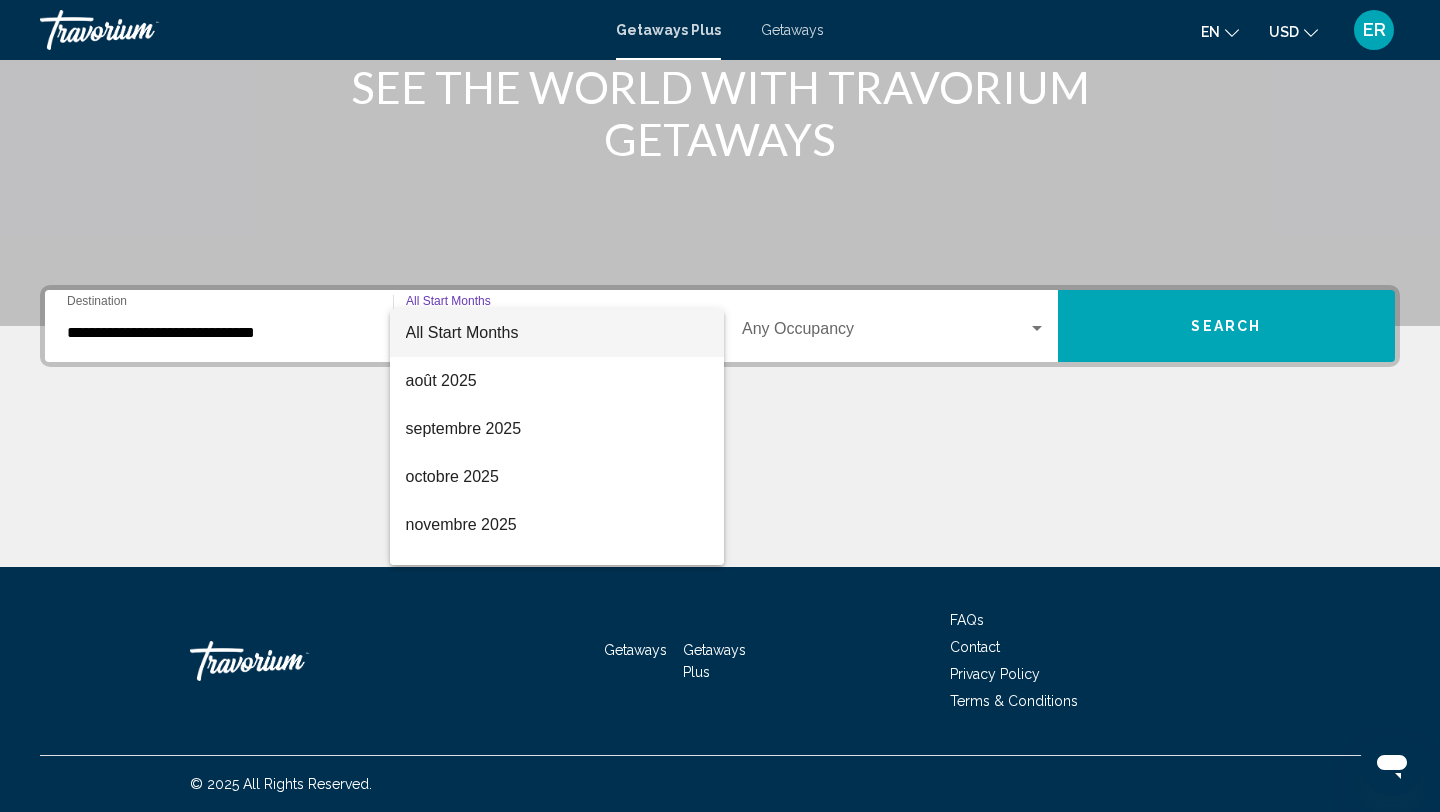 click on "All Start Months" at bounding box center (462, 332) 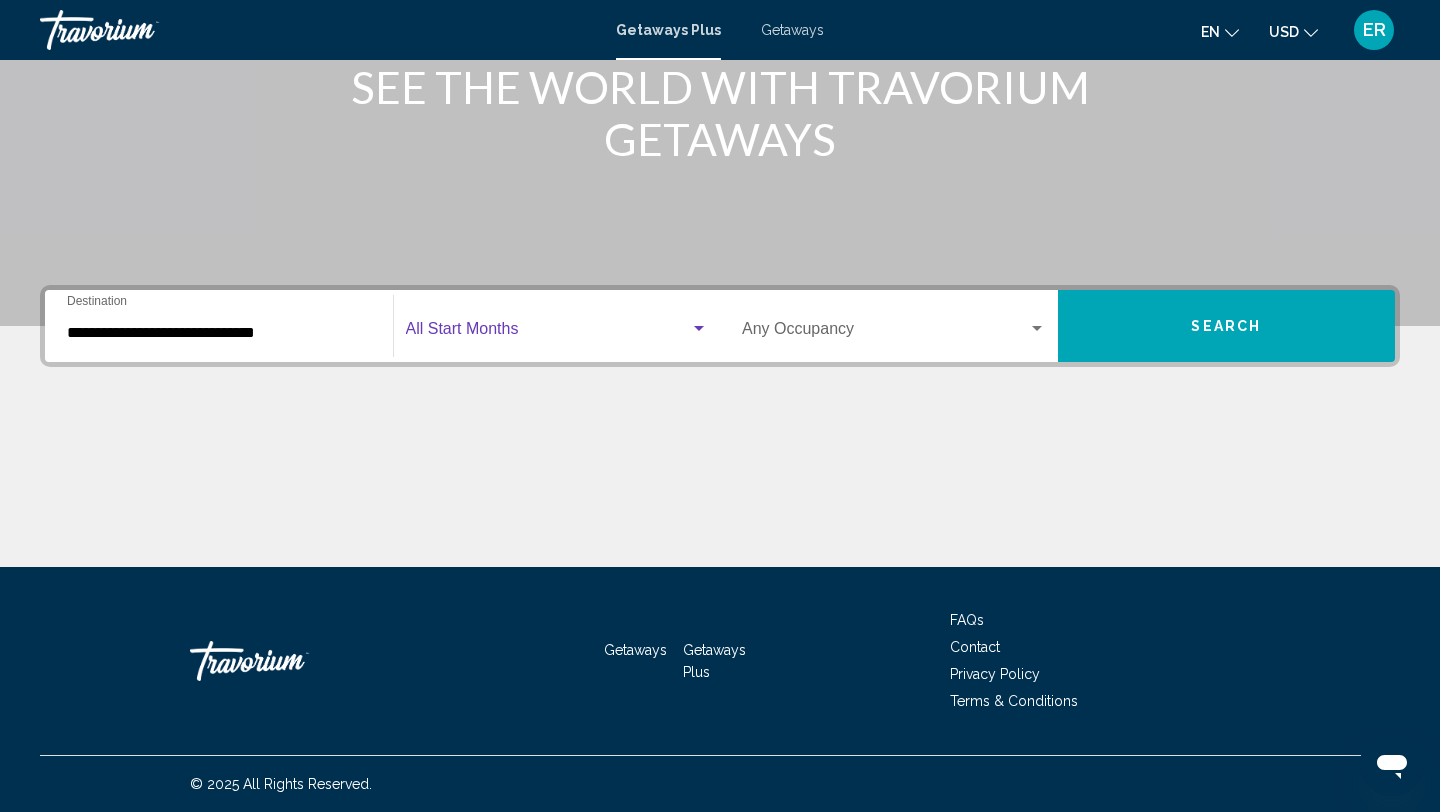 click at bounding box center (885, 333) 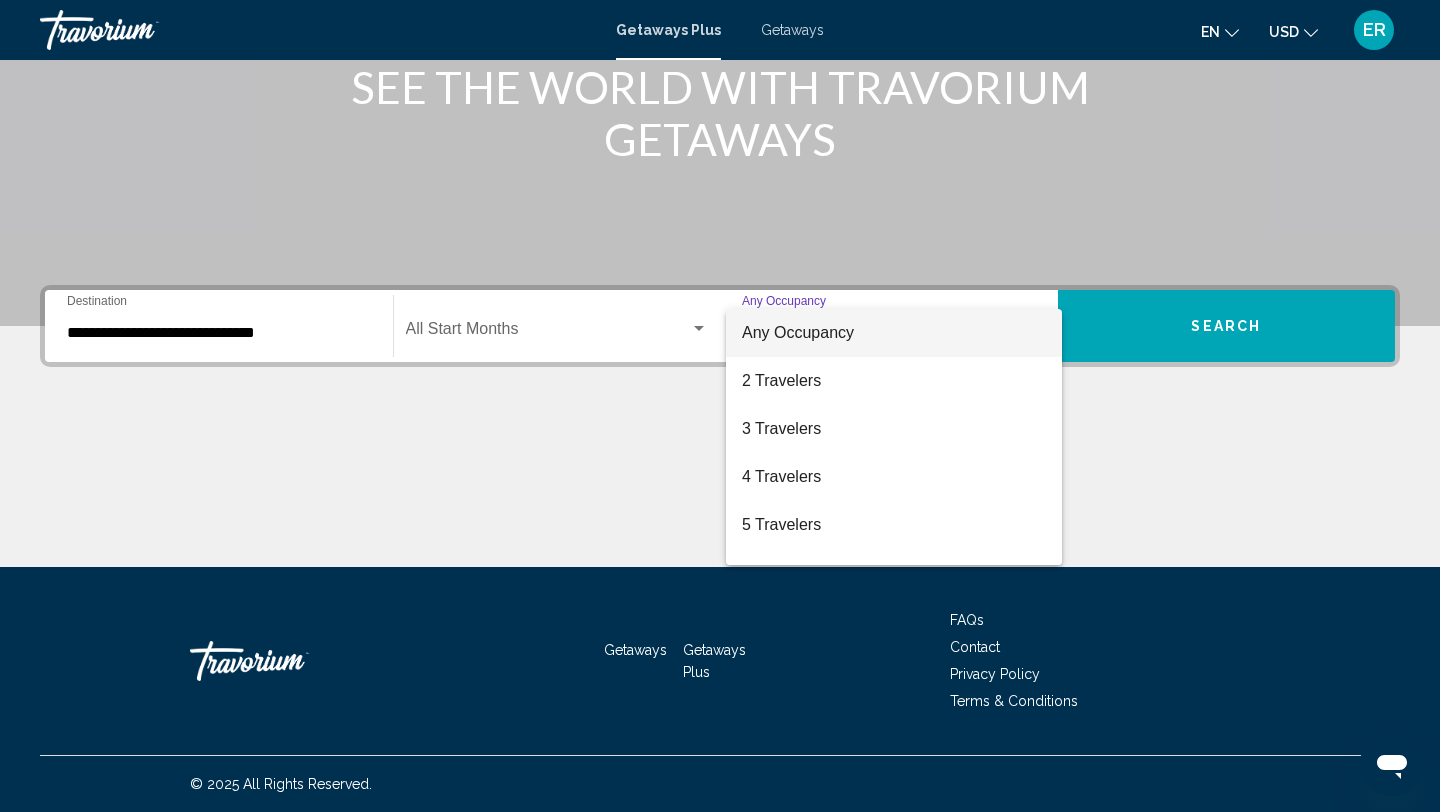 click on "Any Occupancy" at bounding box center [894, 333] 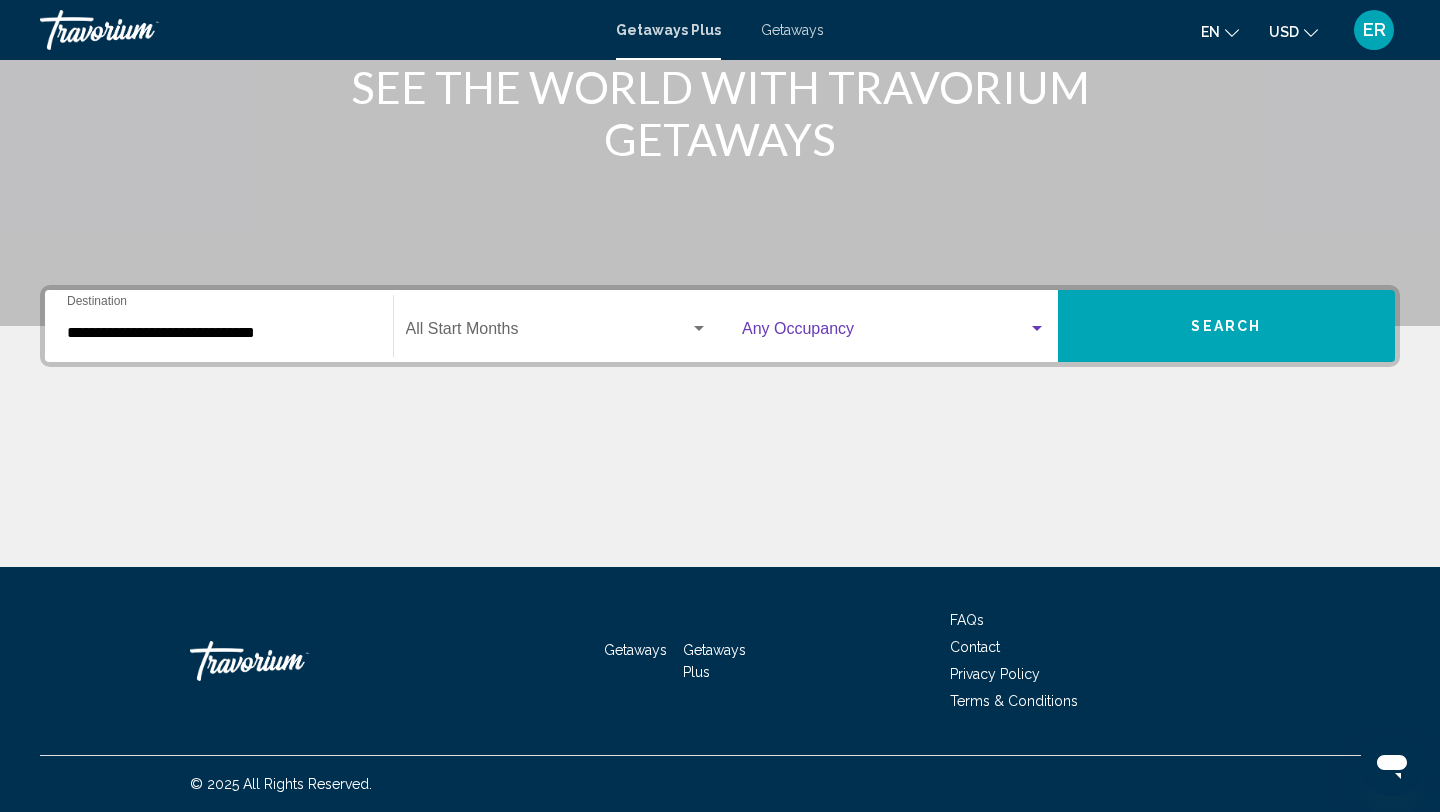 click on "Search" at bounding box center [1227, 326] 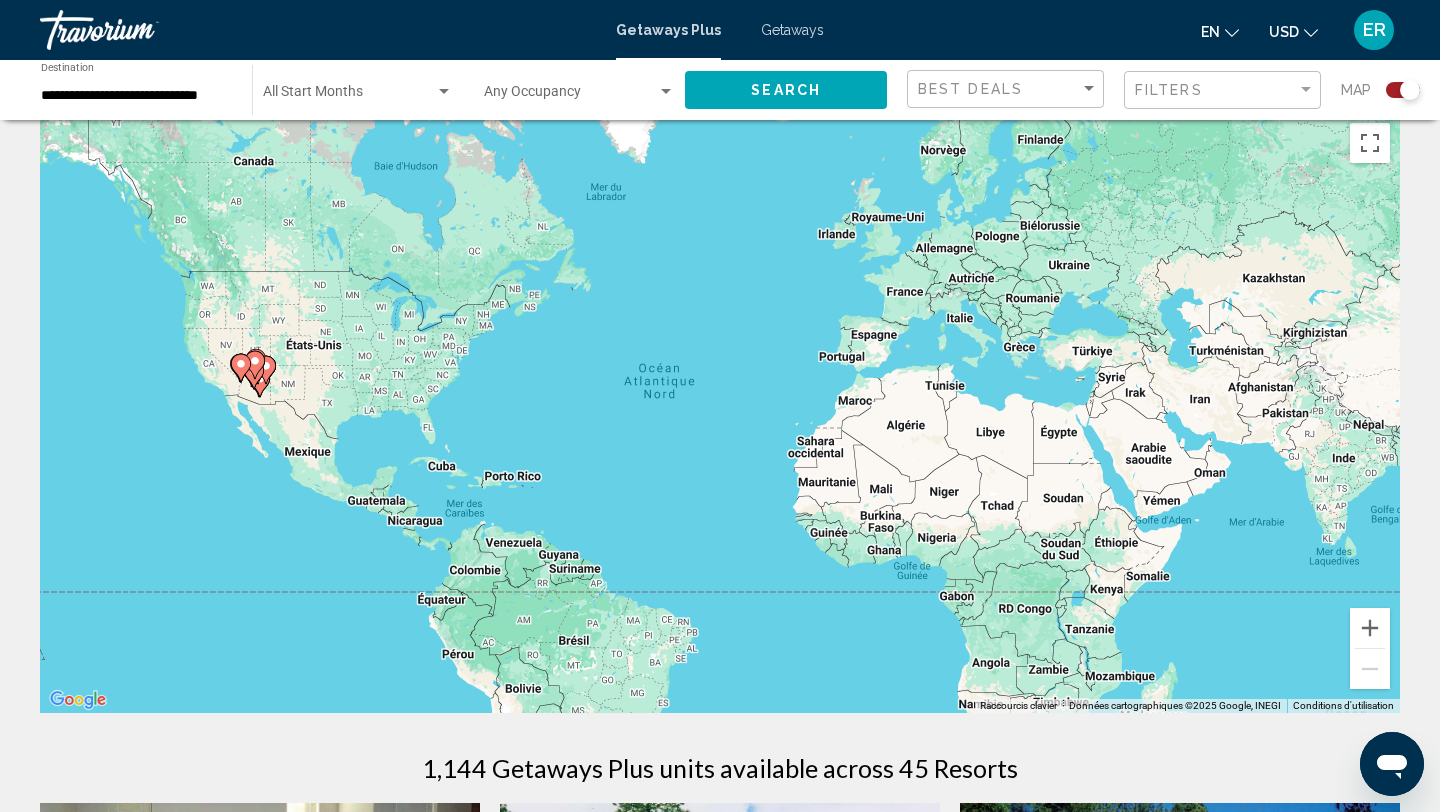 scroll, scrollTop: 29, scrollLeft: 0, axis: vertical 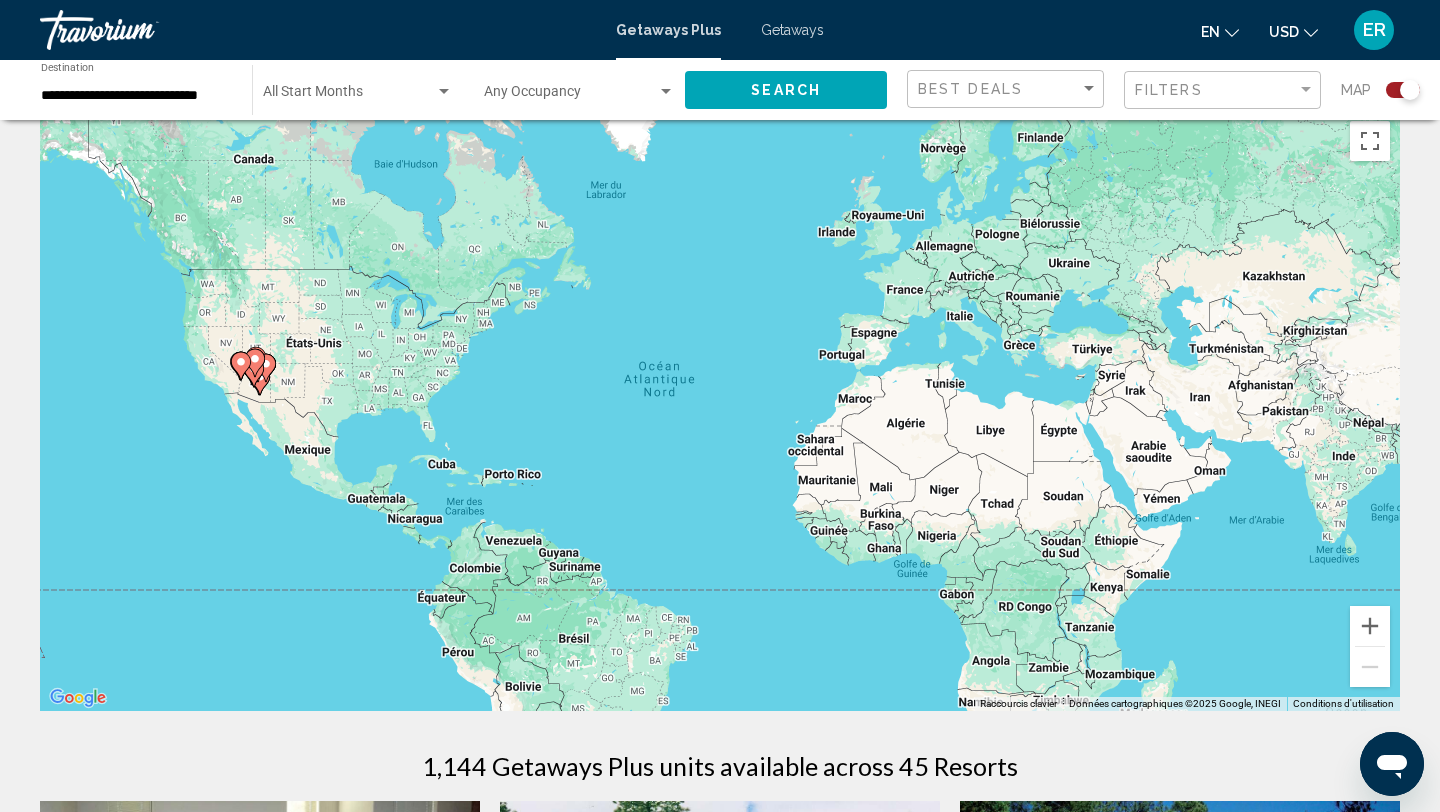 click at bounding box center [570, 96] 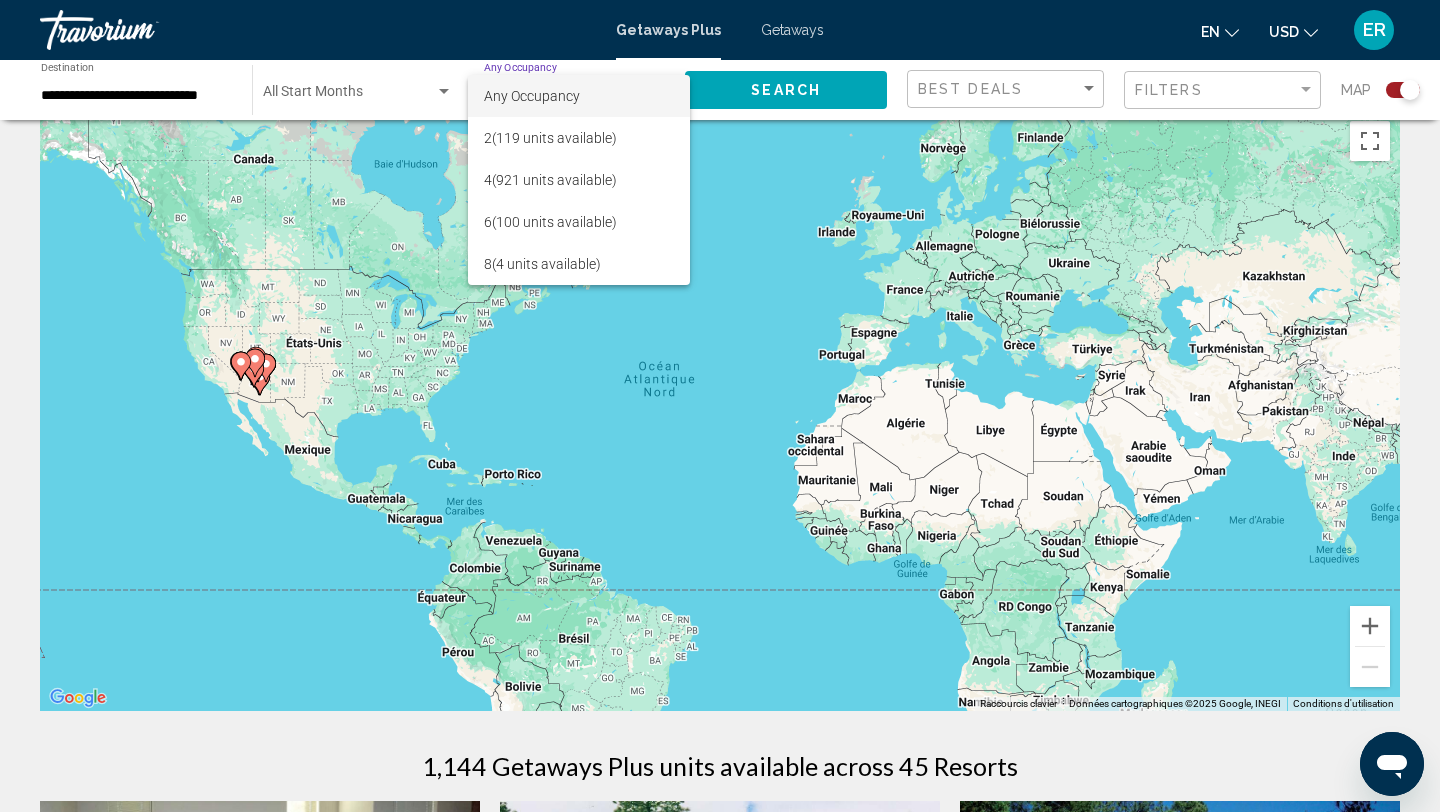 click at bounding box center (720, 406) 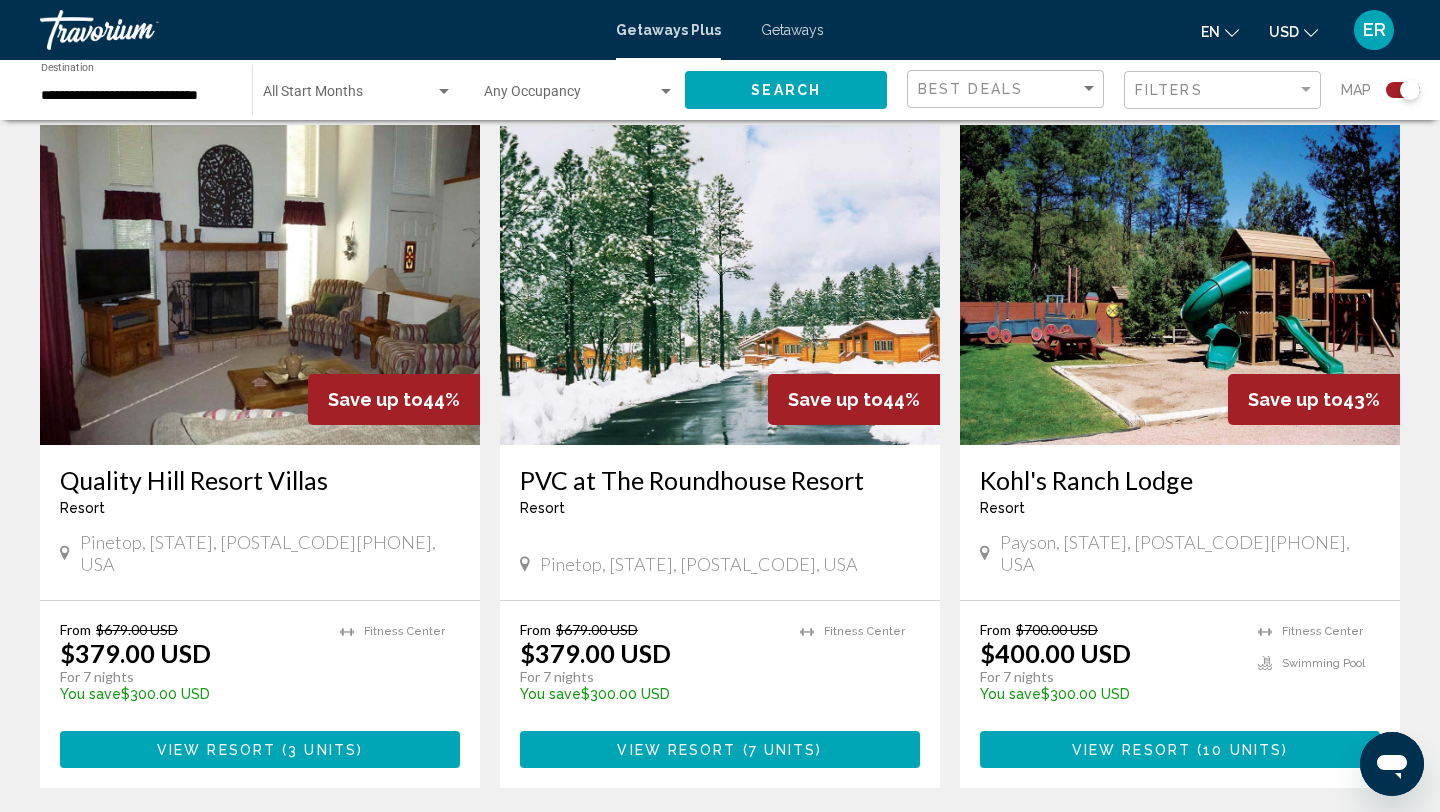 scroll, scrollTop: 0, scrollLeft: 0, axis: both 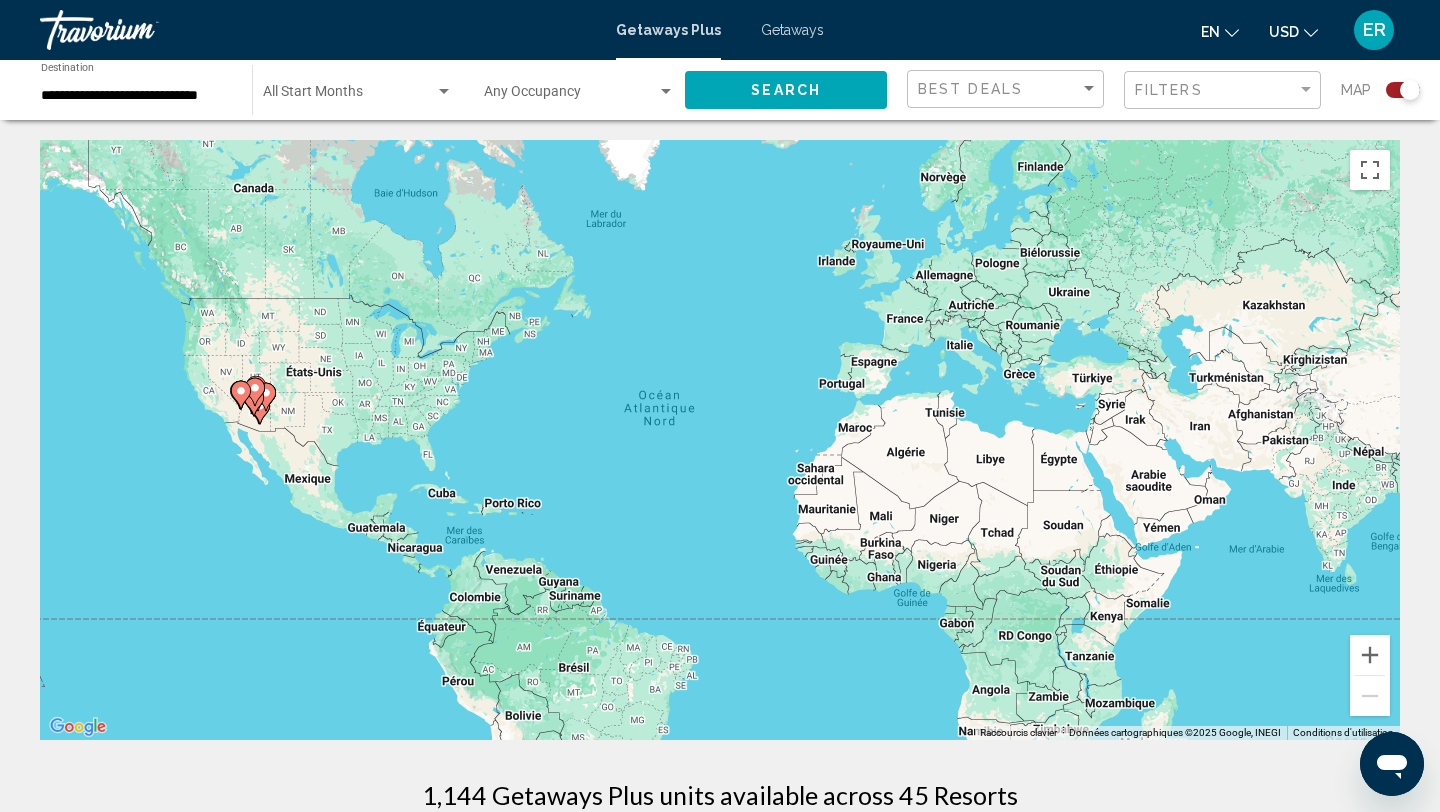 click at bounding box center (570, 96) 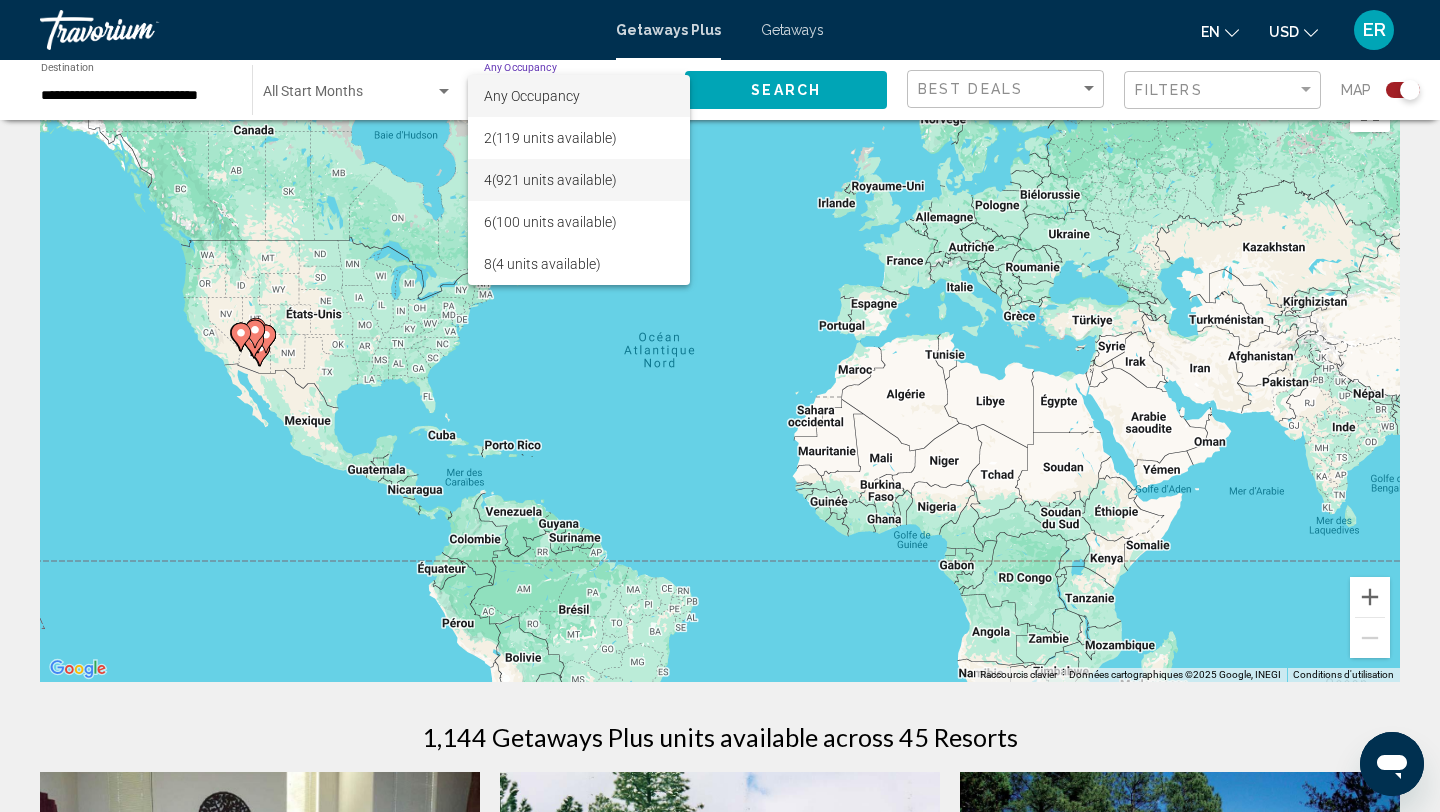 scroll, scrollTop: 0, scrollLeft: 0, axis: both 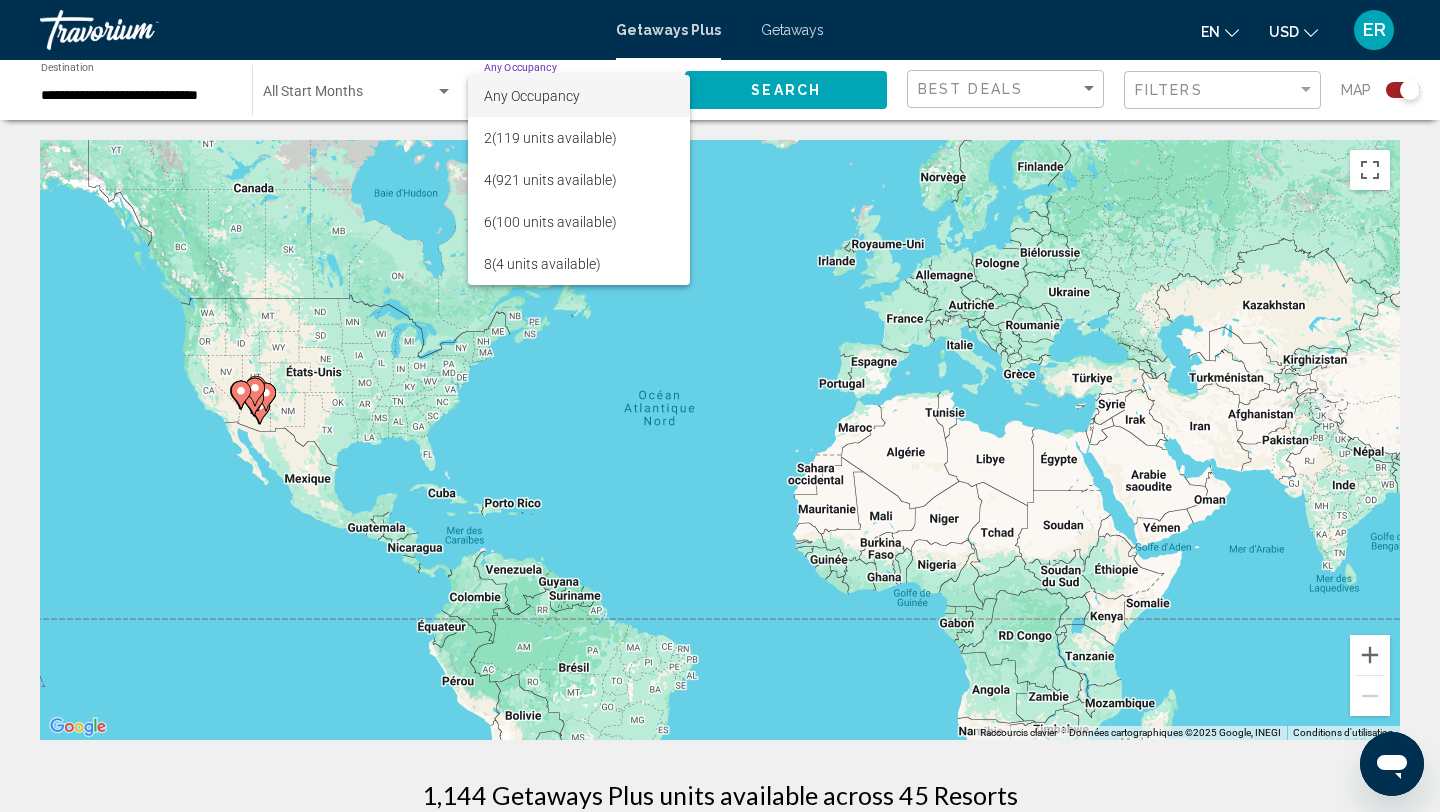 click at bounding box center [720, 406] 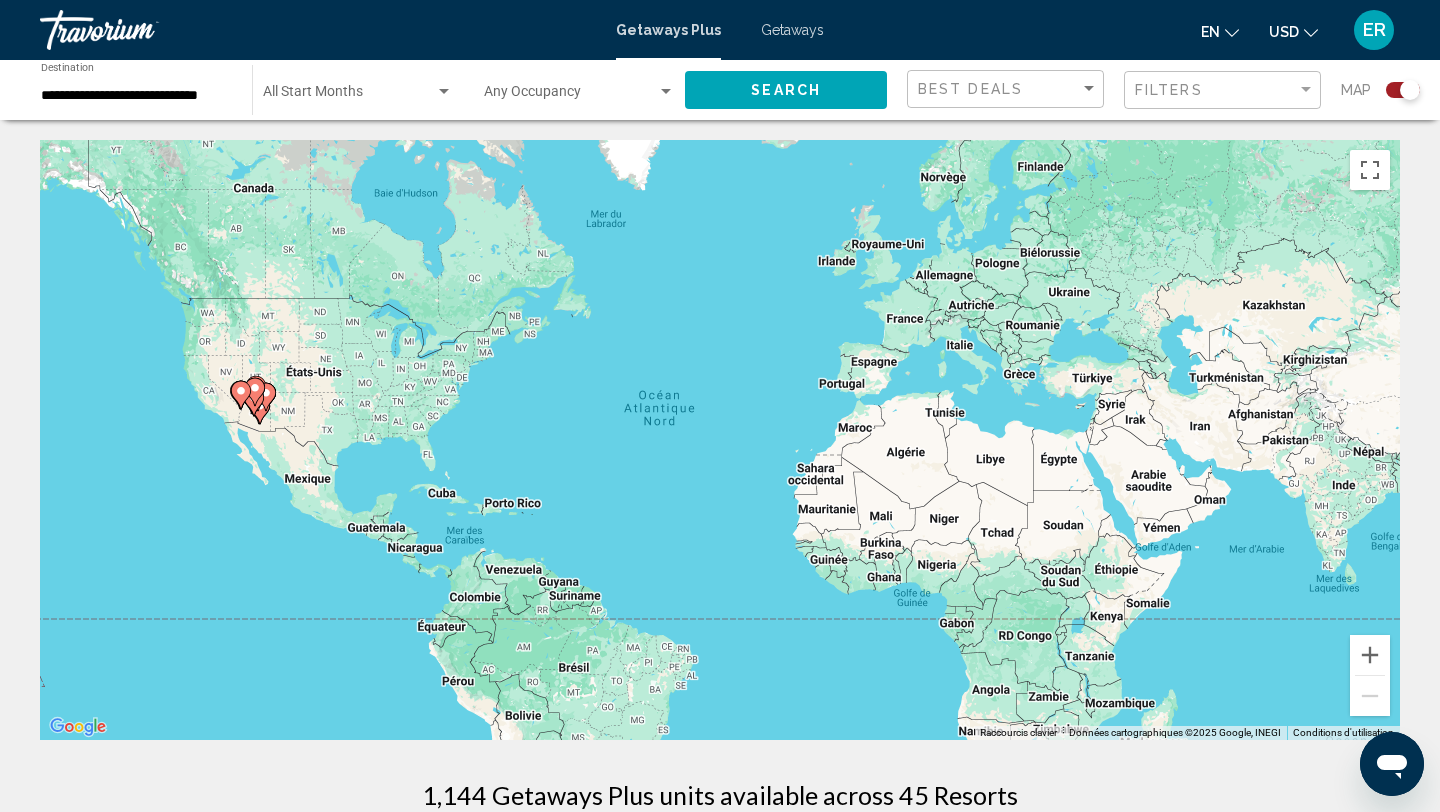 click at bounding box center [140, 30] 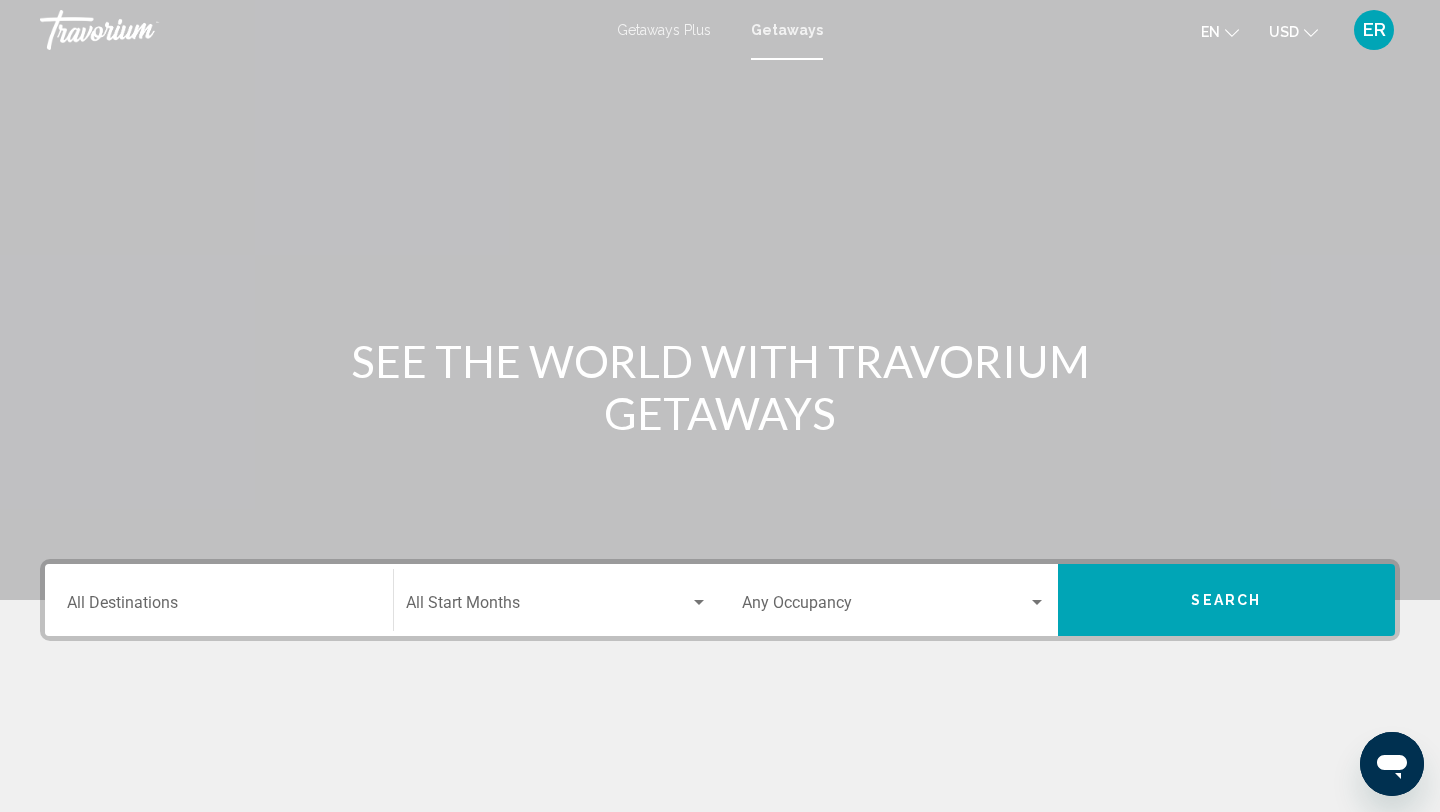 click on "Occupancy Any Occupancy" at bounding box center [894, 600] 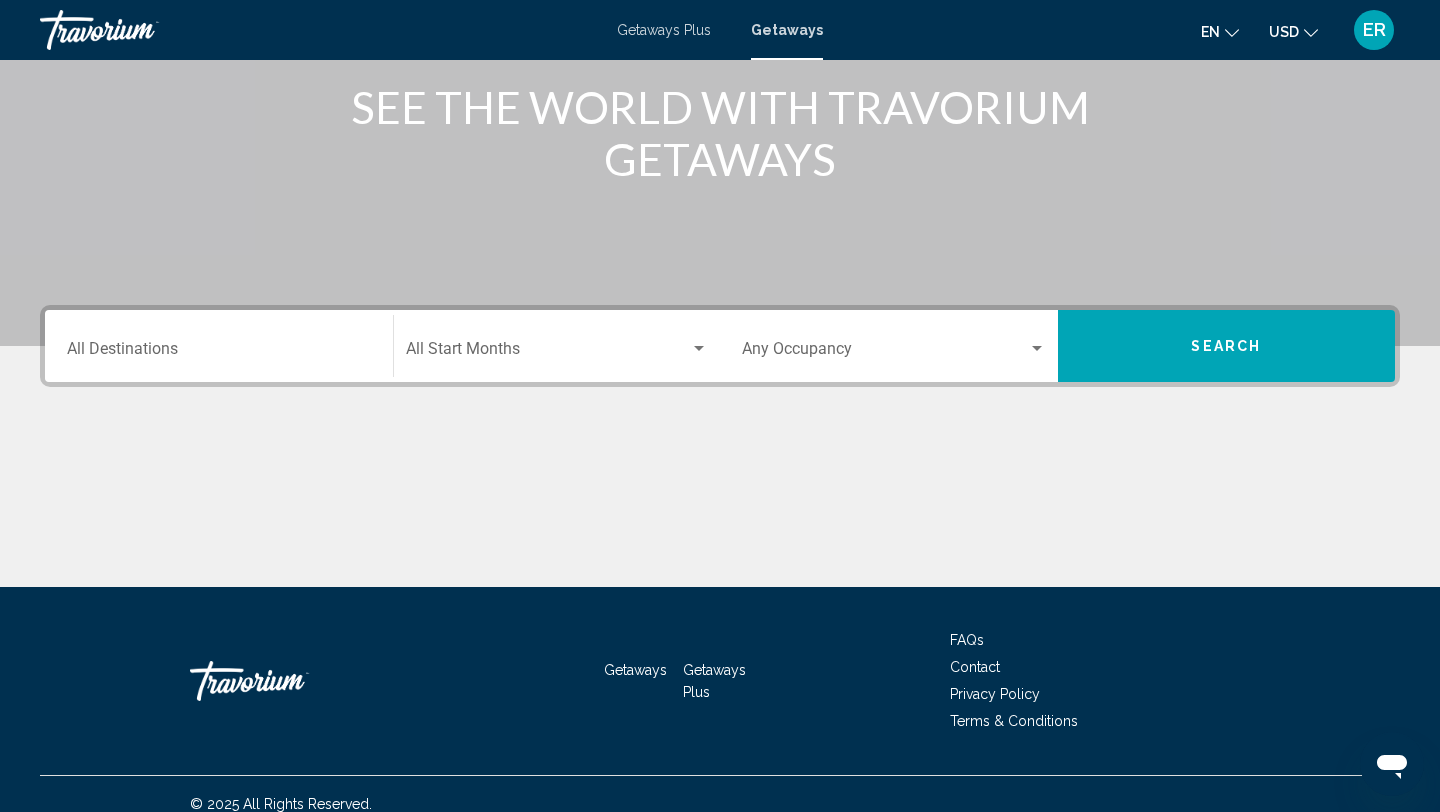 scroll, scrollTop: 274, scrollLeft: 0, axis: vertical 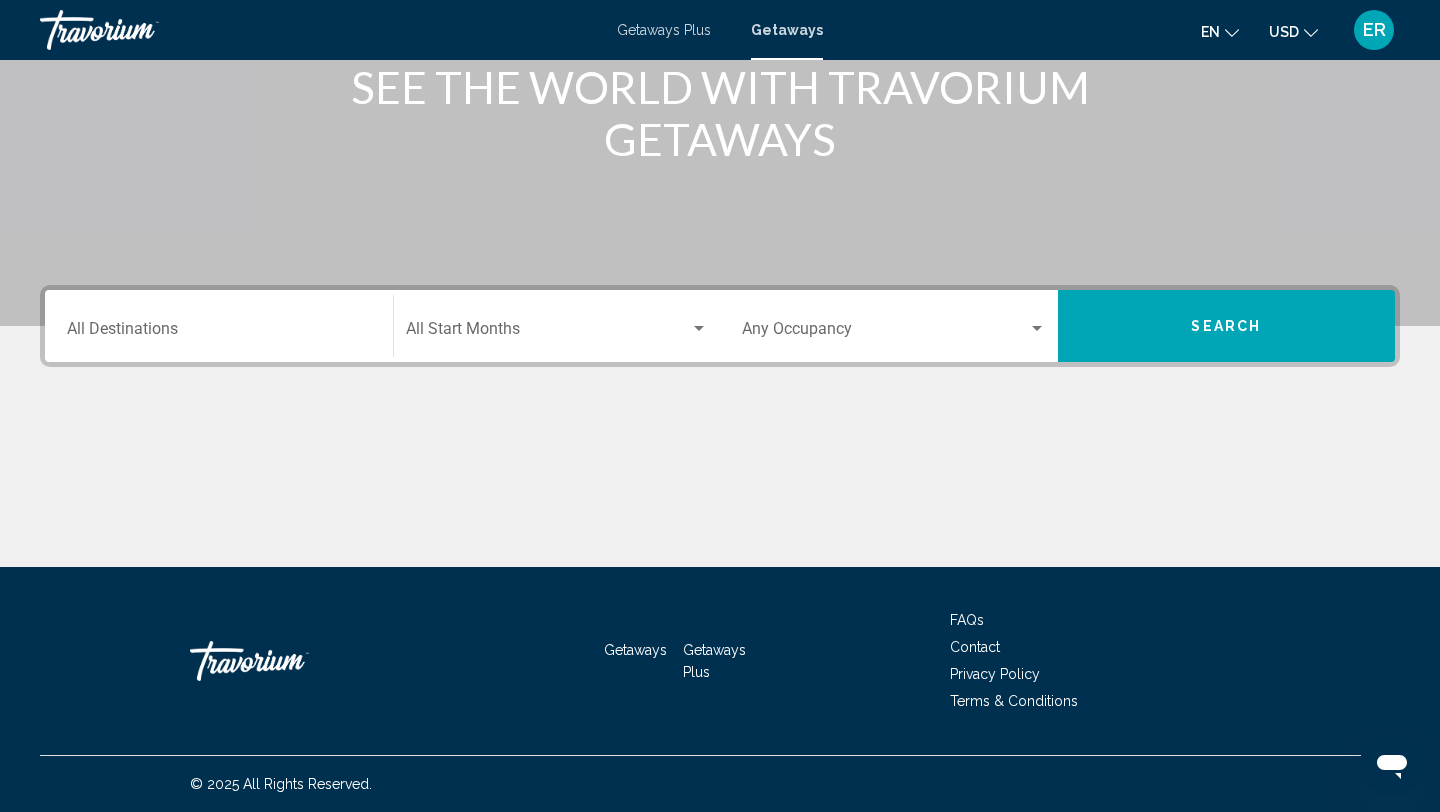 click on "Occupancy Any Occupancy" at bounding box center (894, 326) 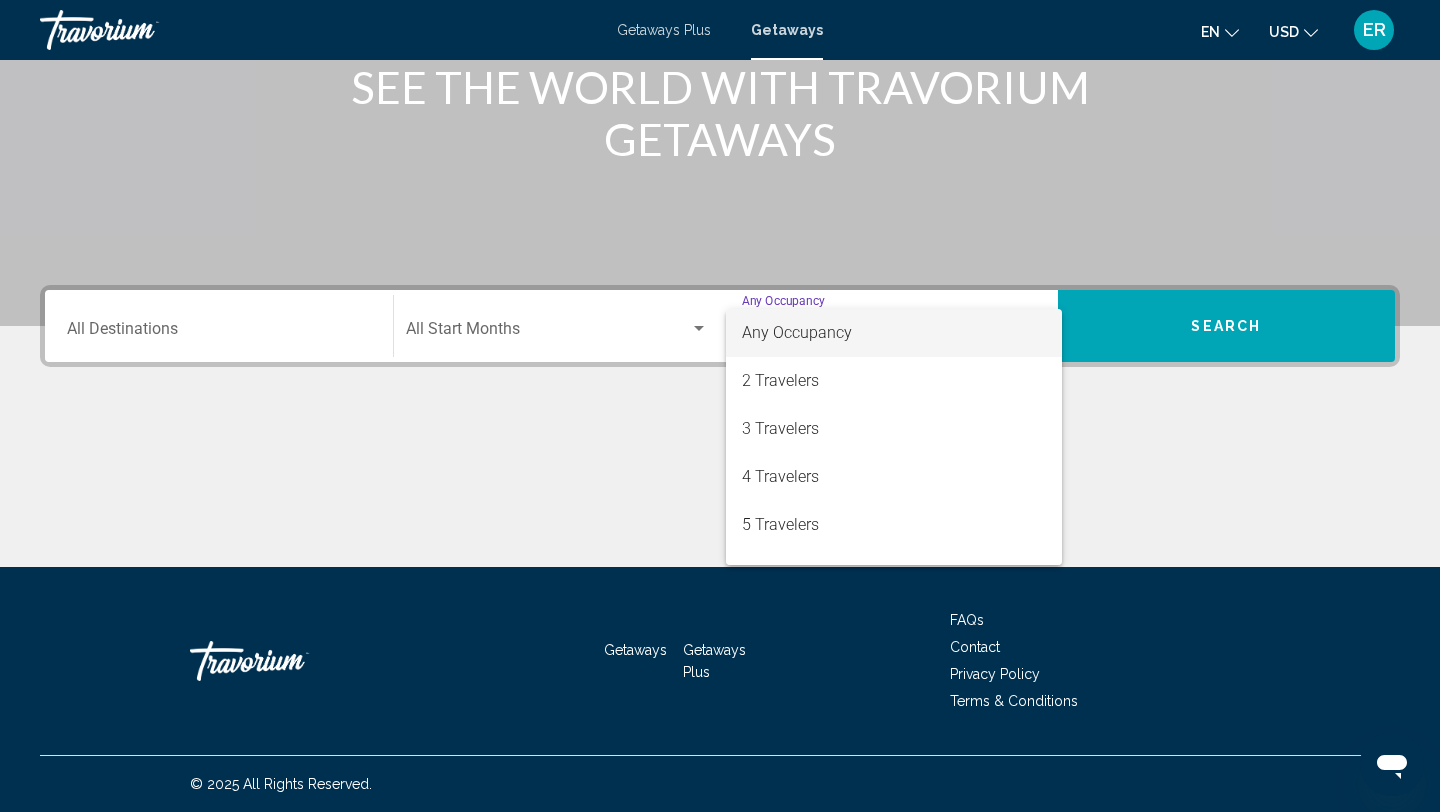 scroll, scrollTop: 224, scrollLeft: 0, axis: vertical 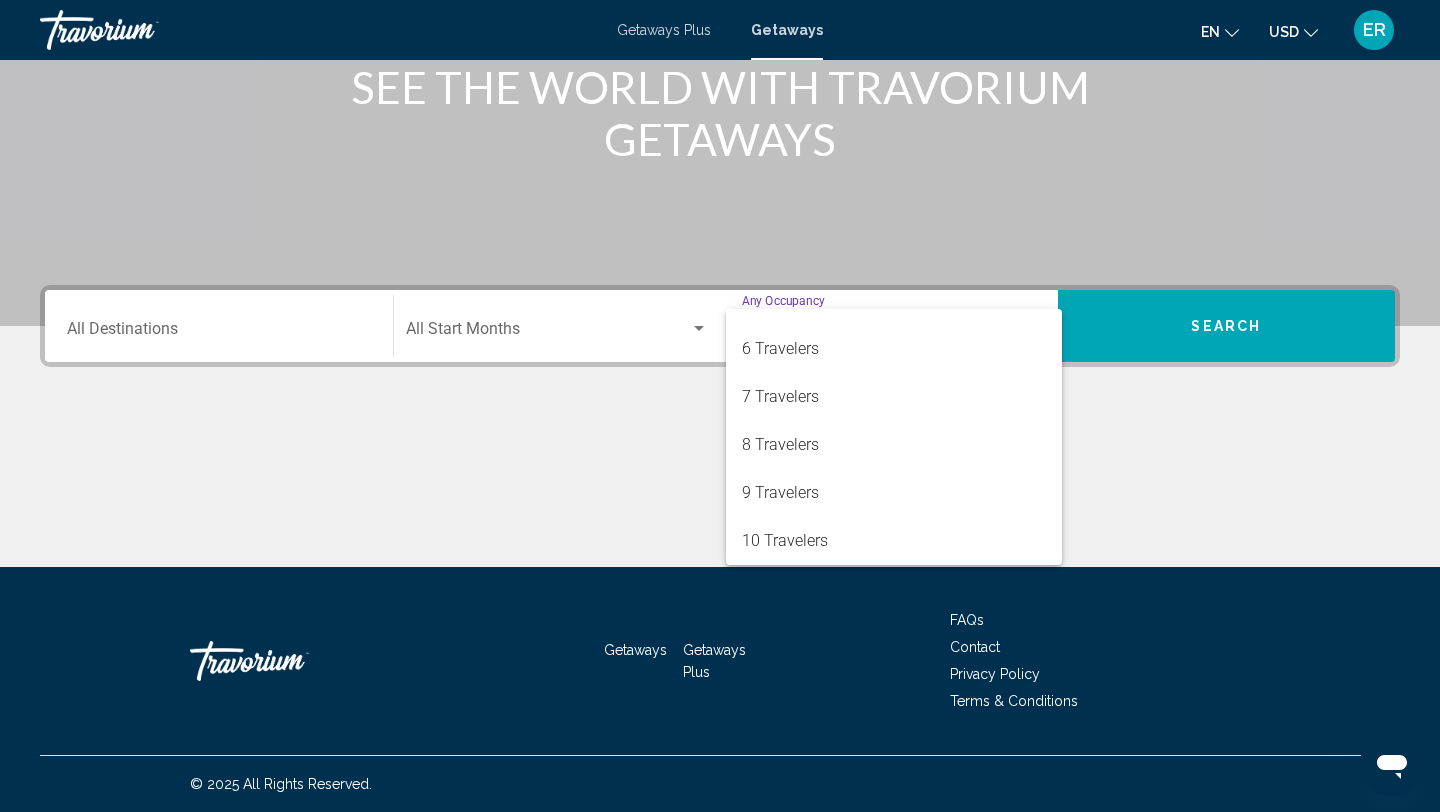 click at bounding box center (720, 406) 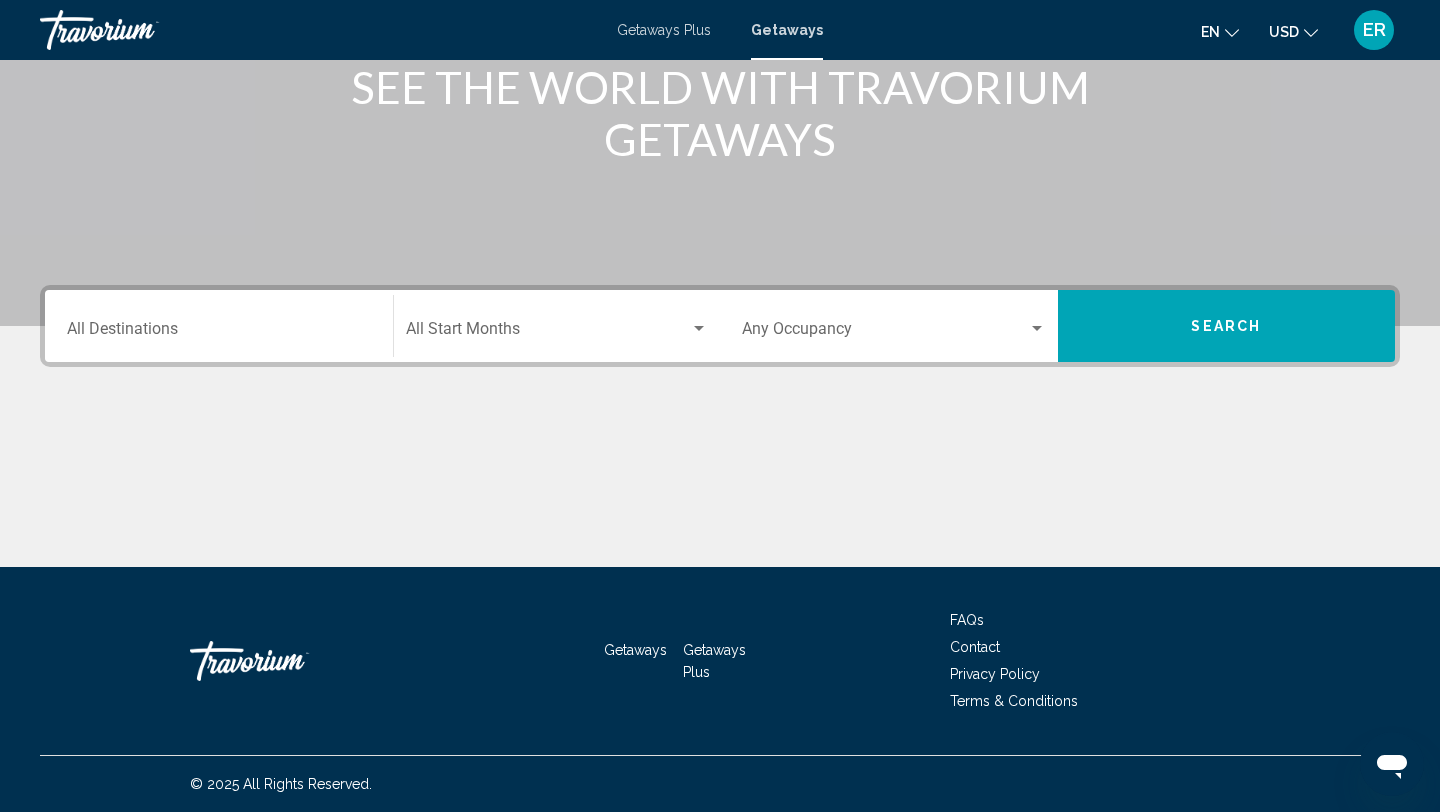 click on "Getaways Plus" at bounding box center [664, 30] 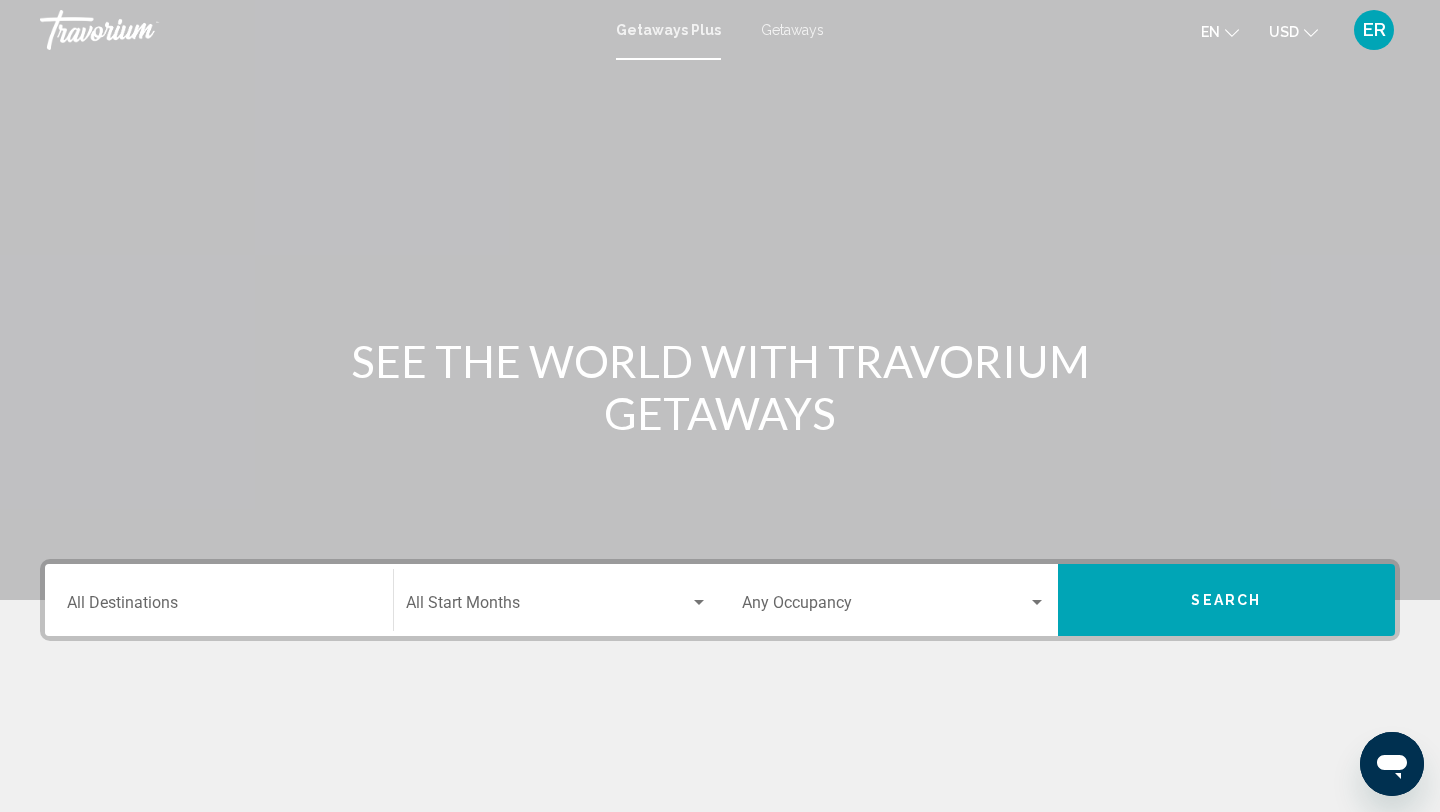 click on "Occupancy Any Occupancy" at bounding box center [894, 600] 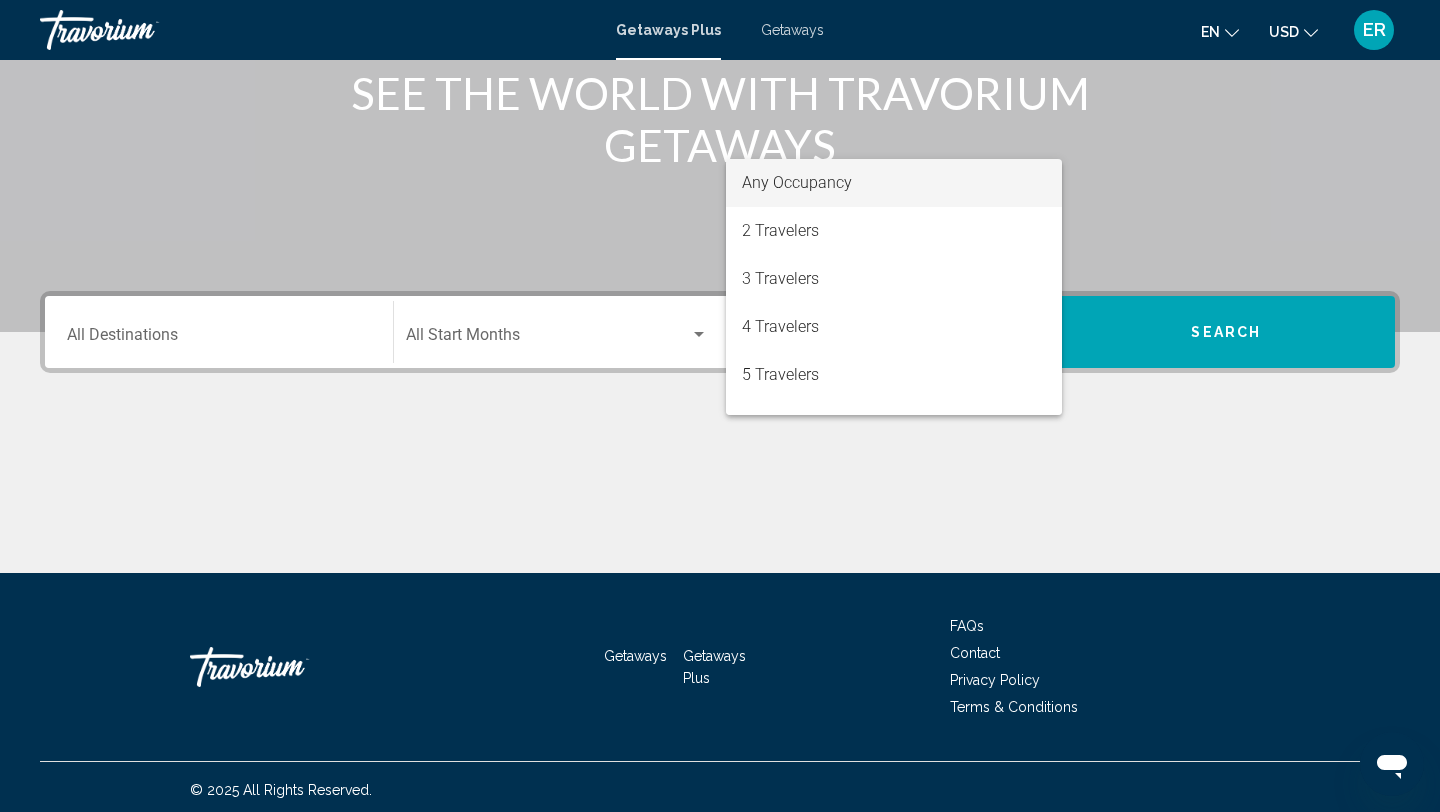 scroll, scrollTop: 274, scrollLeft: 0, axis: vertical 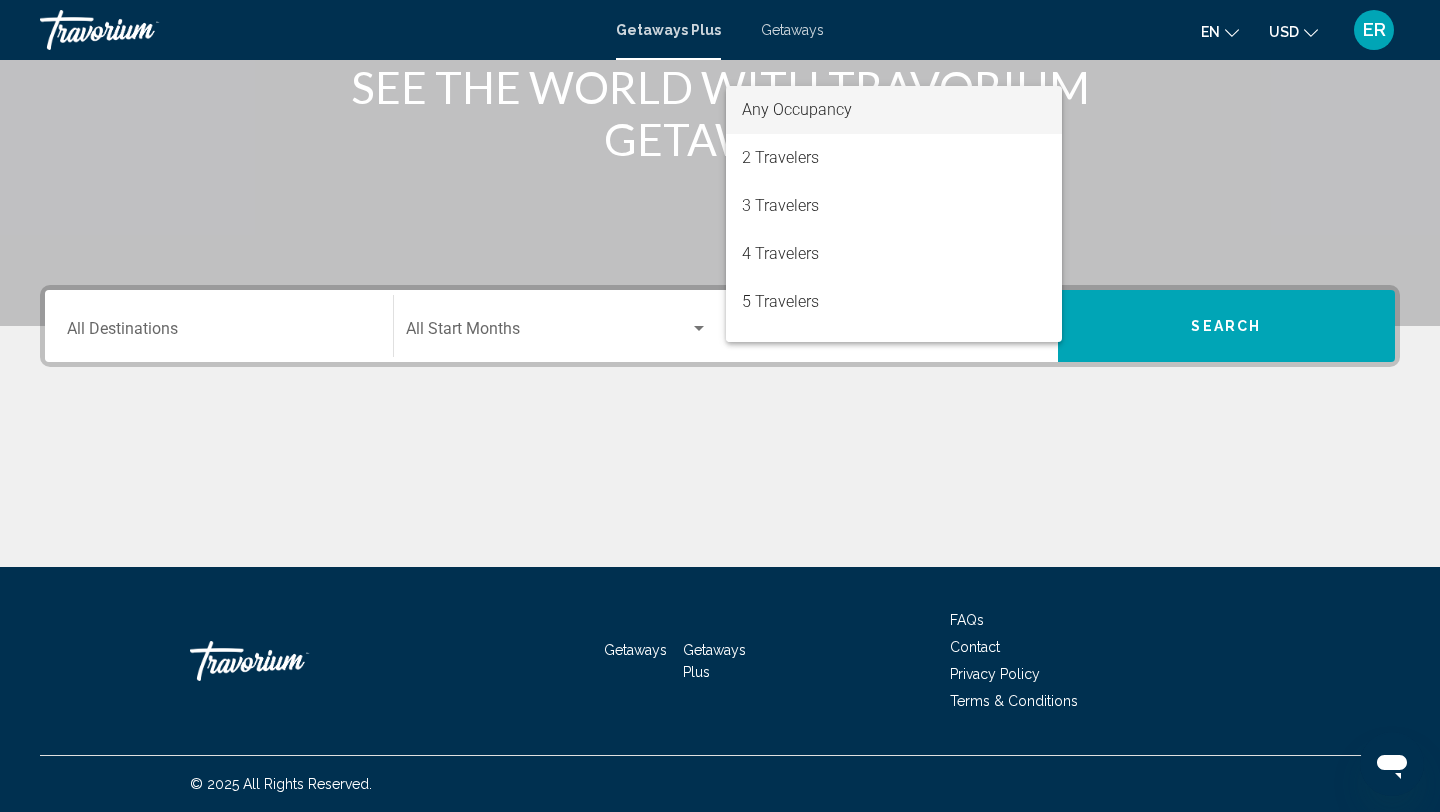 click at bounding box center (720, 406) 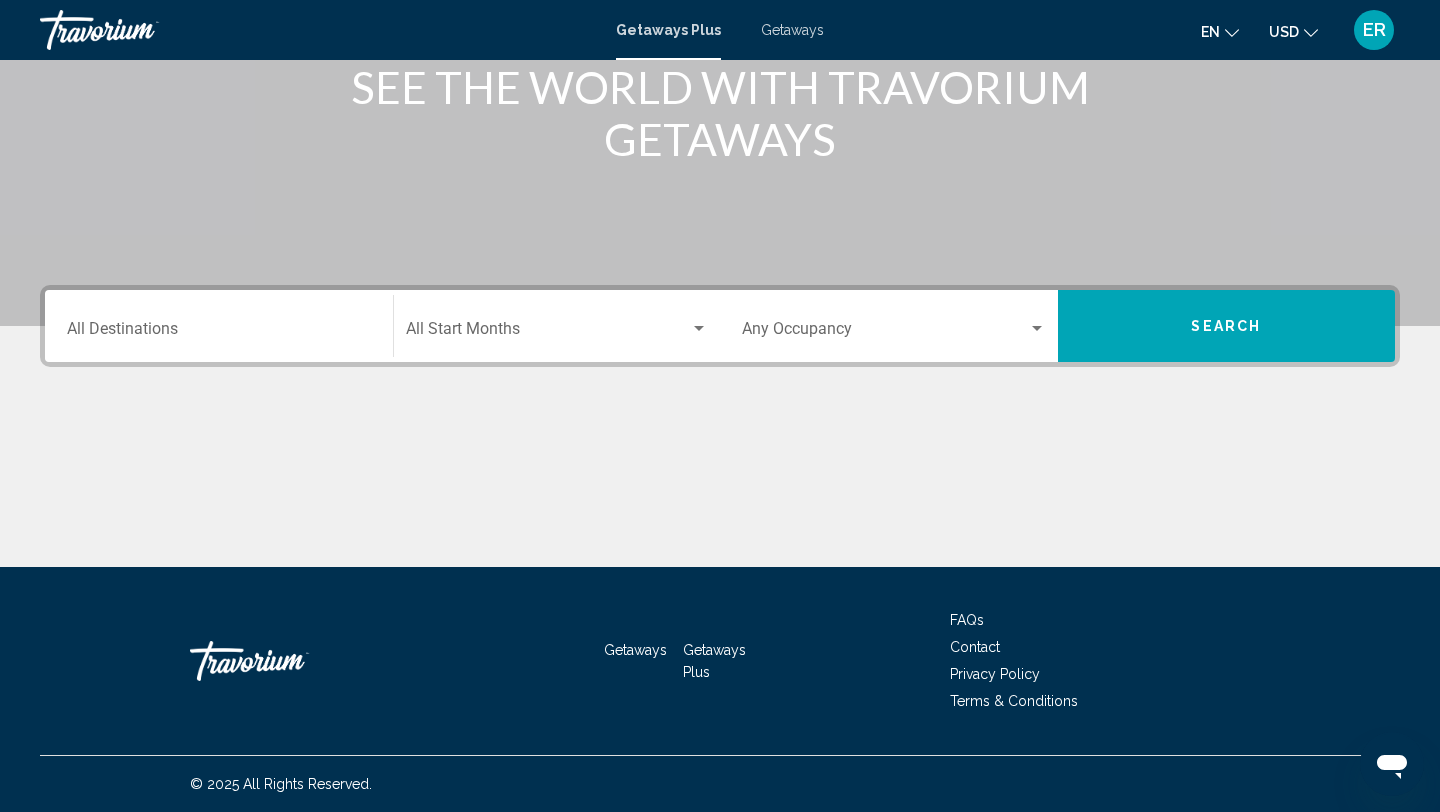 click on "Destination All Destinations" at bounding box center [219, 326] 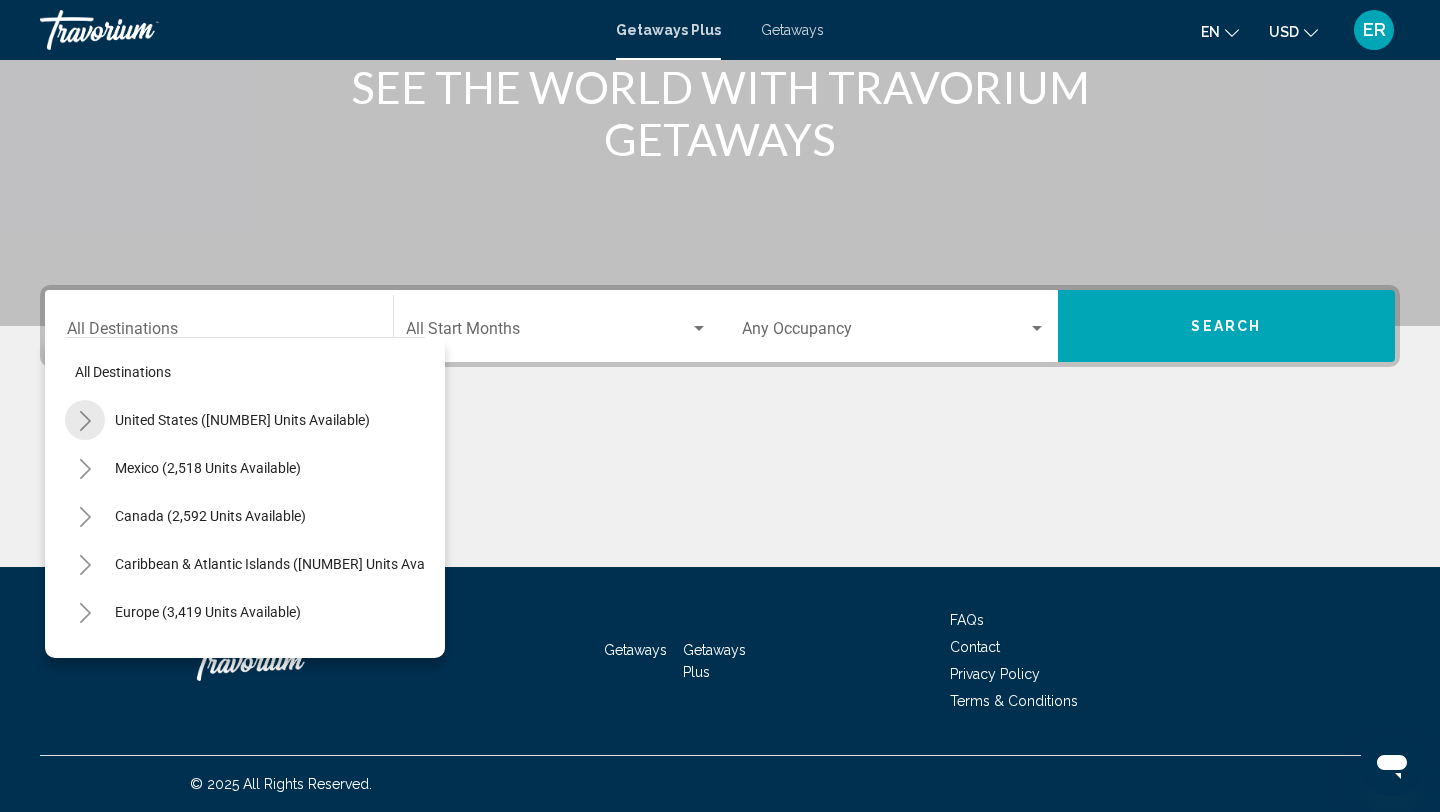 click 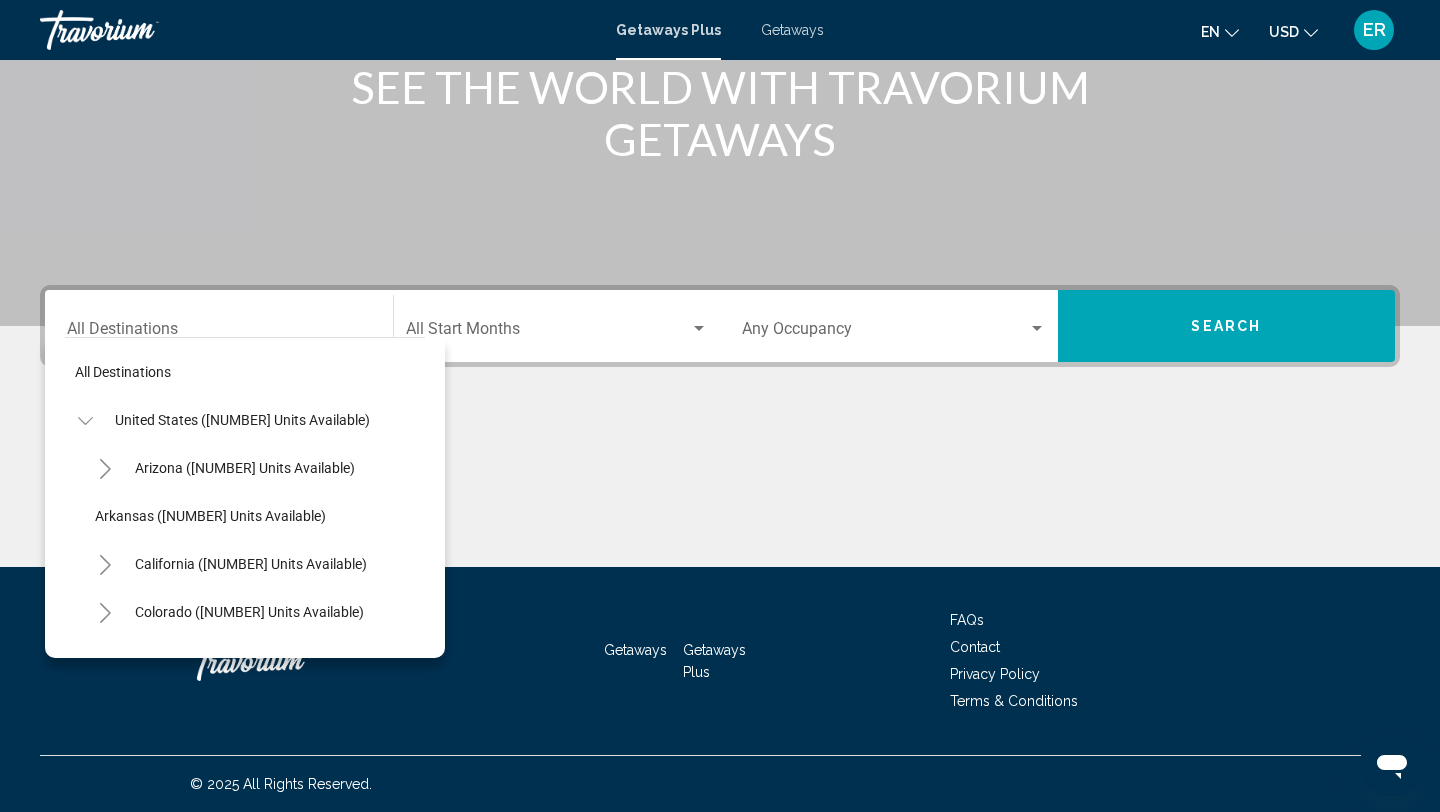 click 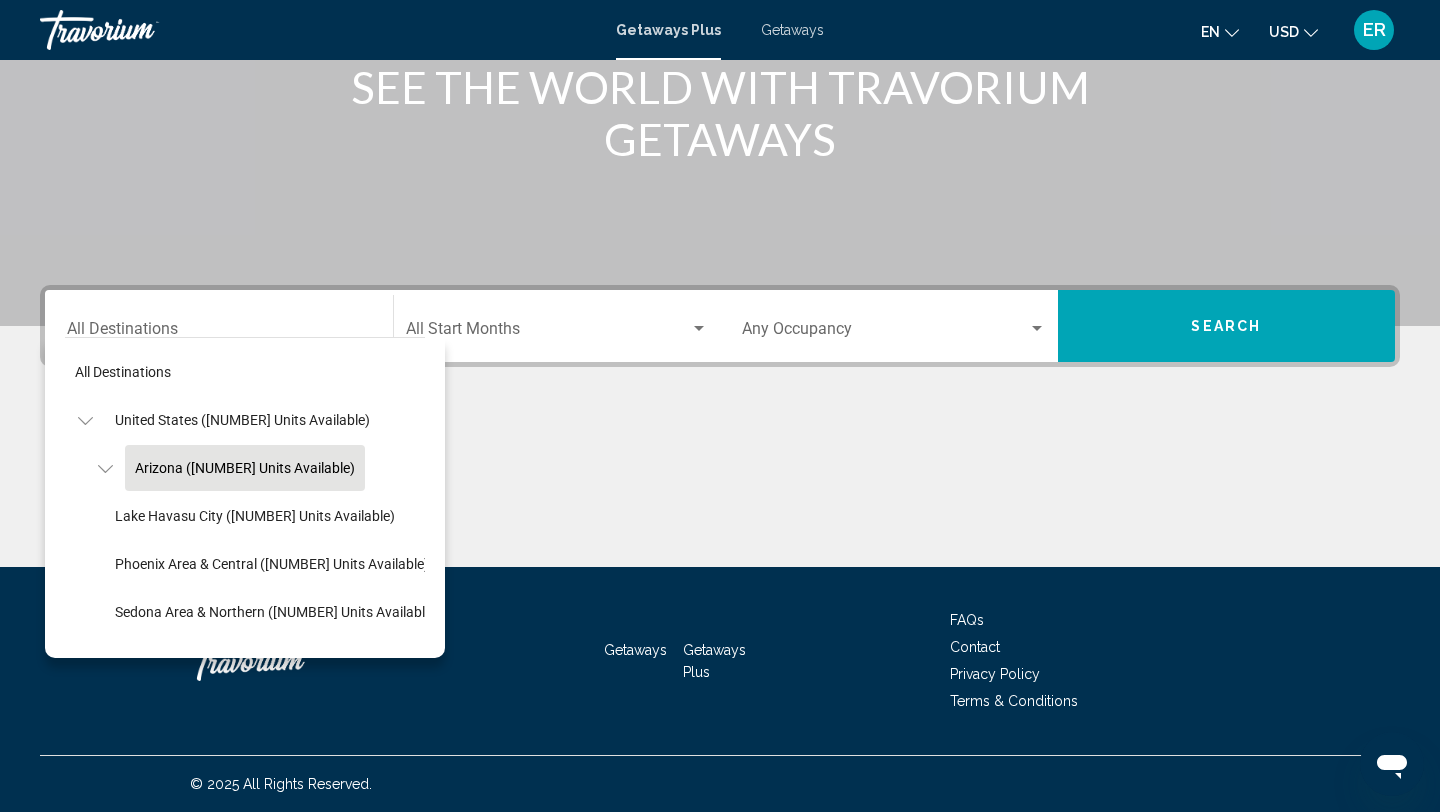 click on "Arizona (1,178 units available)" 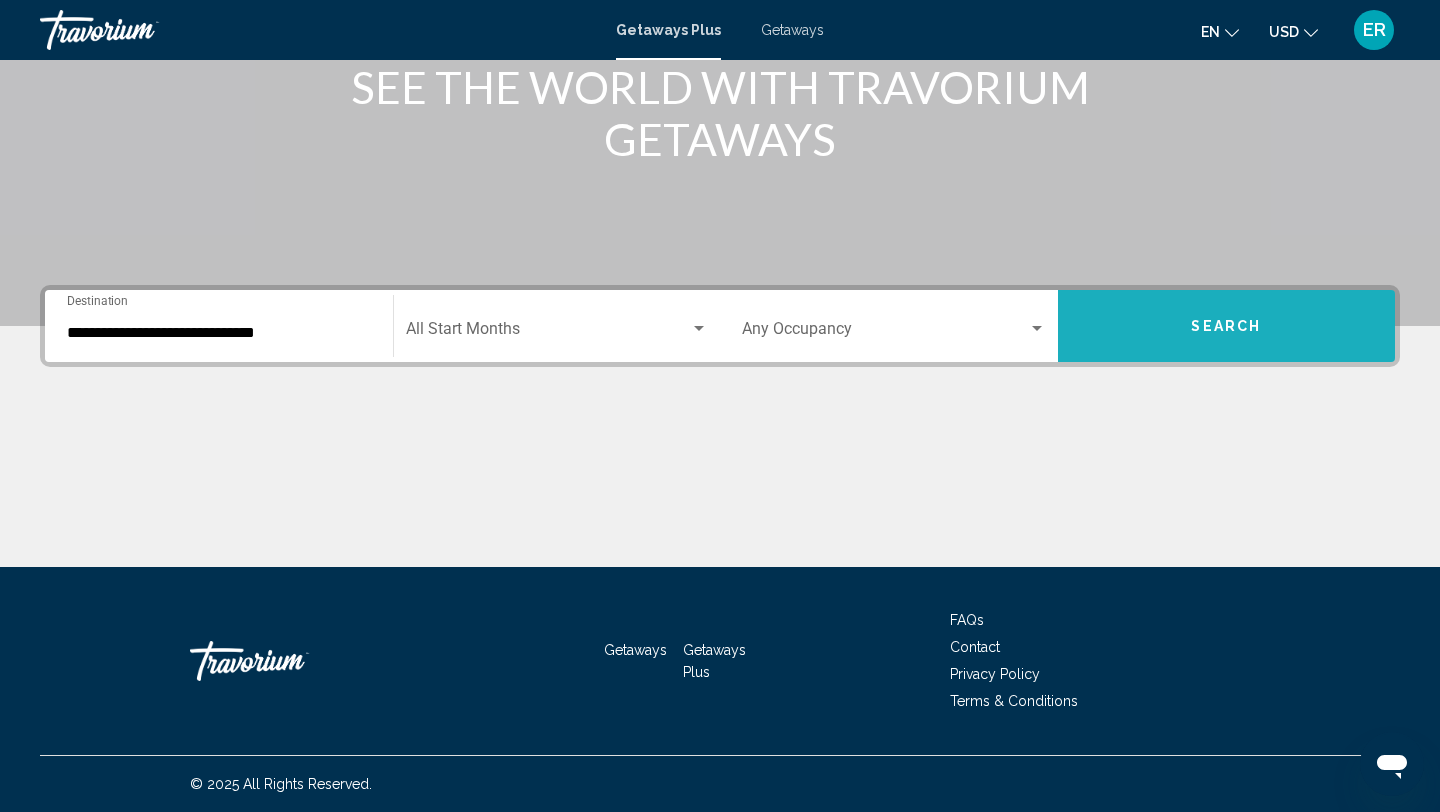 click on "Search" at bounding box center [1227, 326] 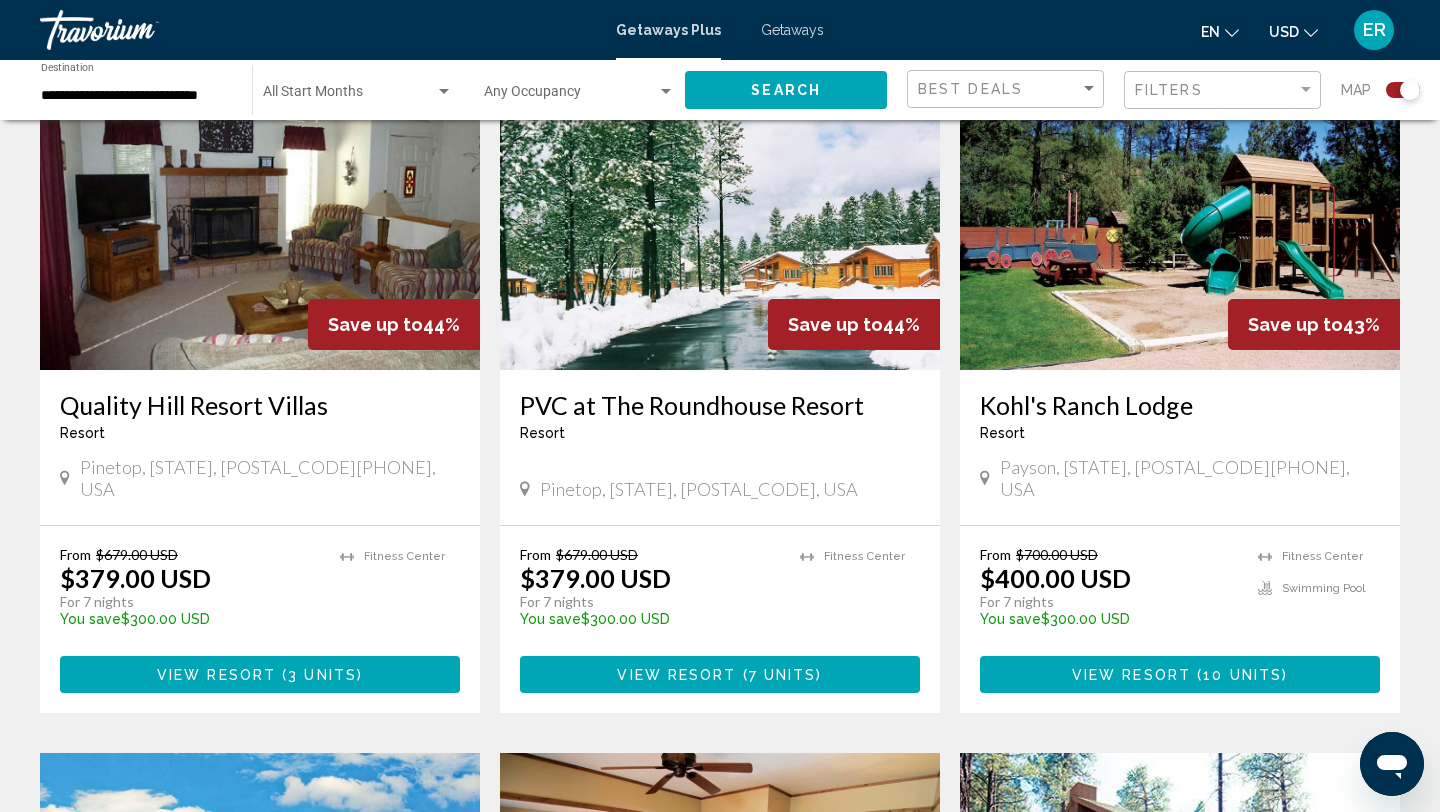 scroll, scrollTop: 791, scrollLeft: 0, axis: vertical 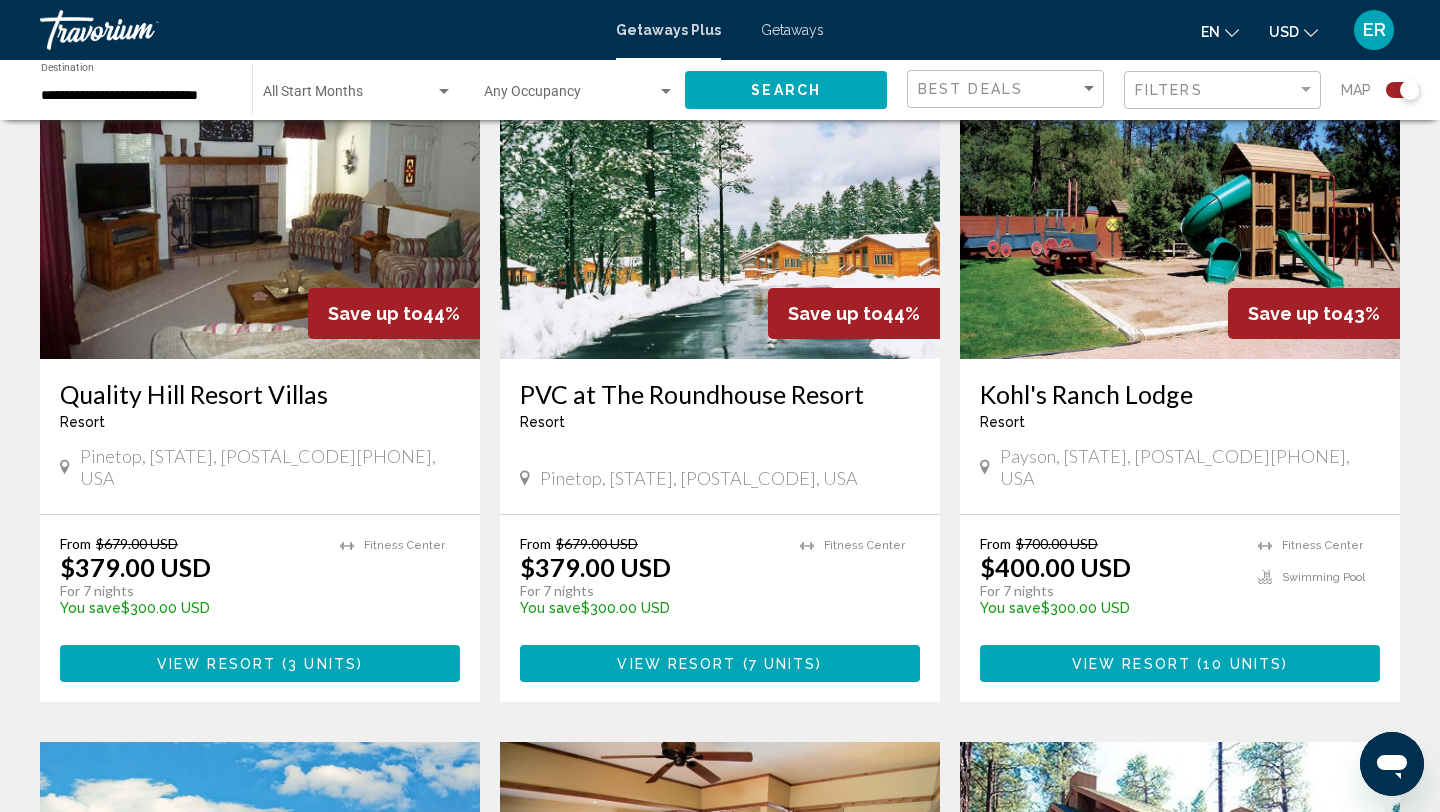 click on "View Resort" at bounding box center [676, 664] 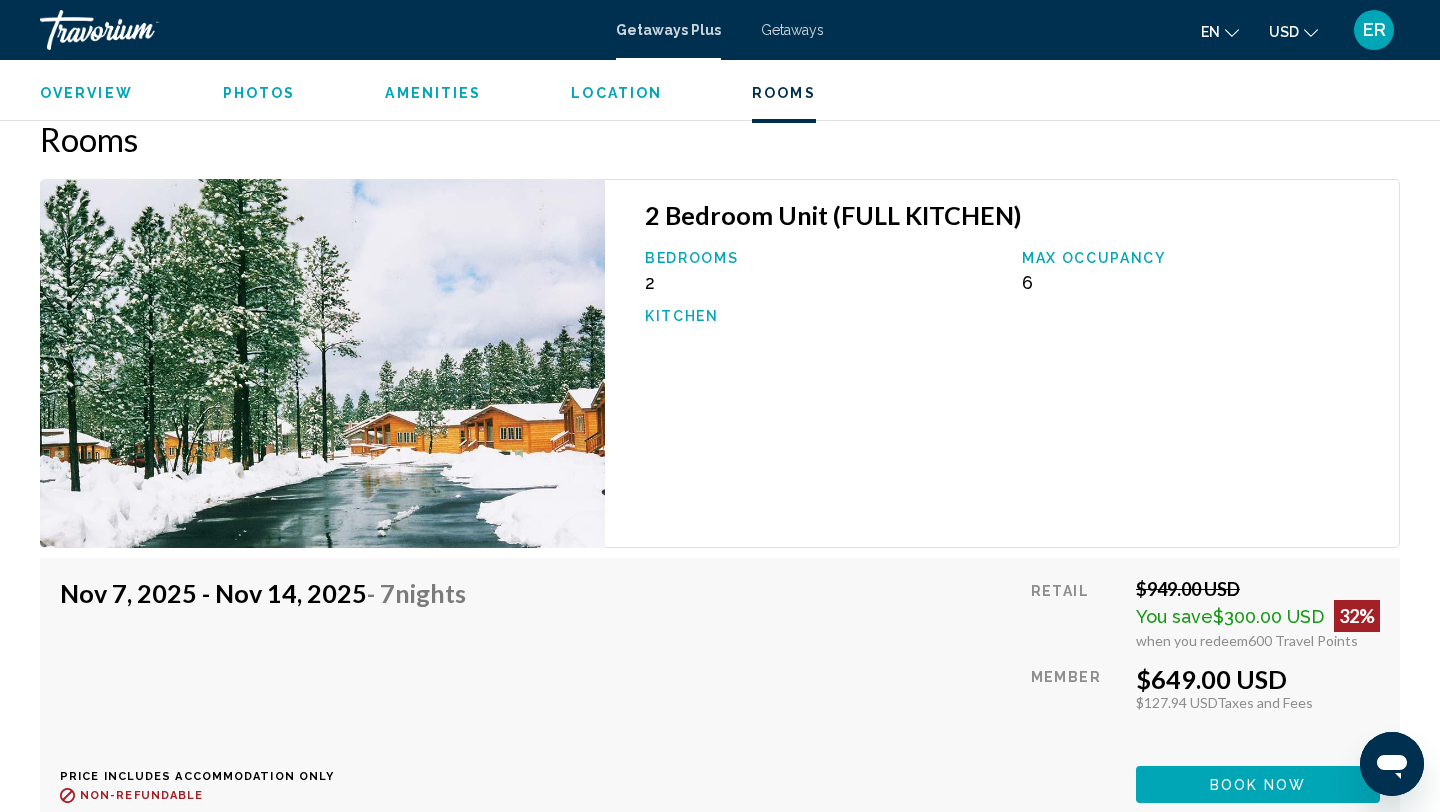 scroll, scrollTop: 3192, scrollLeft: 0, axis: vertical 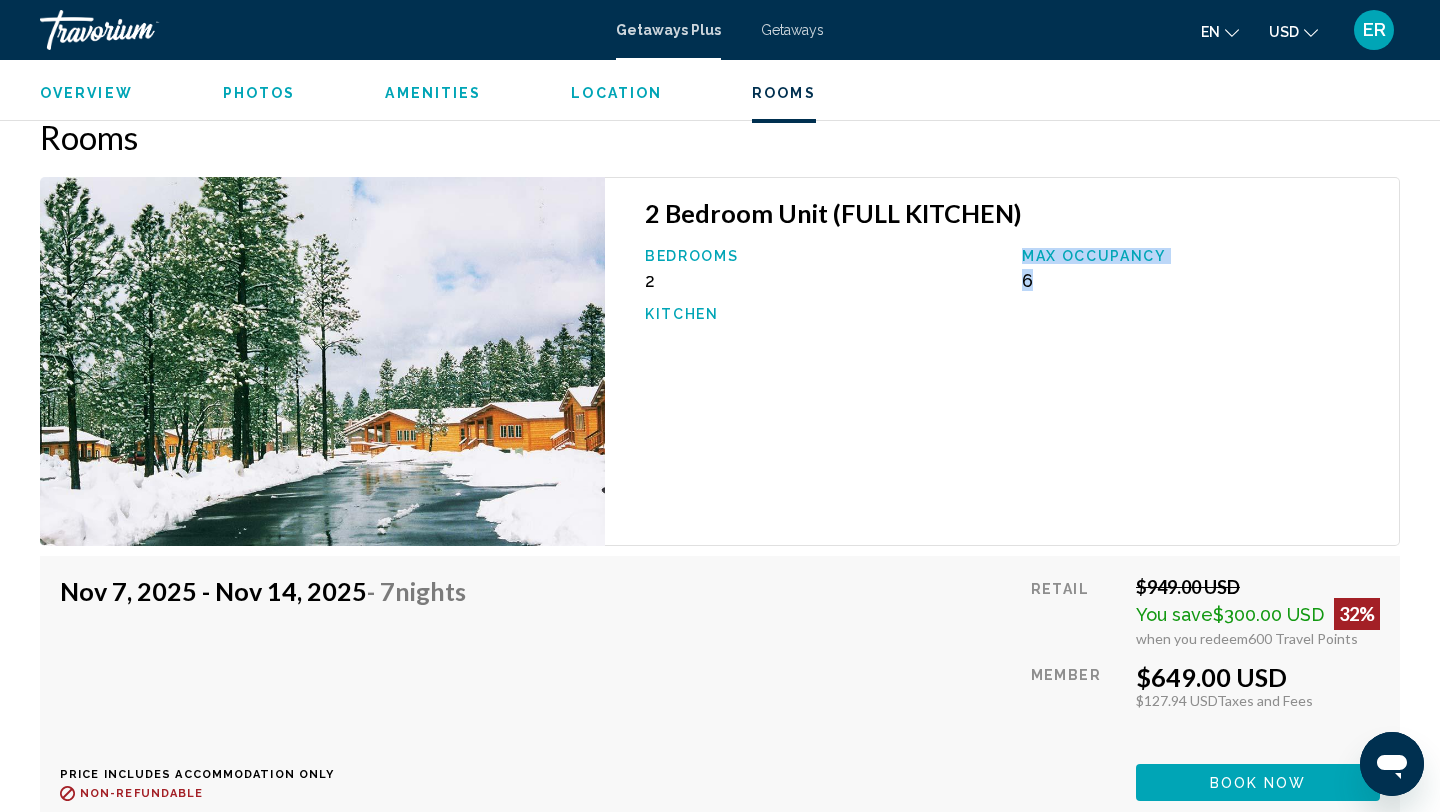 drag, startPoint x: 1025, startPoint y: 239, endPoint x: 1066, endPoint y: 278, distance: 56.586216 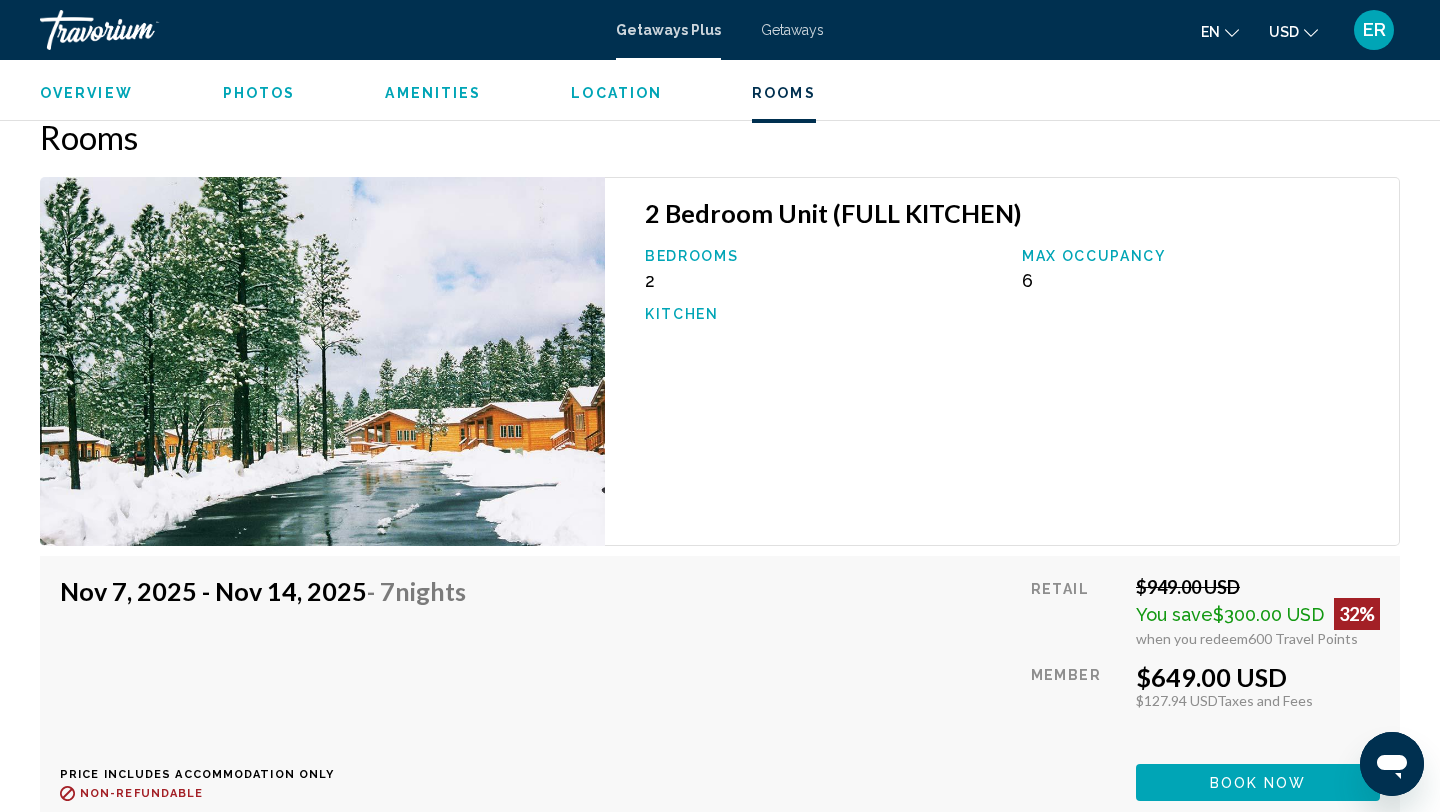 click on "2 Bedroom Unit (FULL KITCHEN) Bedrooms 2 Max Occupancy 6 Kitchen" at bounding box center (1002, 361) 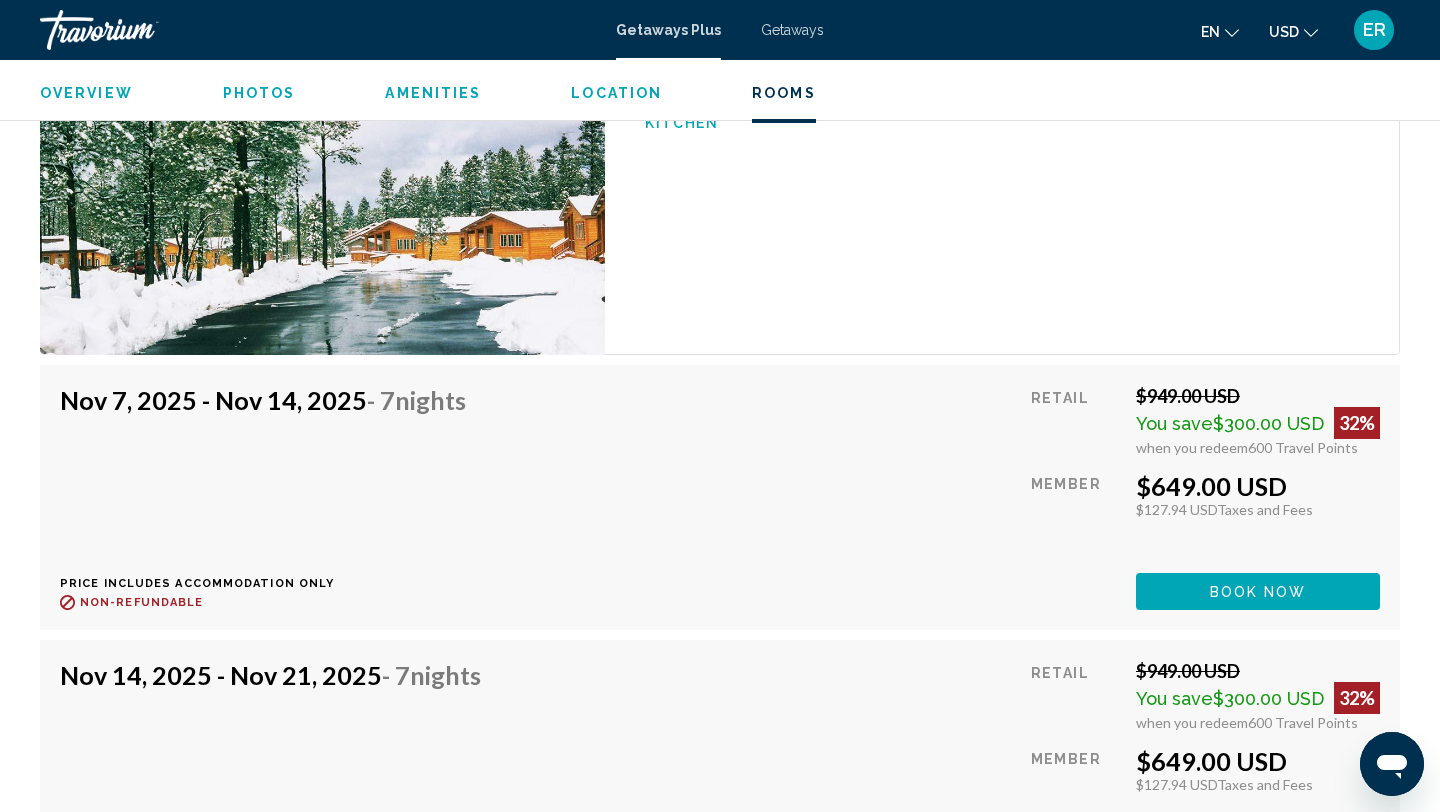 scroll, scrollTop: 3387, scrollLeft: 0, axis: vertical 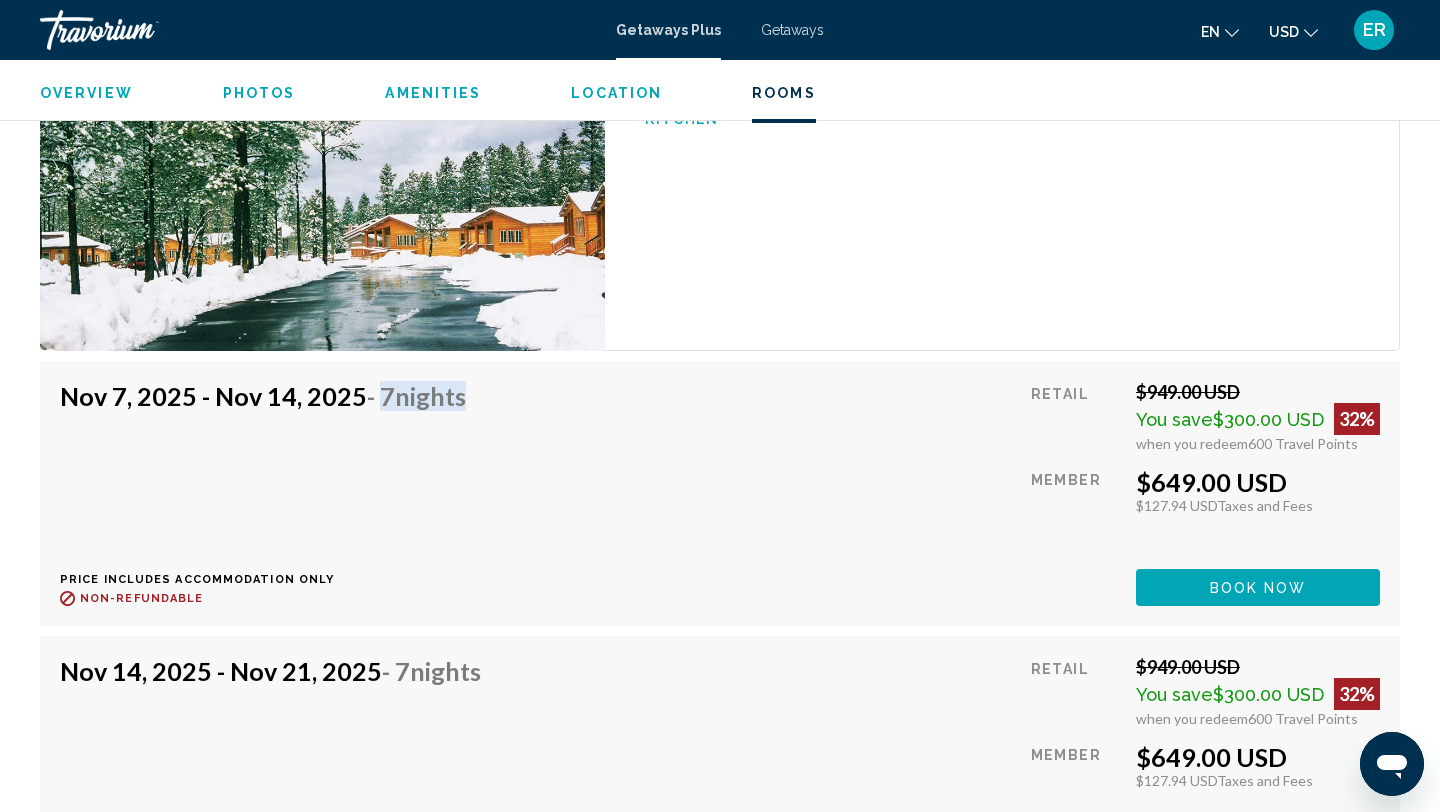 drag, startPoint x: 376, startPoint y: 383, endPoint x: 478, endPoint y: 382, distance: 102.0049 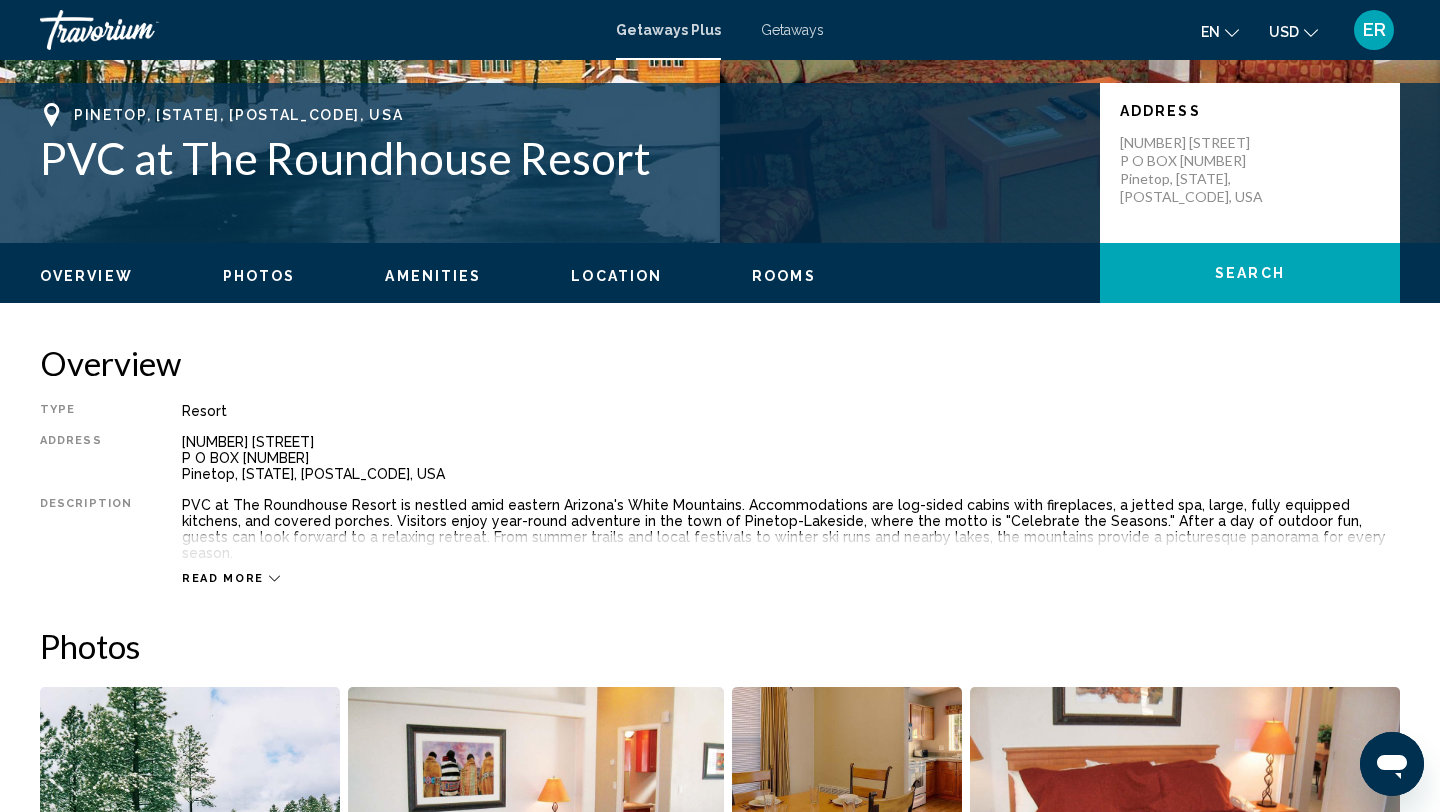 scroll, scrollTop: 422, scrollLeft: 0, axis: vertical 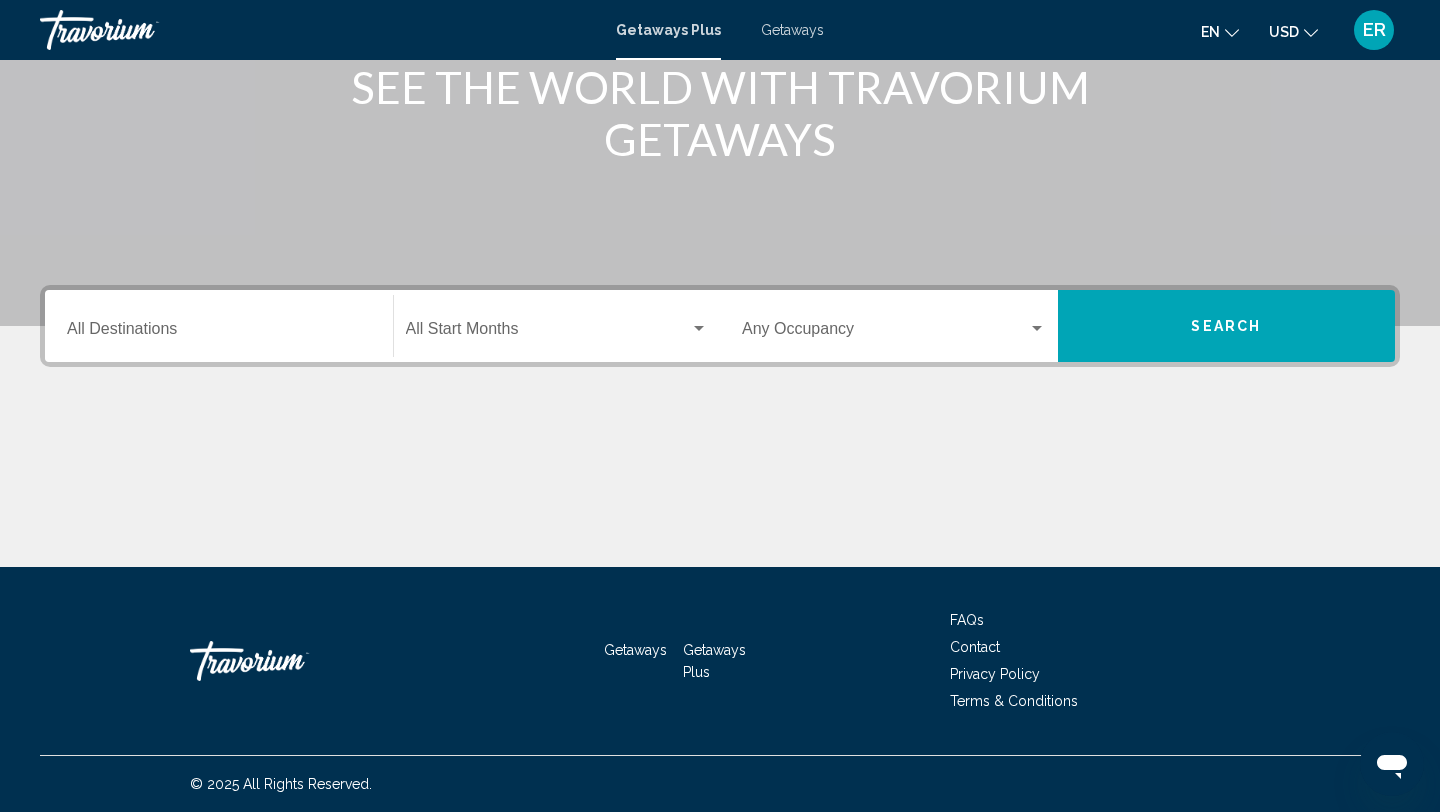 click on "Destination All Destinations" at bounding box center (219, 326) 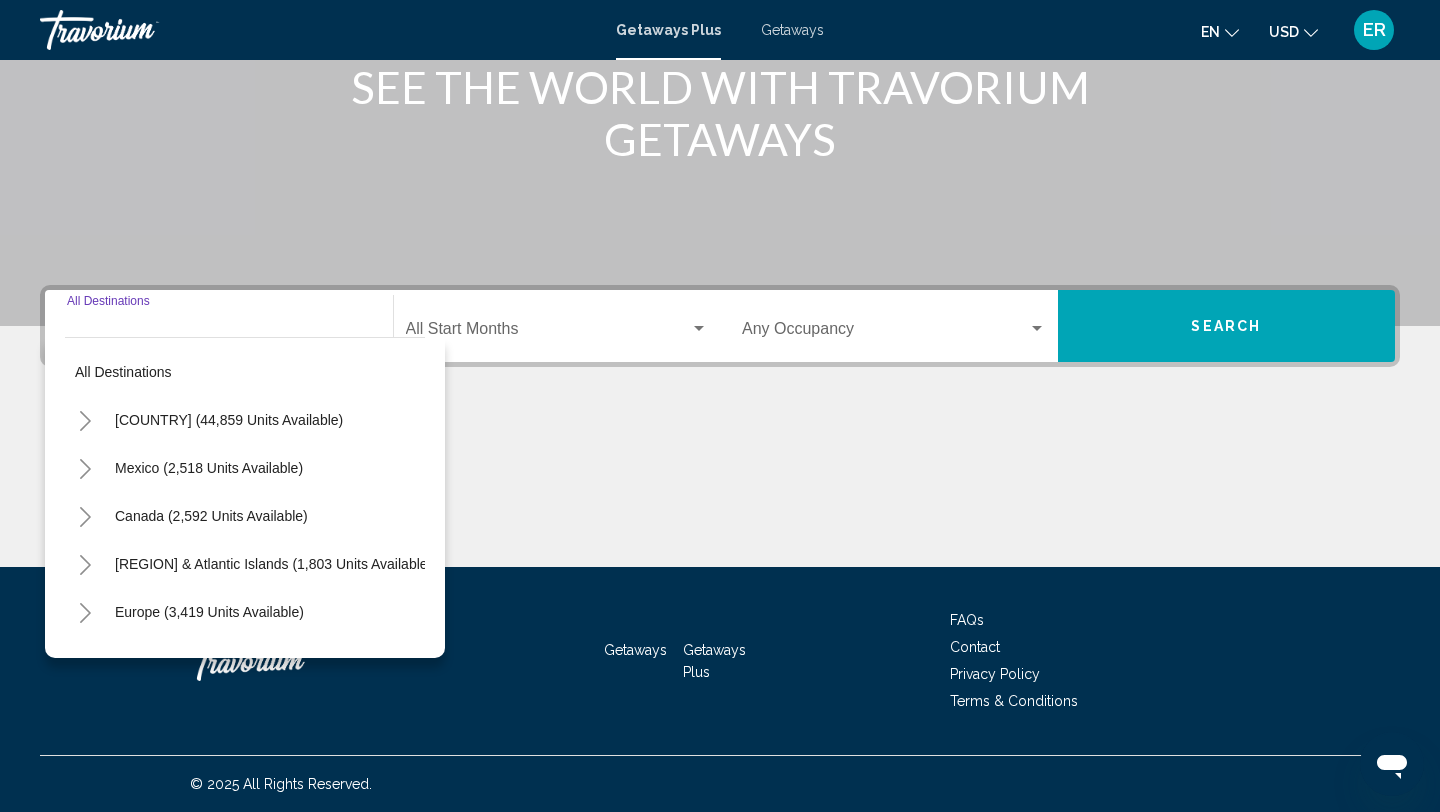 click 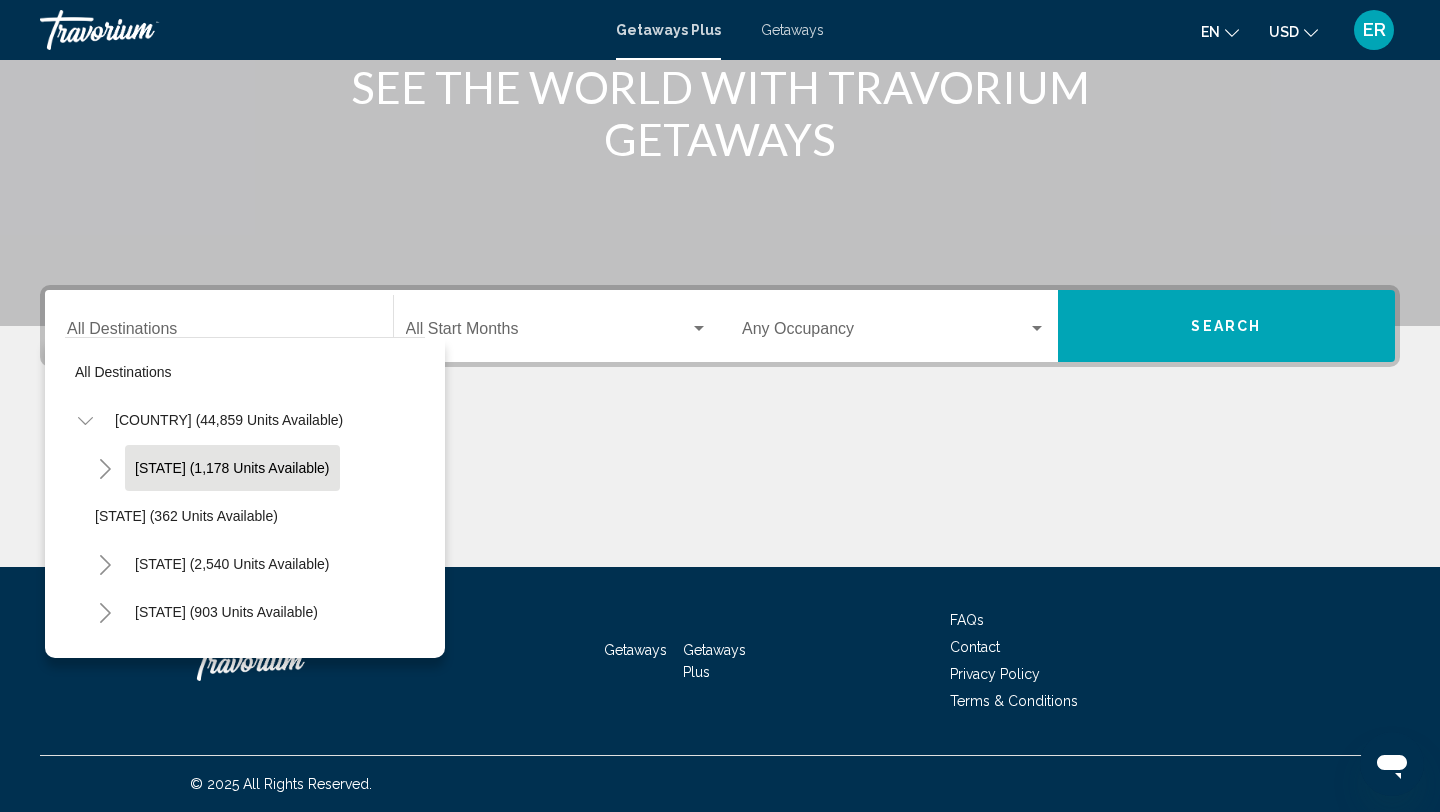 click on "Arizona (1,178 units available)" 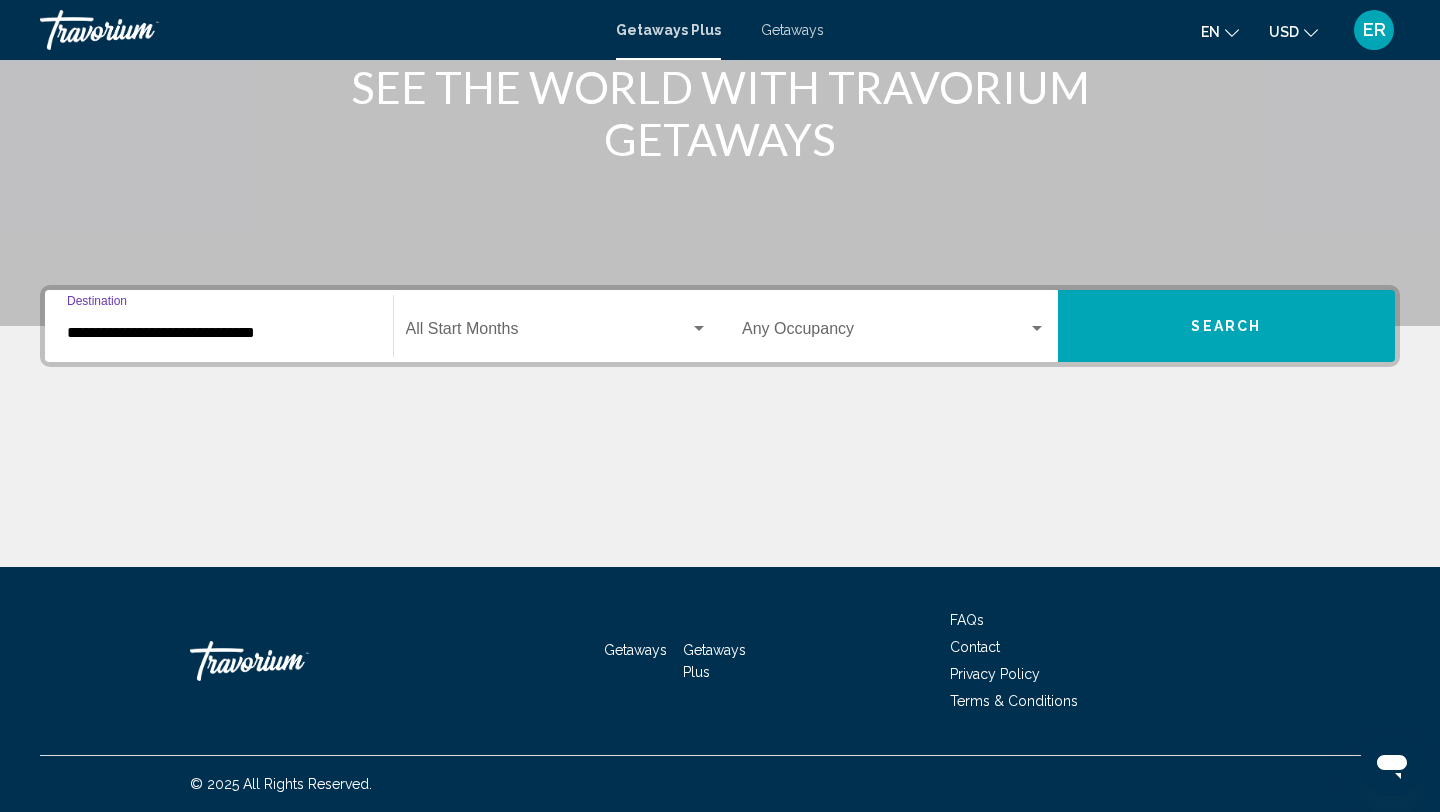 click on "Search" at bounding box center (1227, 326) 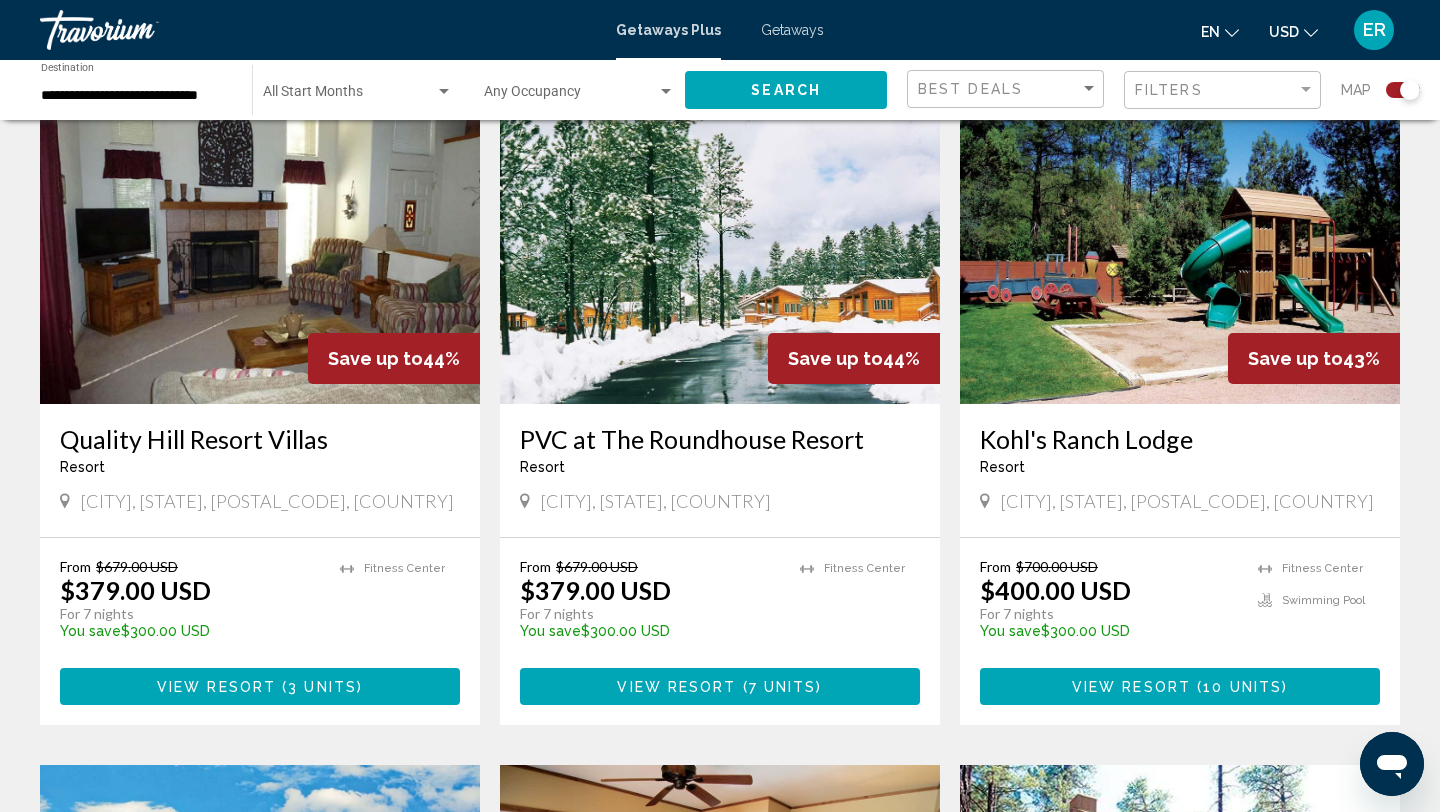 scroll, scrollTop: 756, scrollLeft: 0, axis: vertical 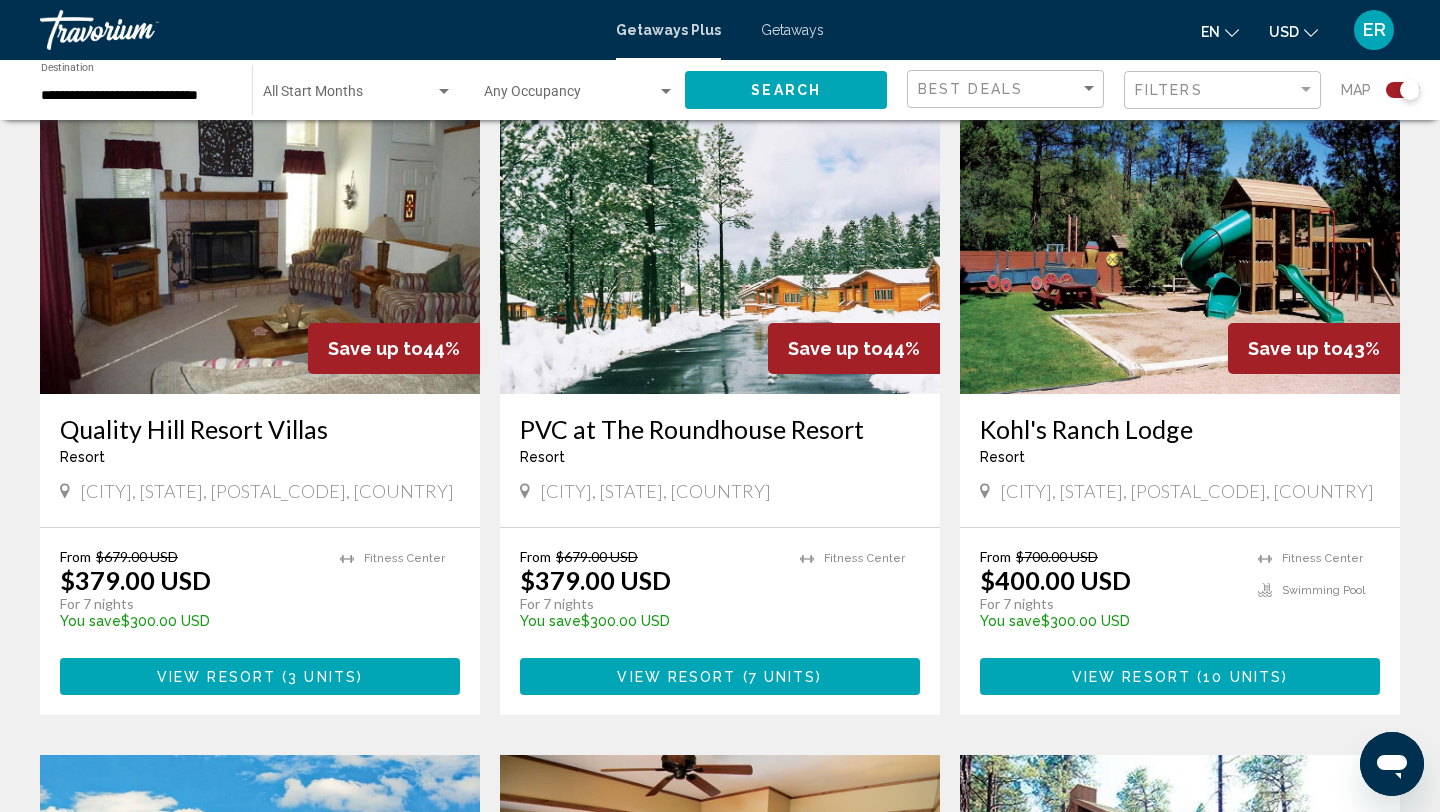 click on "View Resort    ( 7 units )" at bounding box center [720, 676] 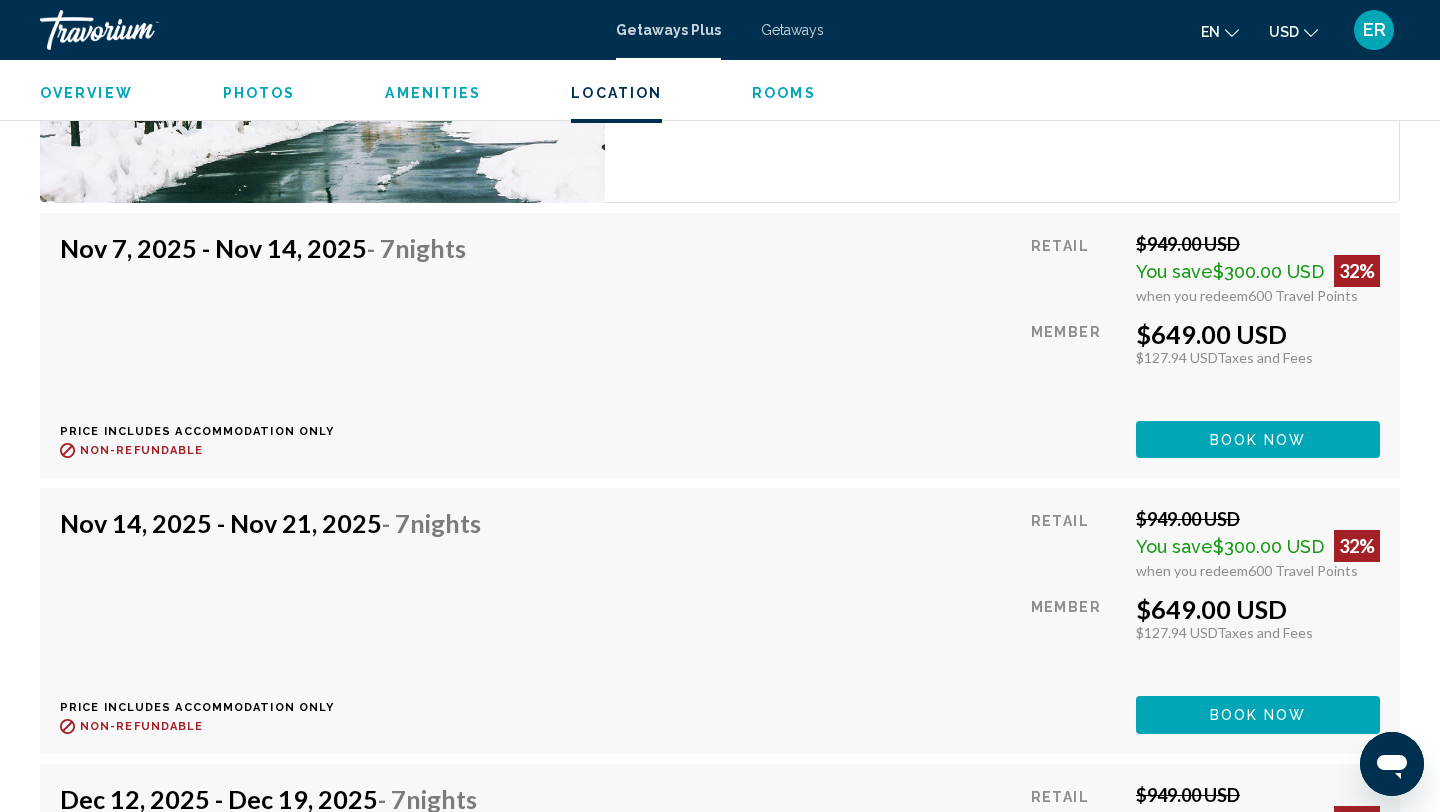scroll, scrollTop: 3538, scrollLeft: 0, axis: vertical 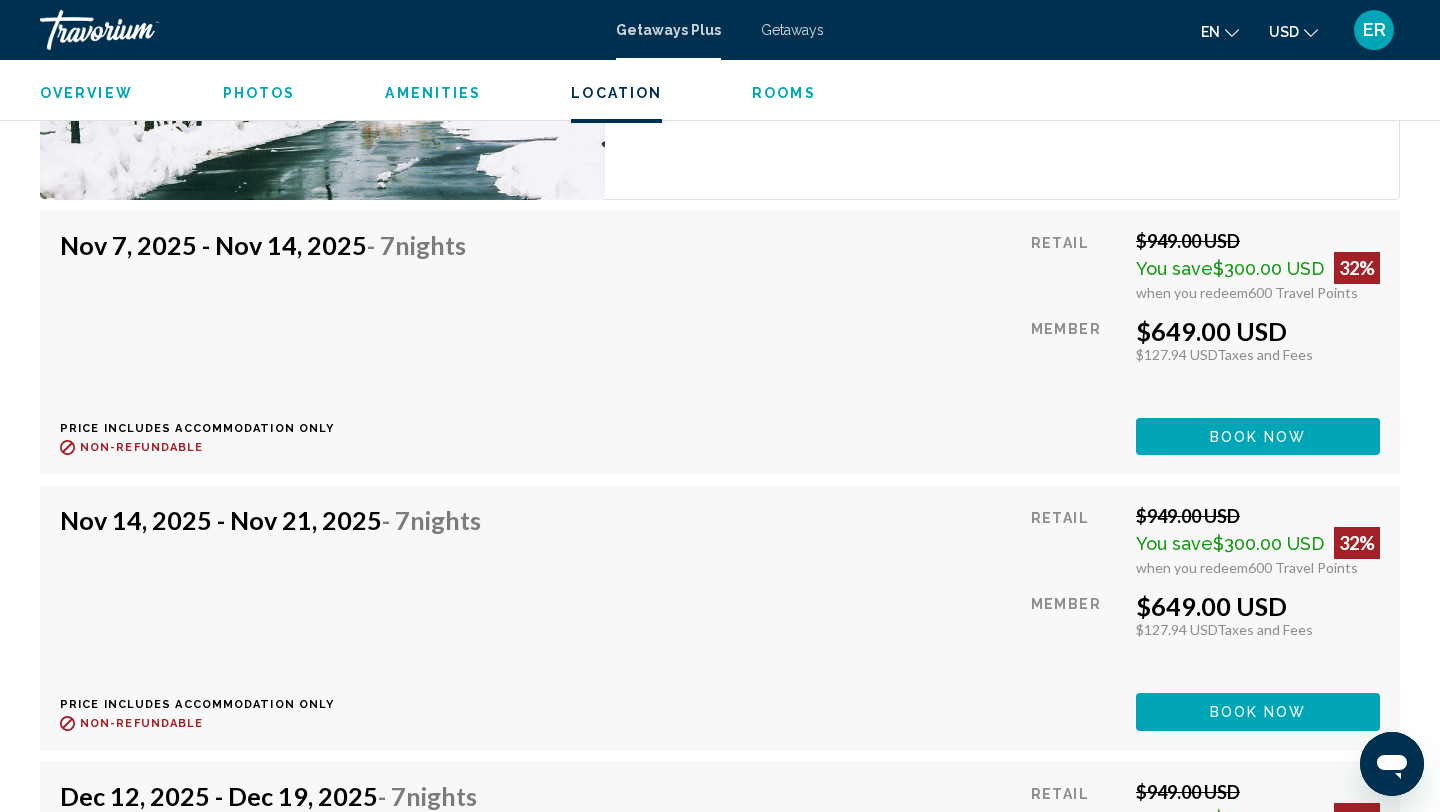 click on "Book now" at bounding box center [1258, 436] 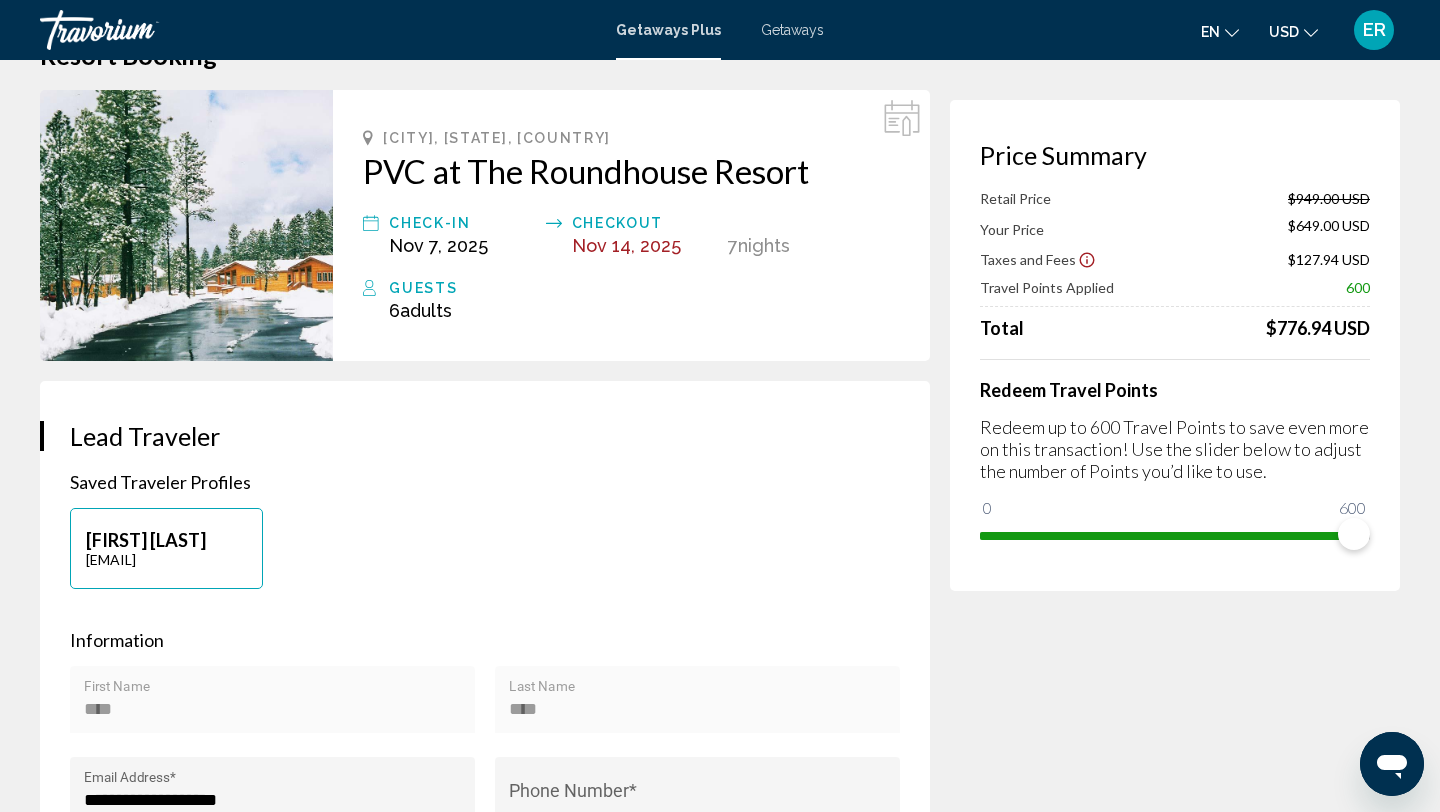 scroll, scrollTop: 73, scrollLeft: 0, axis: vertical 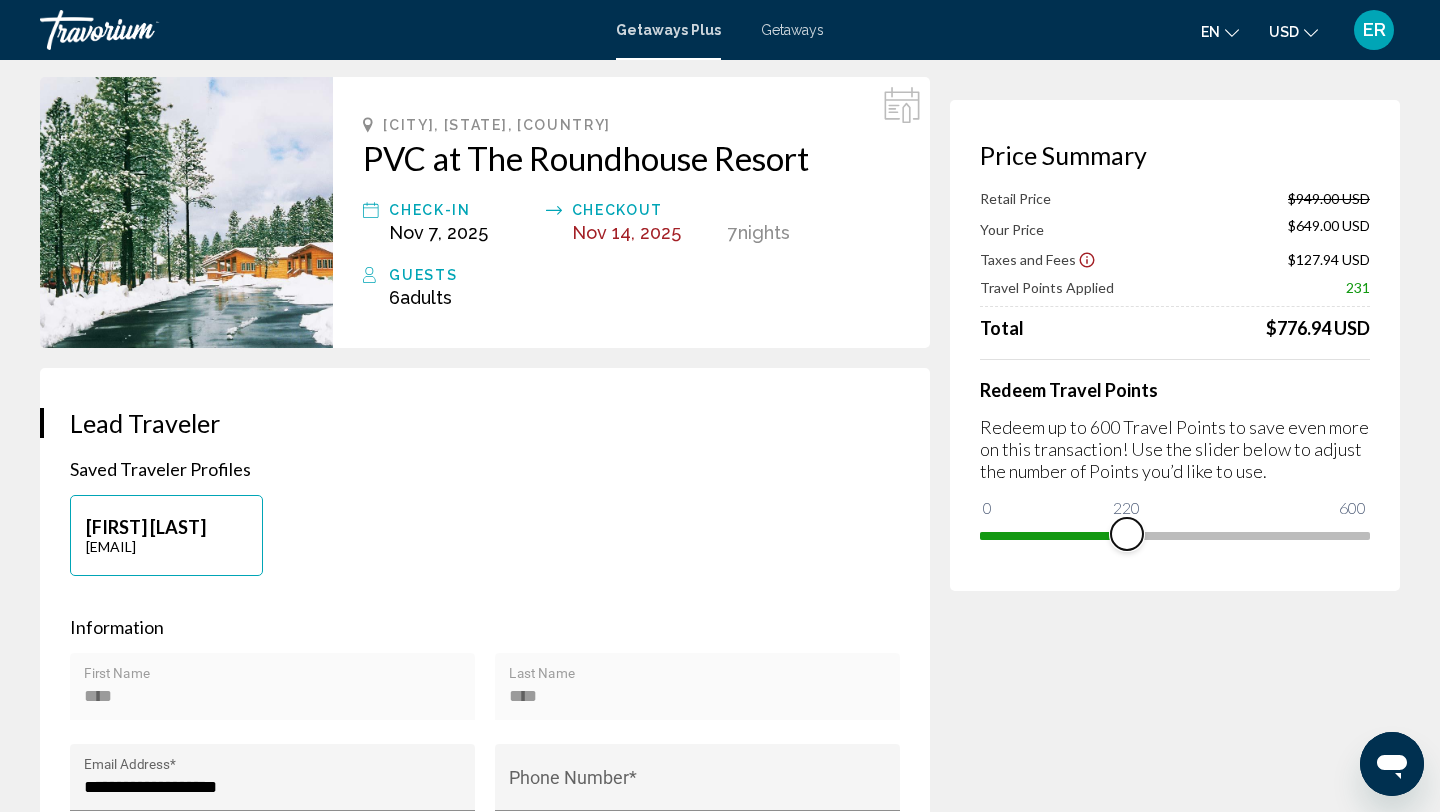 drag, startPoint x: 1359, startPoint y: 539, endPoint x: 1113, endPoint y: 541, distance: 246.00813 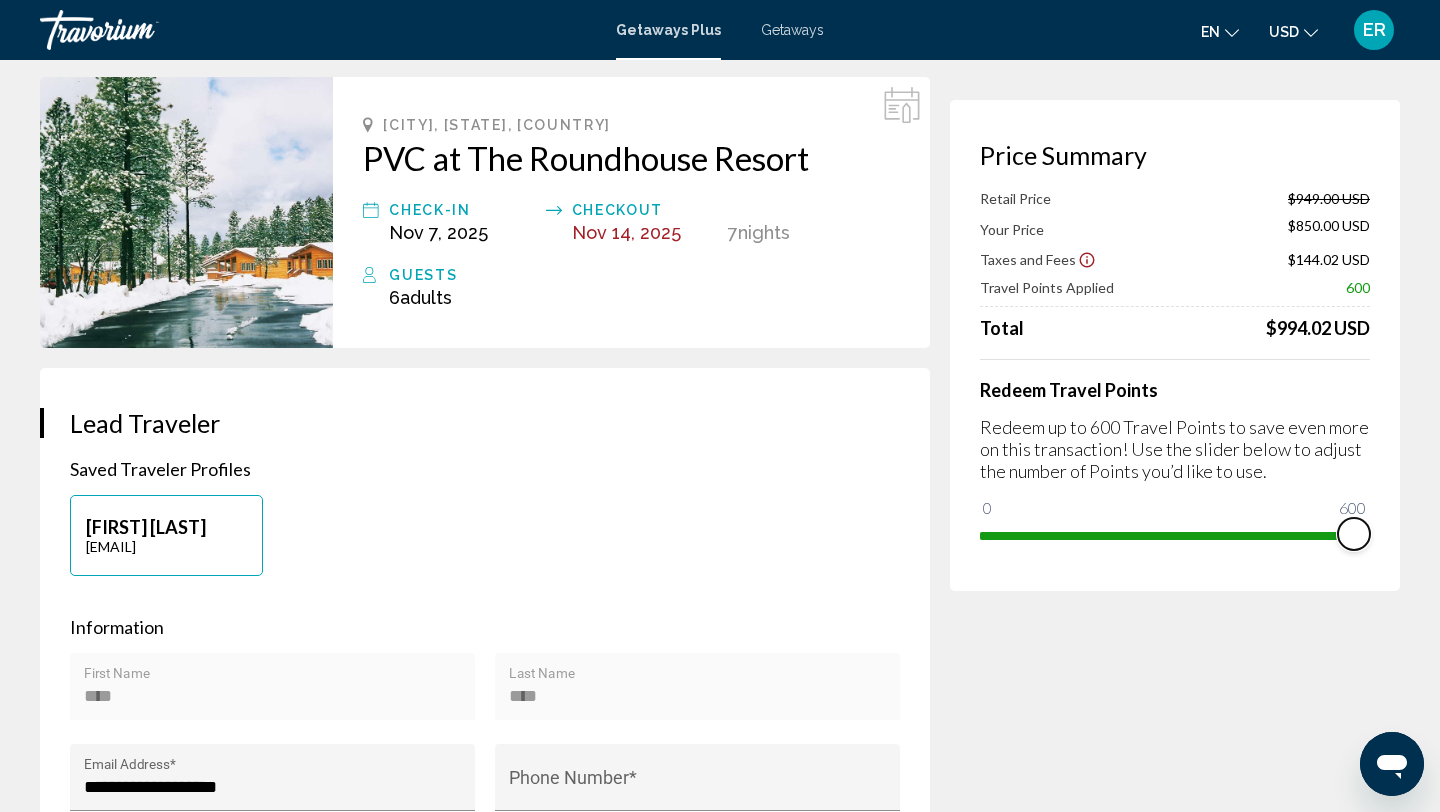 drag, startPoint x: 1124, startPoint y: 537, endPoint x: 1378, endPoint y: 528, distance: 254.1594 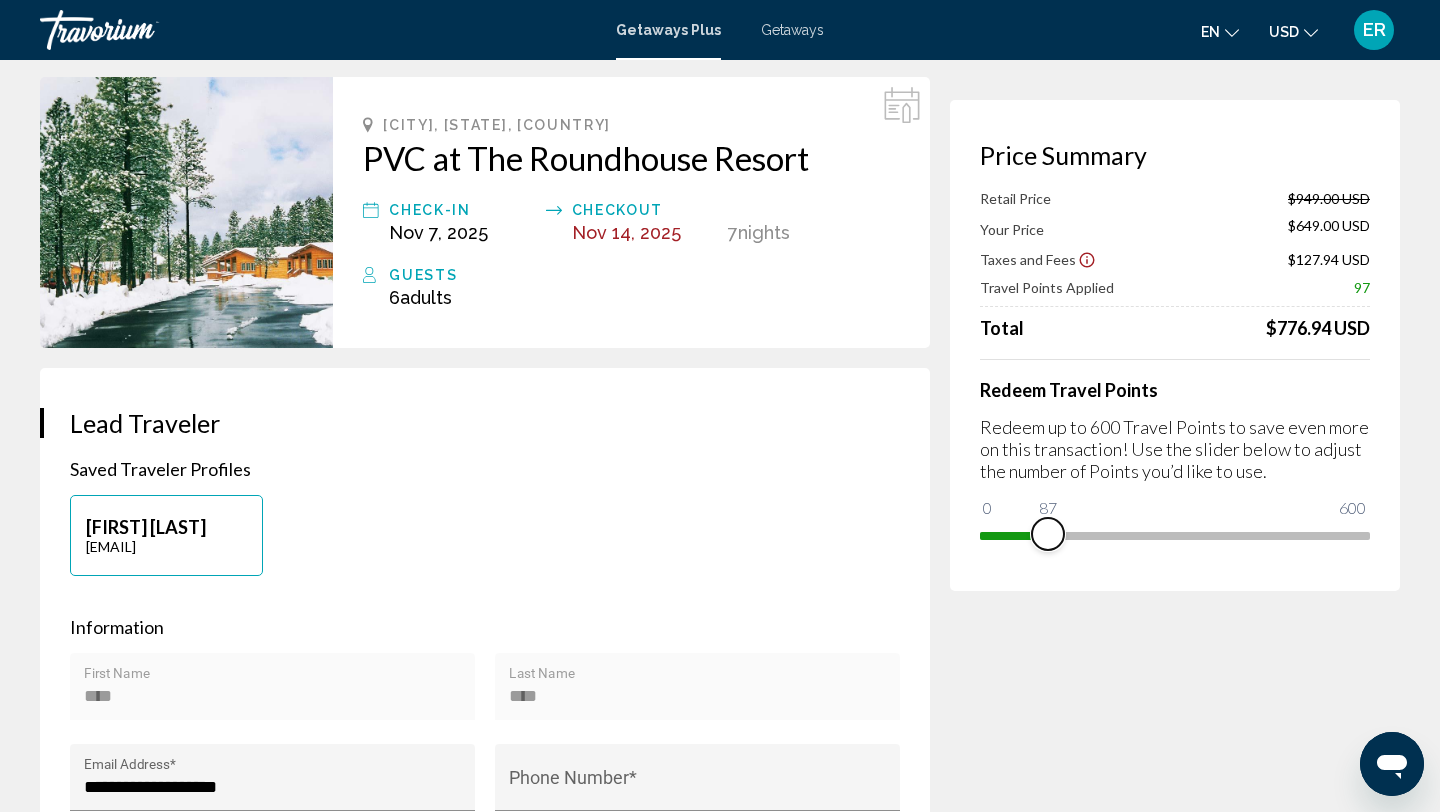 drag, startPoint x: 1353, startPoint y: 535, endPoint x: 975, endPoint y: 543, distance: 378.08466 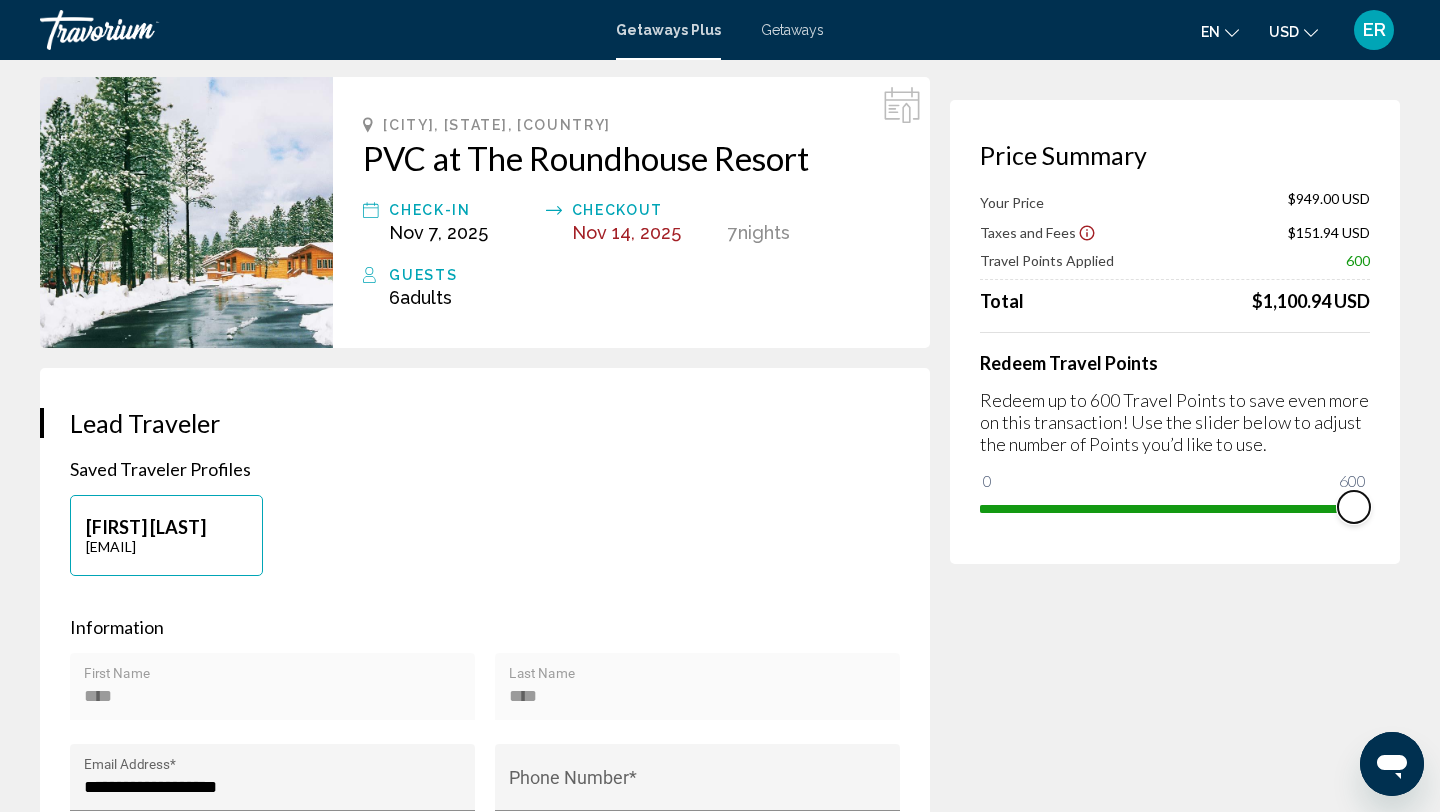 drag, startPoint x: 999, startPoint y: 484, endPoint x: 1439, endPoint y: 490, distance: 440.0409 